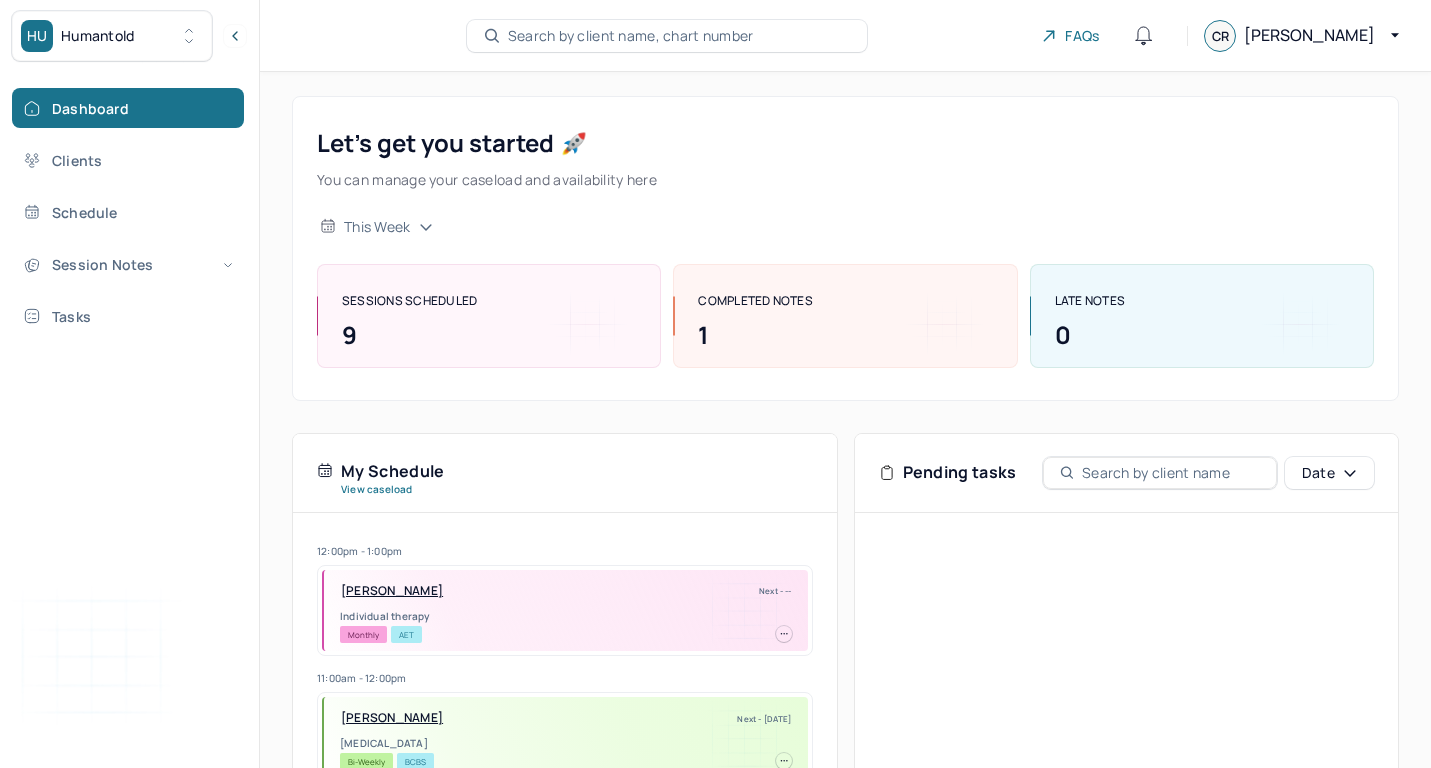 scroll, scrollTop: 0, scrollLeft: 0, axis: both 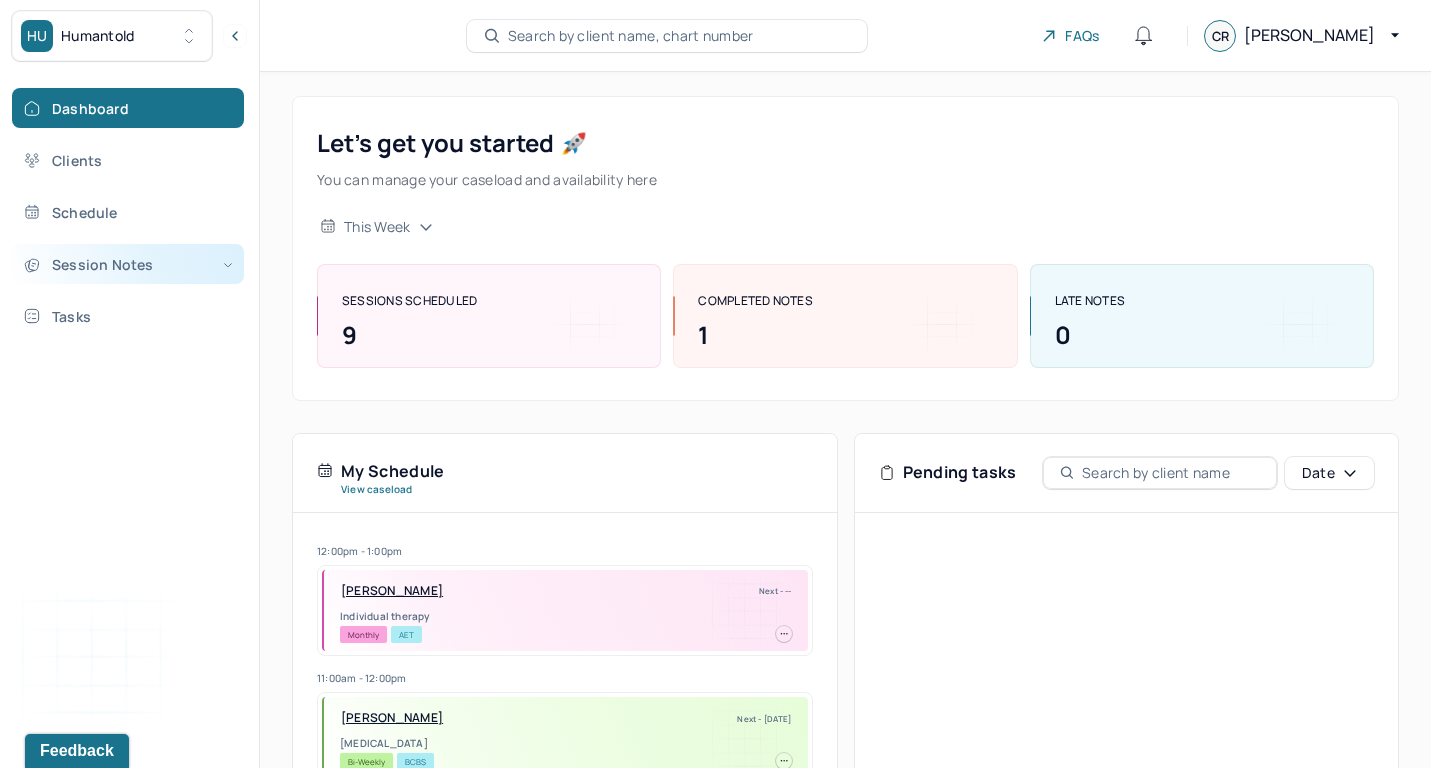 click on "Session Notes" at bounding box center (128, 264) 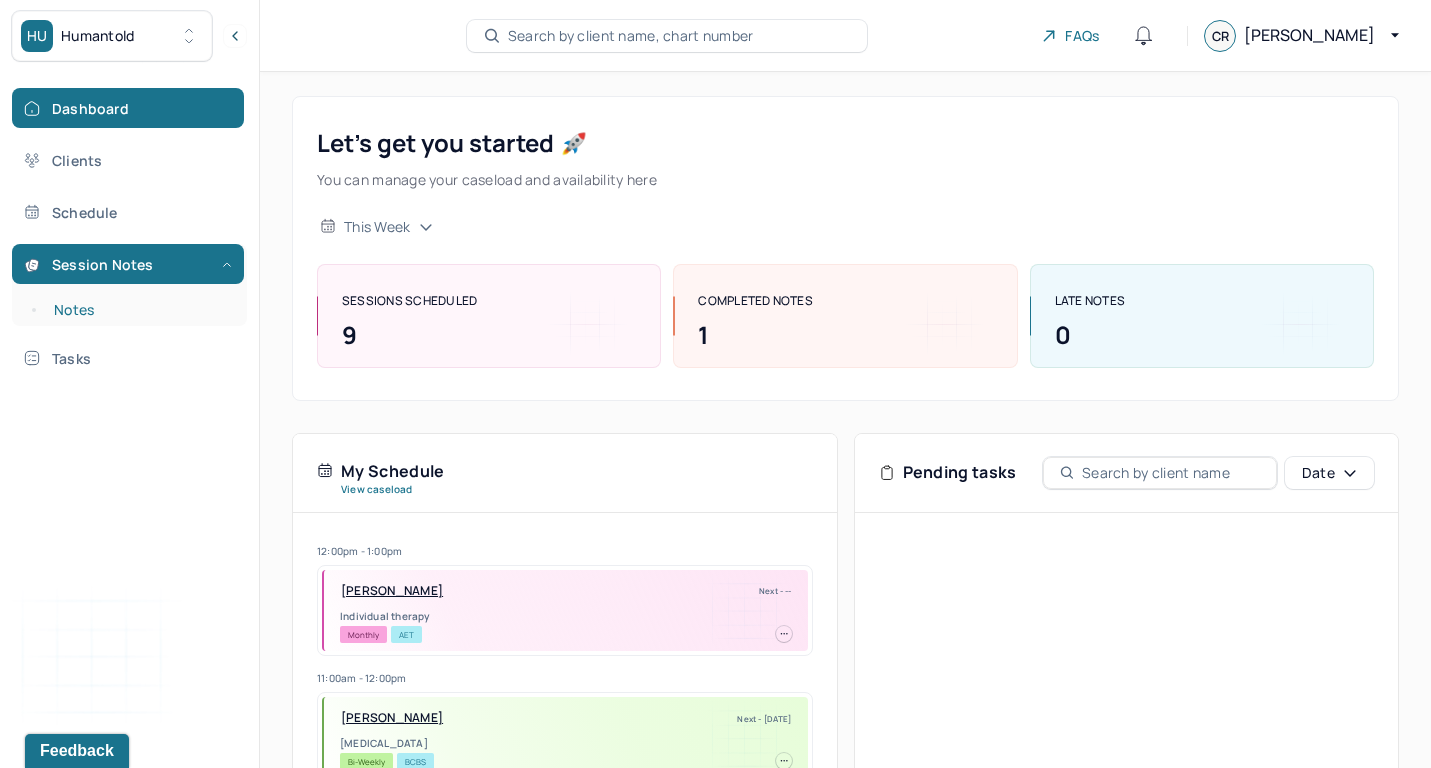 click on "Notes" at bounding box center (139, 310) 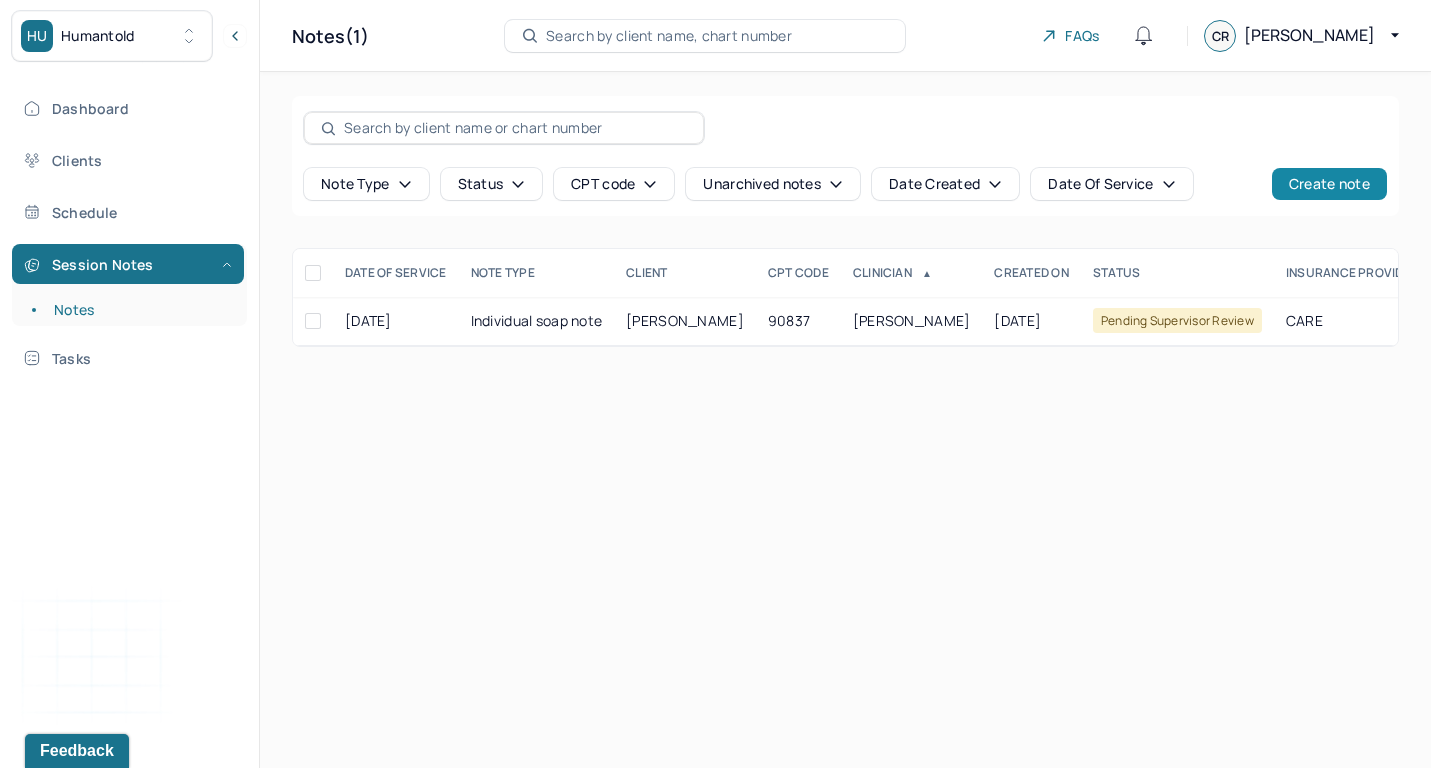 click on "Create note" at bounding box center (1329, 184) 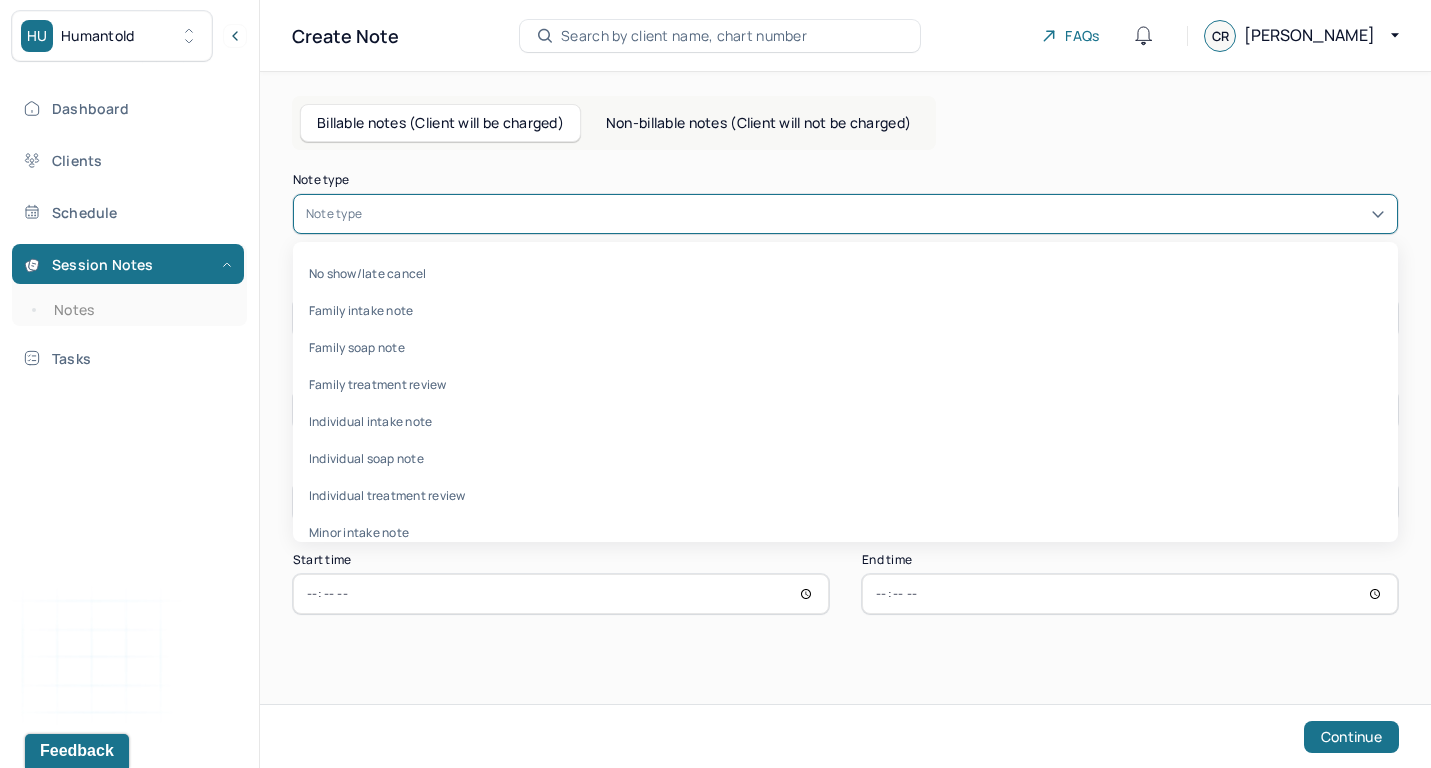 click at bounding box center [369, 214] 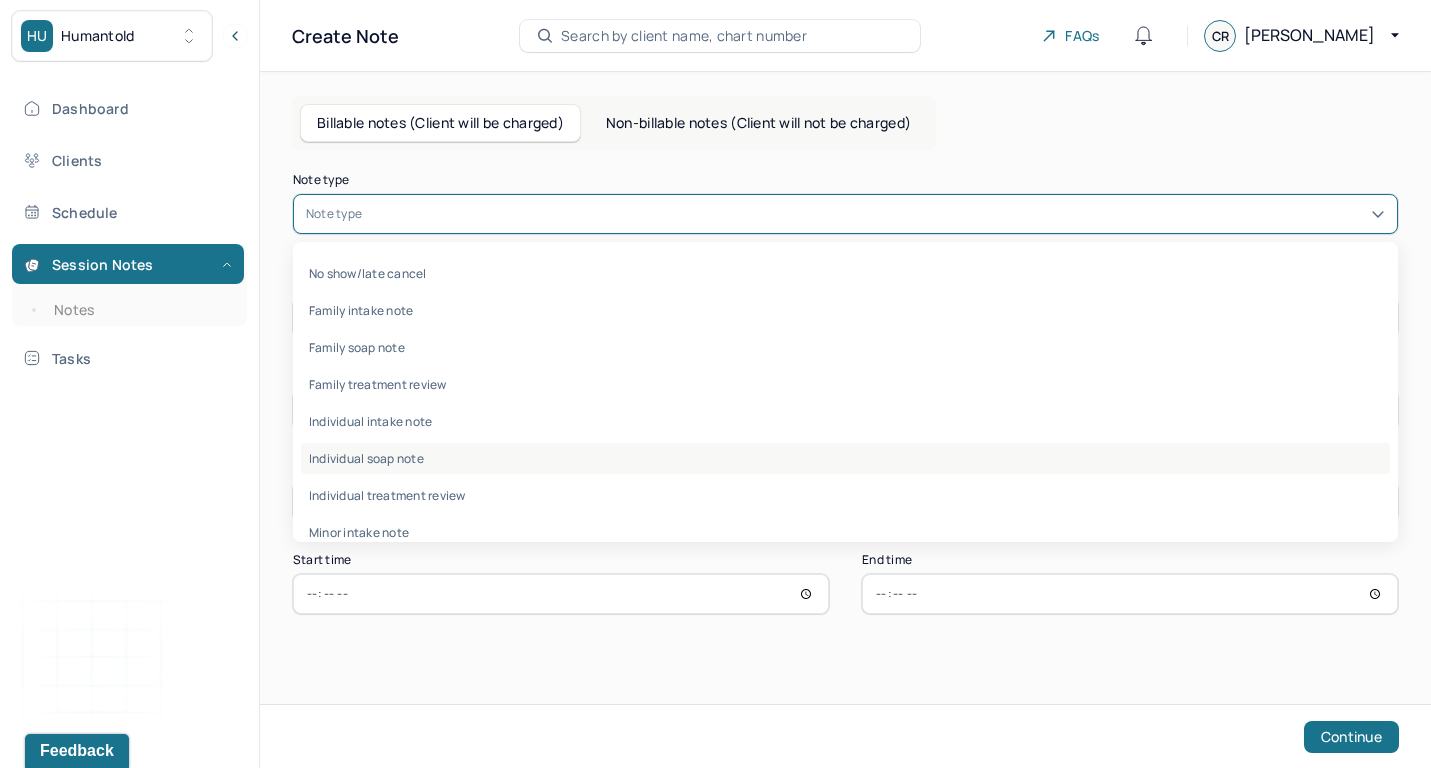 click on "Individual soap note" at bounding box center (845, 458) 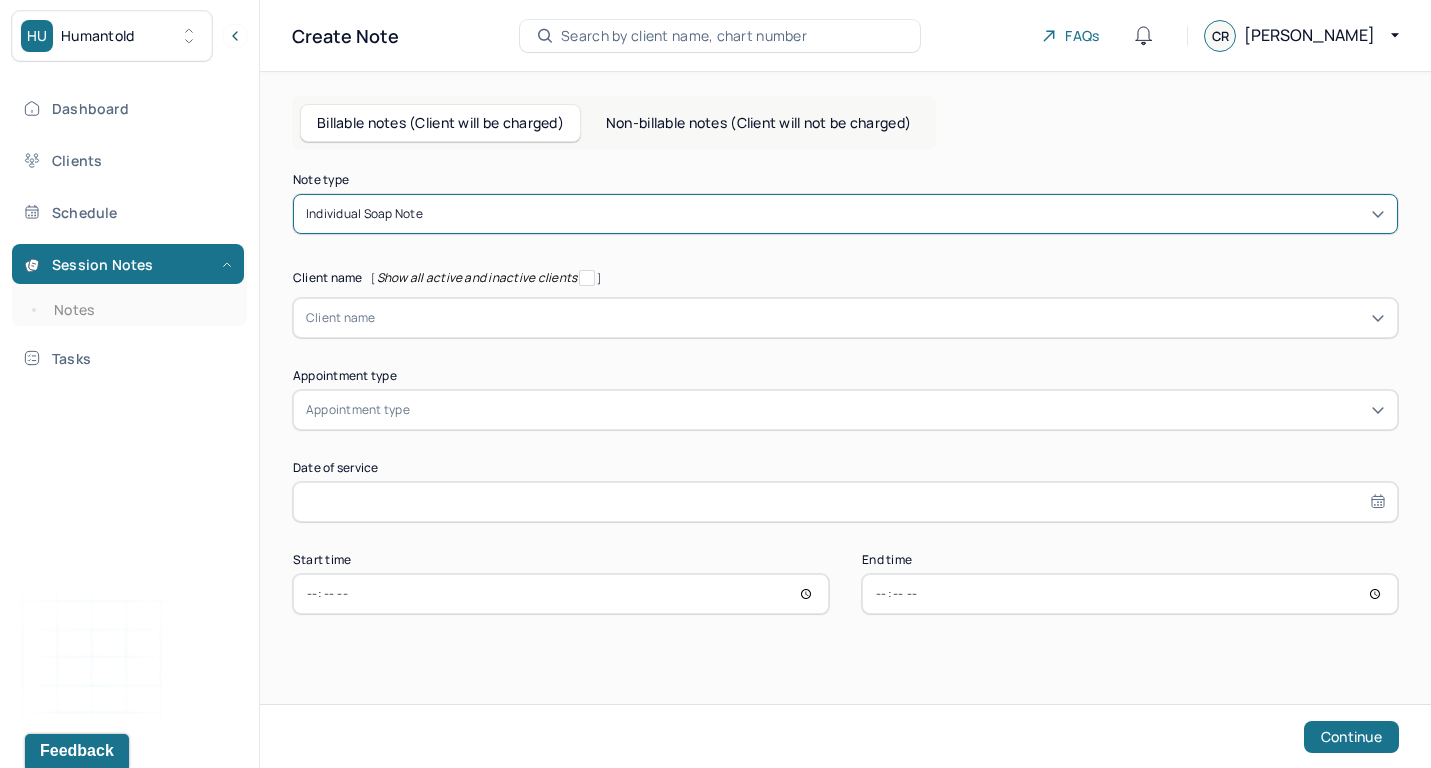 click at bounding box center (880, 318) 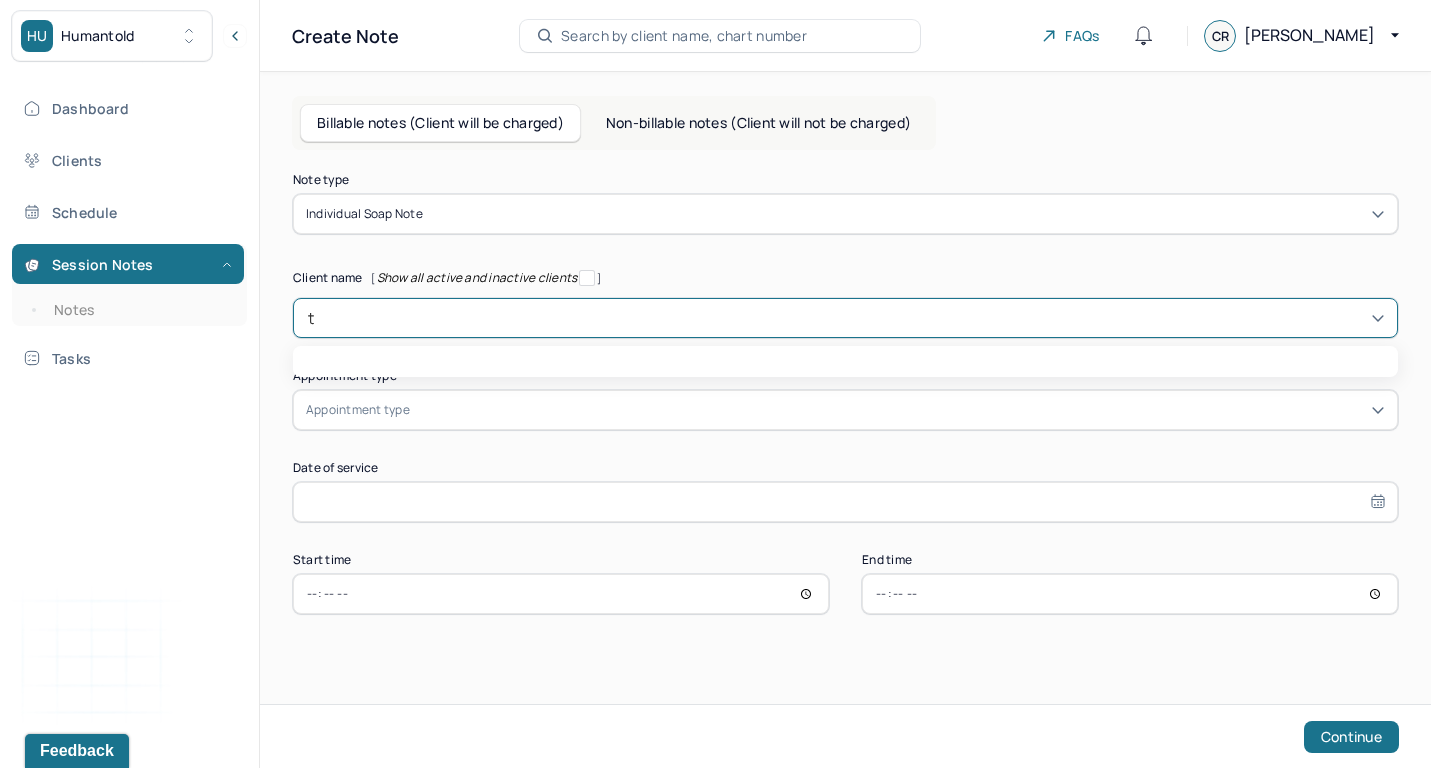 type on "ta" 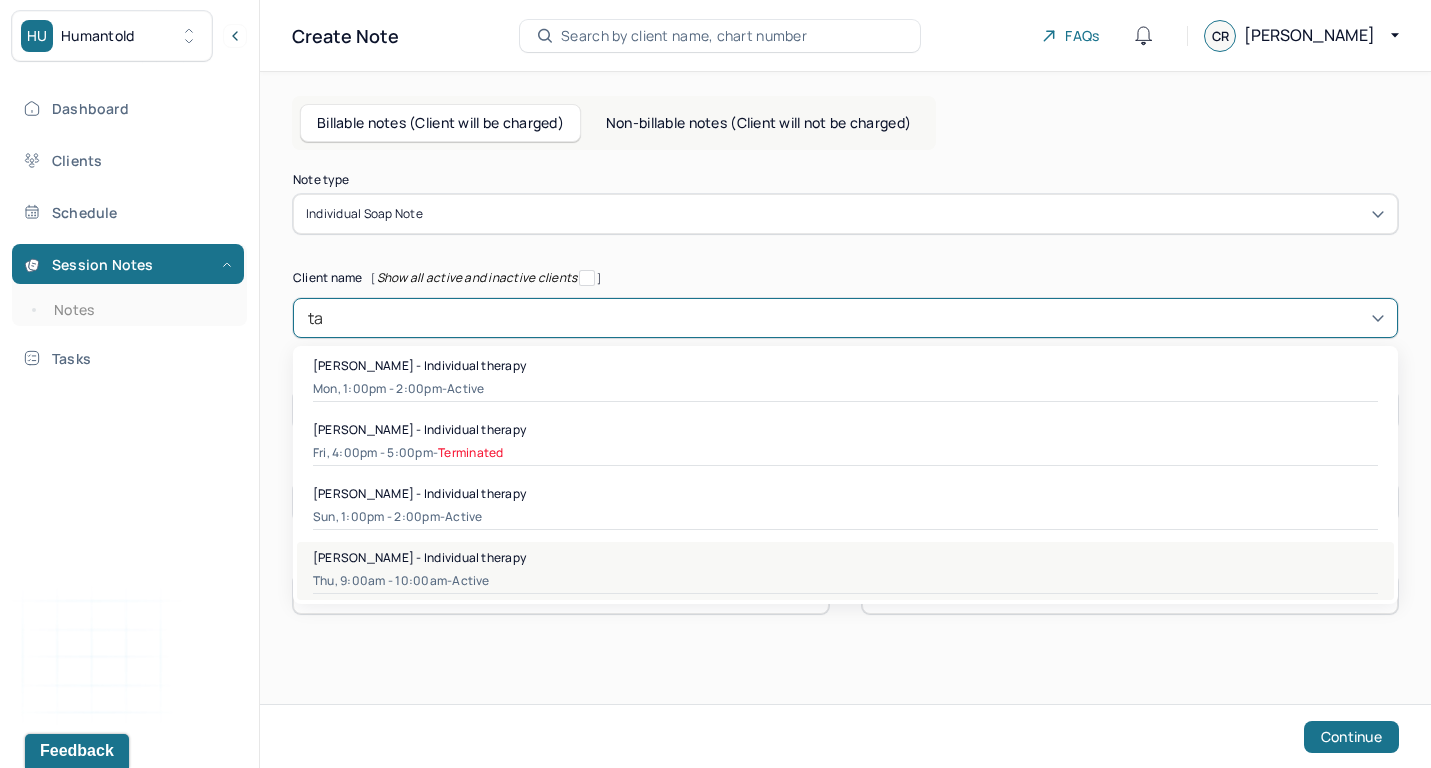 click on "[PERSON_NAME] - Individual therapy" at bounding box center (419, 557) 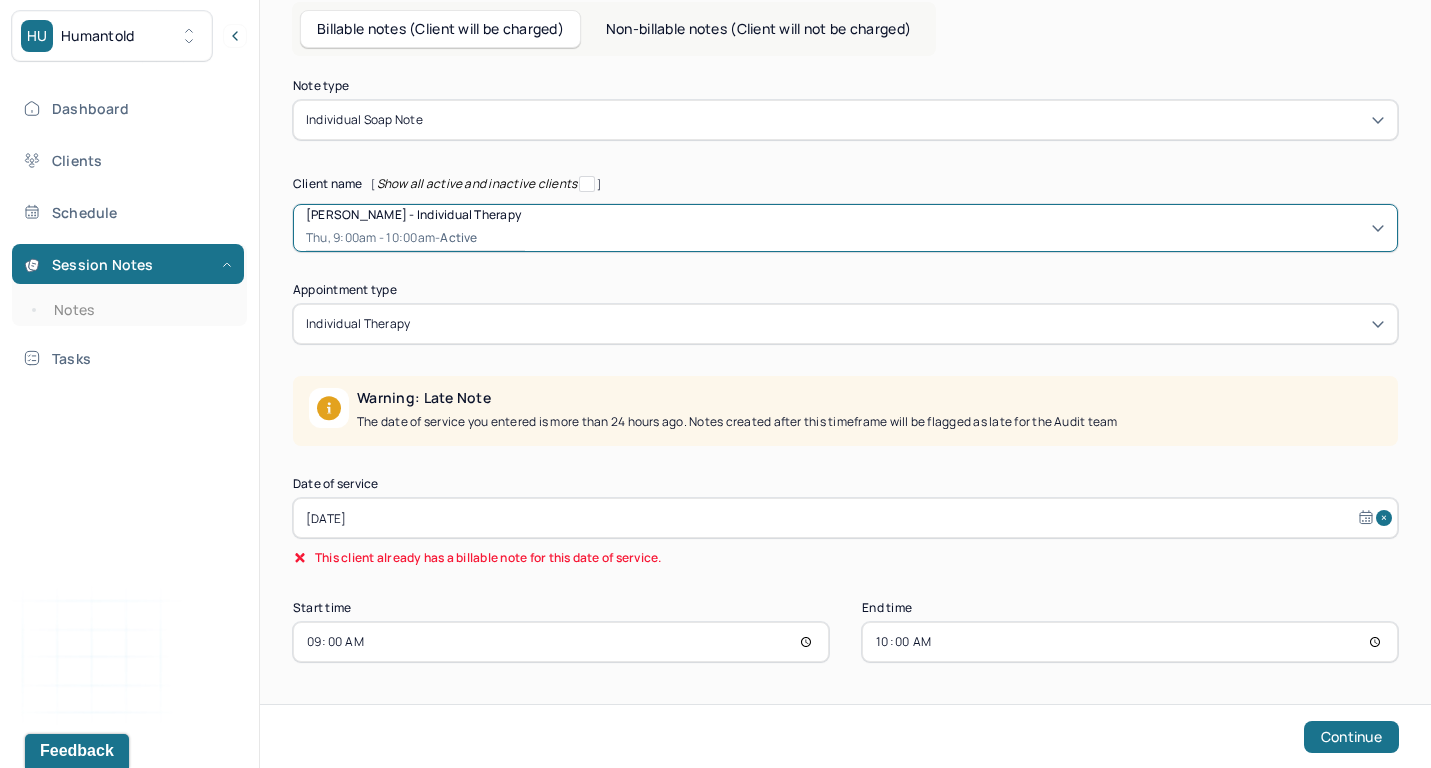 click on "[DATE]" at bounding box center (845, 518) 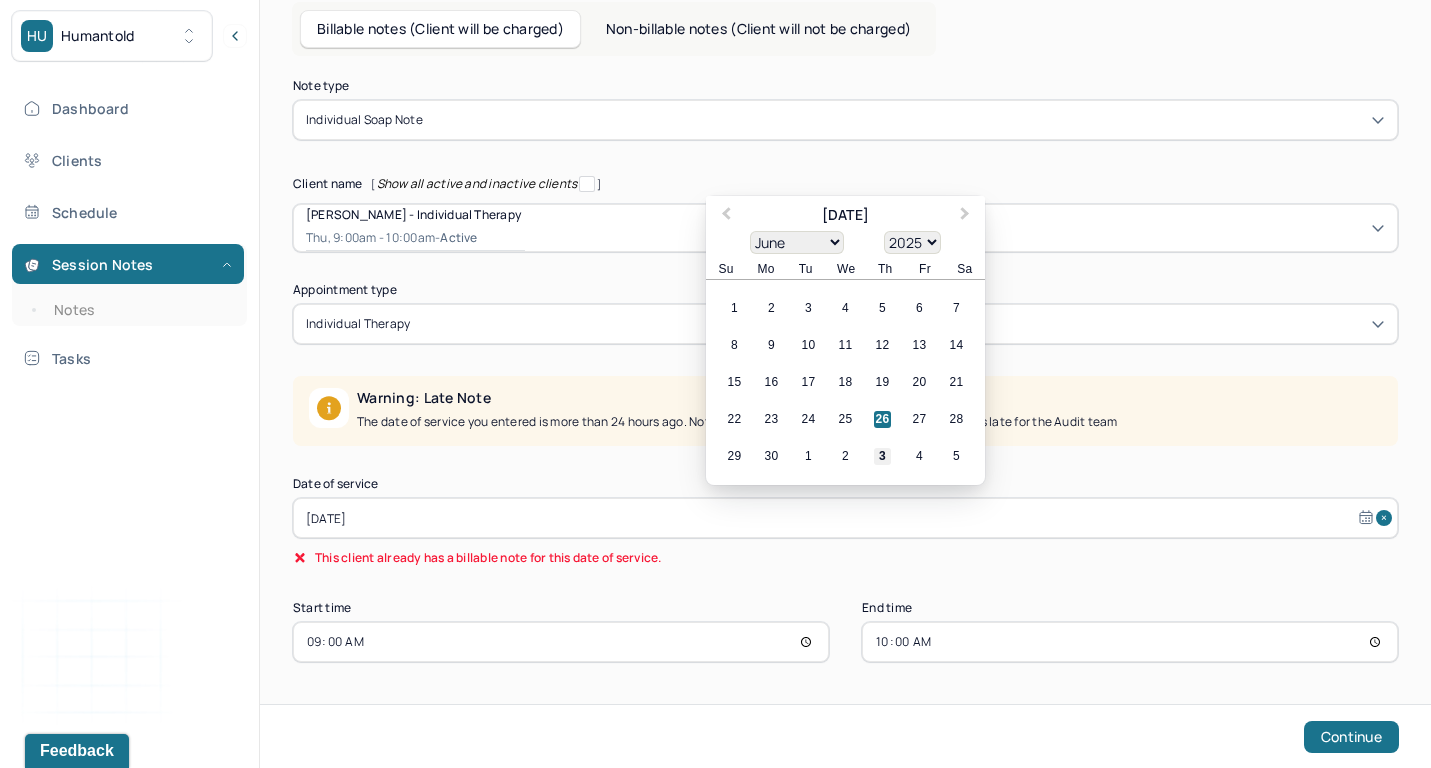click on "3" at bounding box center (882, 456) 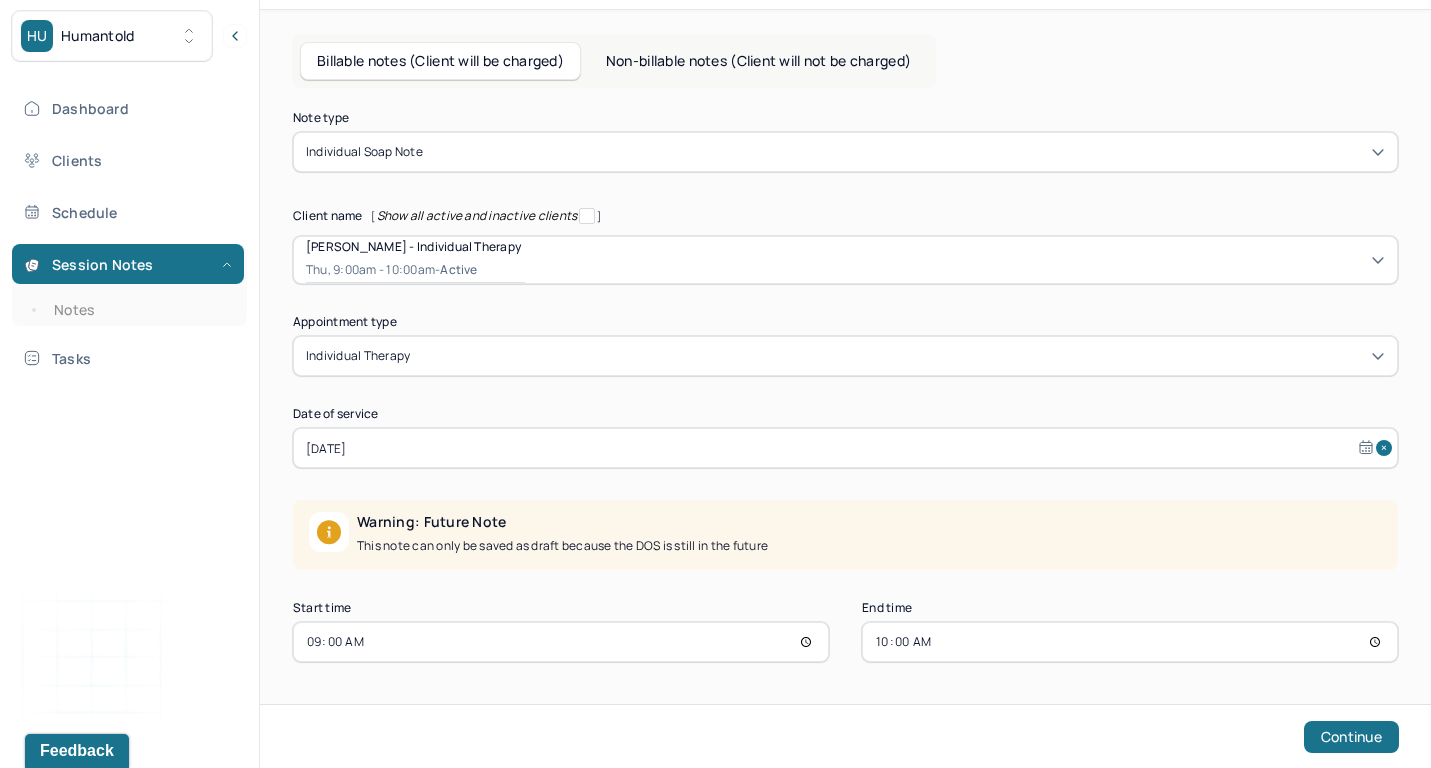 scroll, scrollTop: 62, scrollLeft: 0, axis: vertical 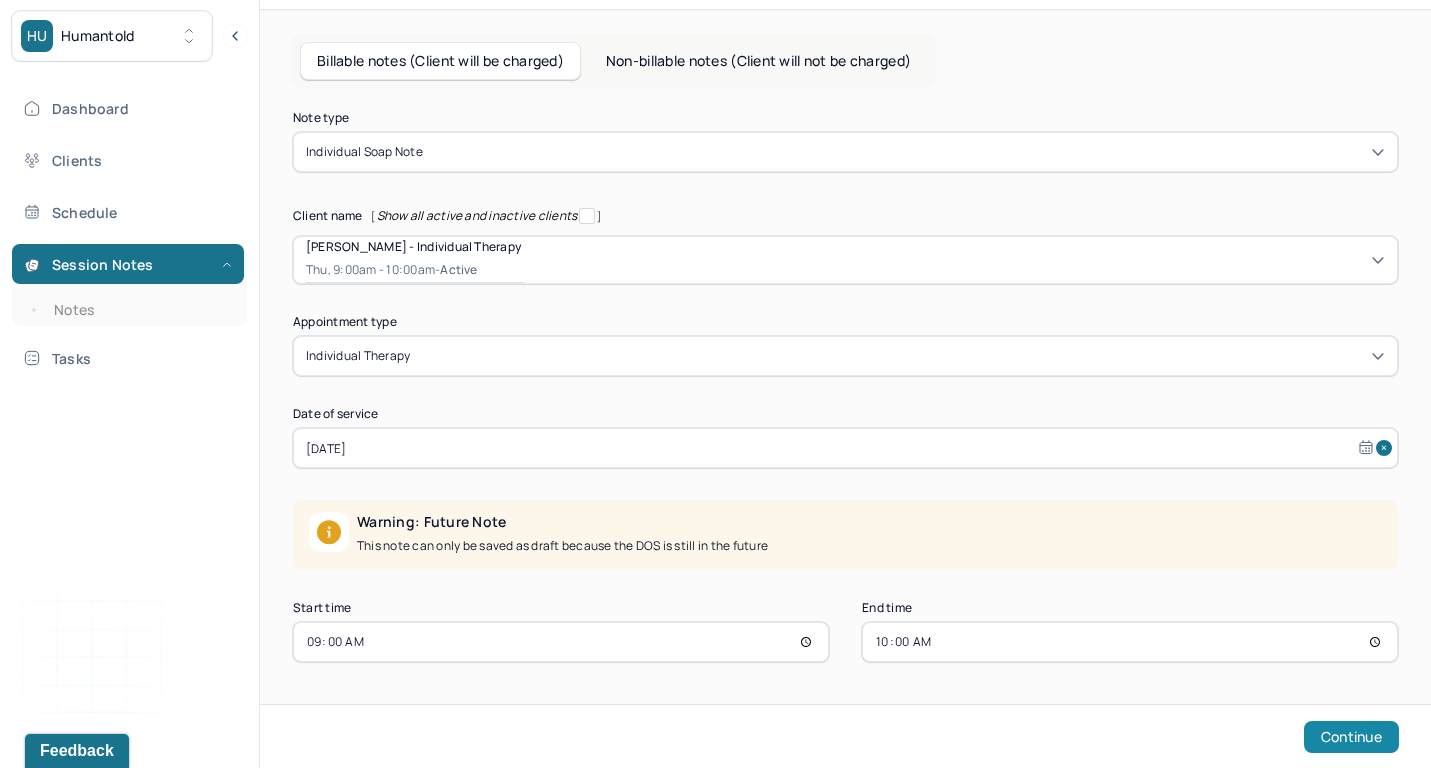 click on "Continue" at bounding box center [1351, 737] 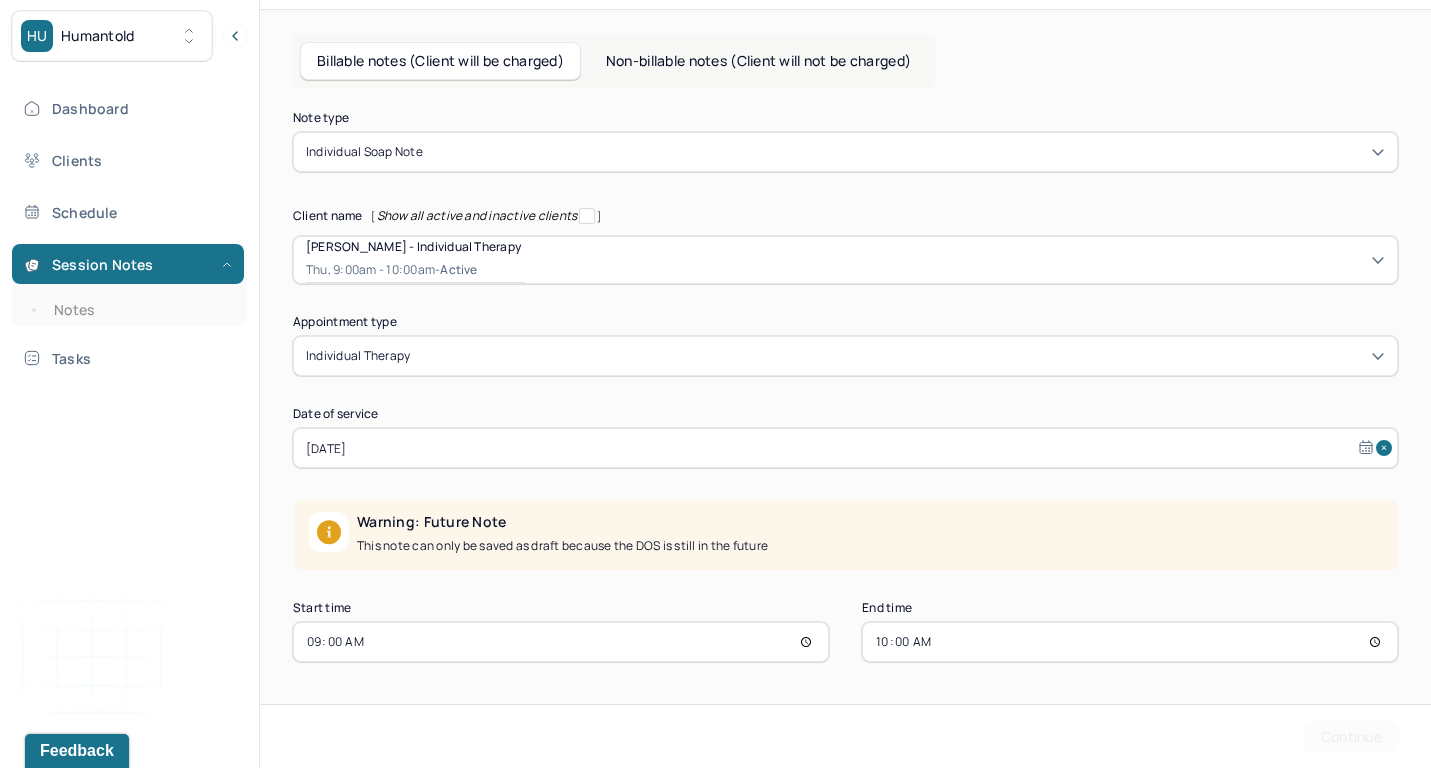 scroll, scrollTop: 0, scrollLeft: 0, axis: both 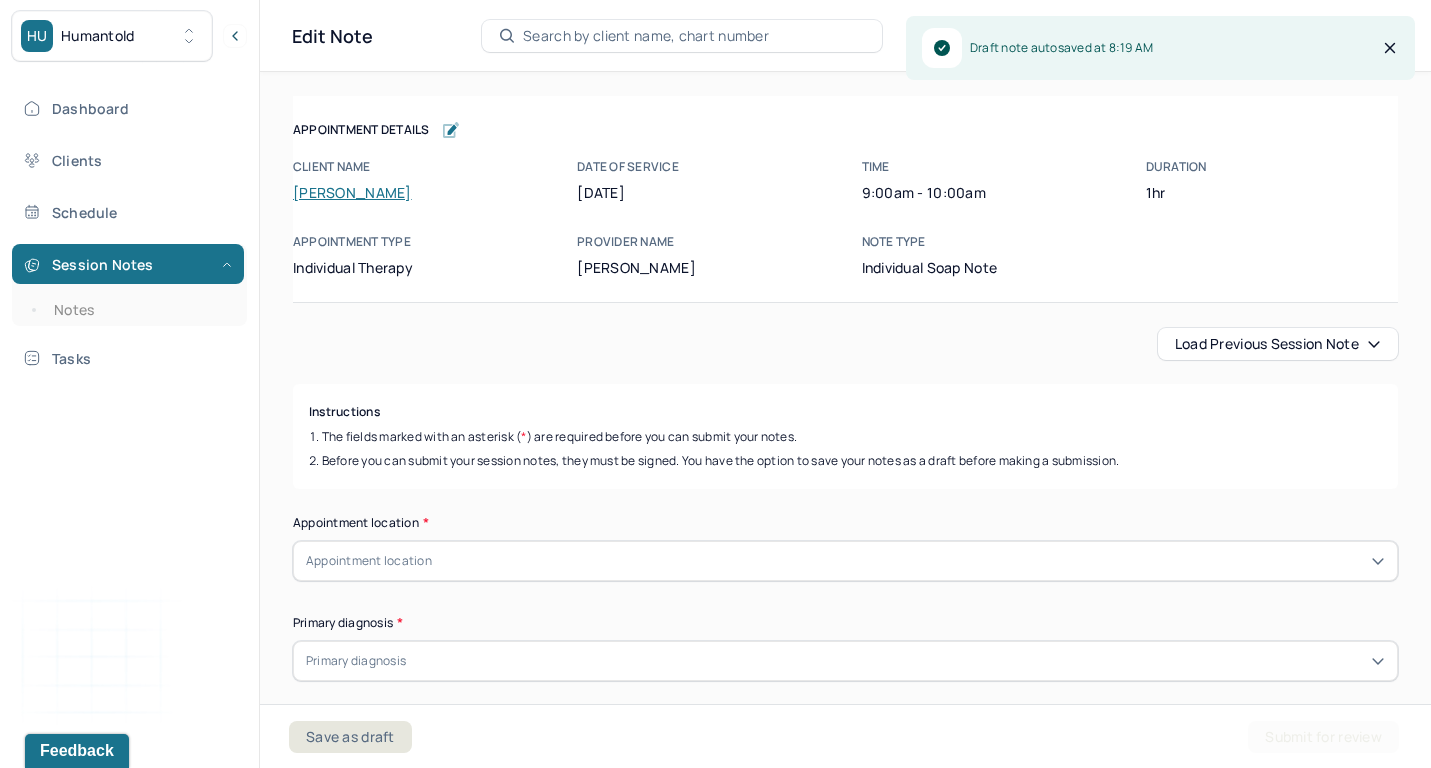 click on "Load previous session note" at bounding box center (1278, 344) 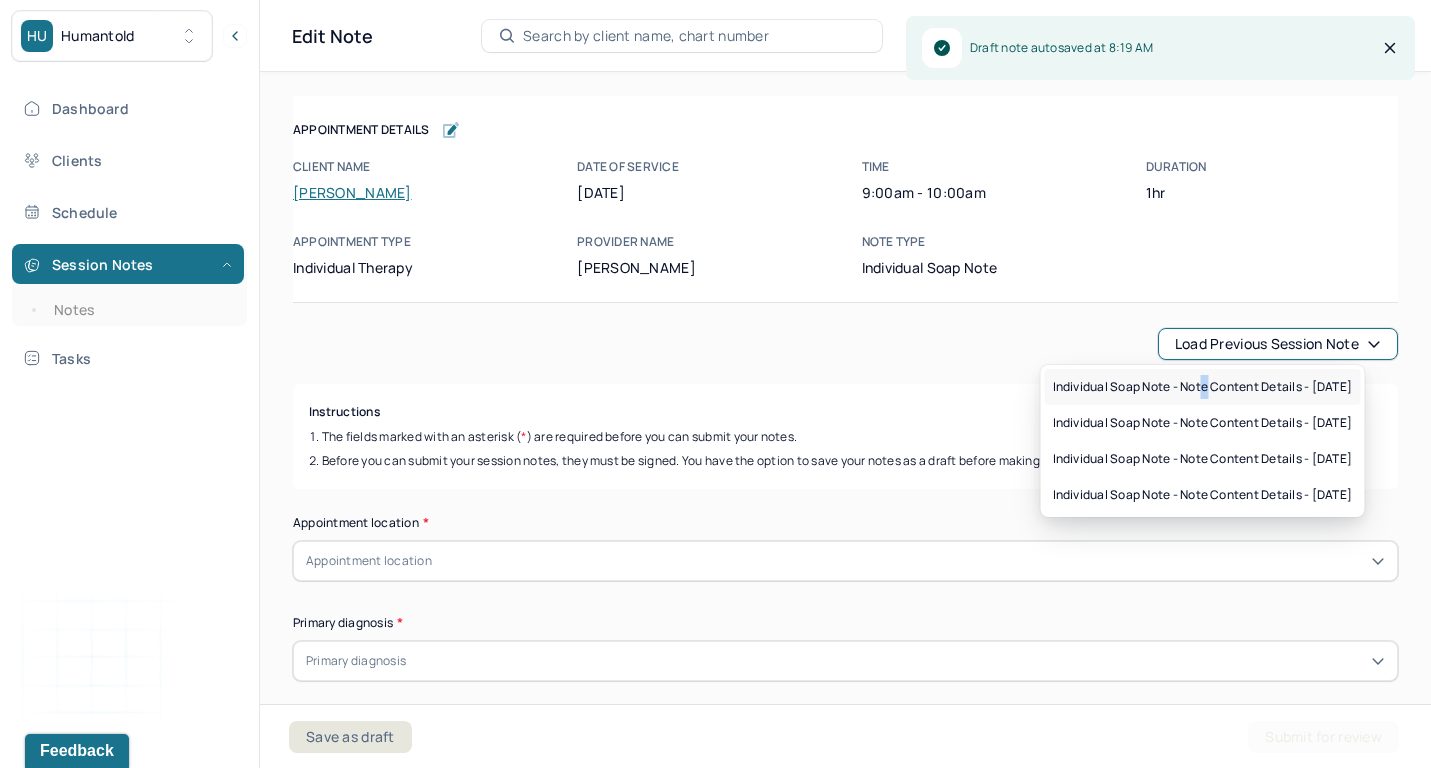 click on "Individual soap note   - Note content Details -   [DATE]" at bounding box center (1203, 387) 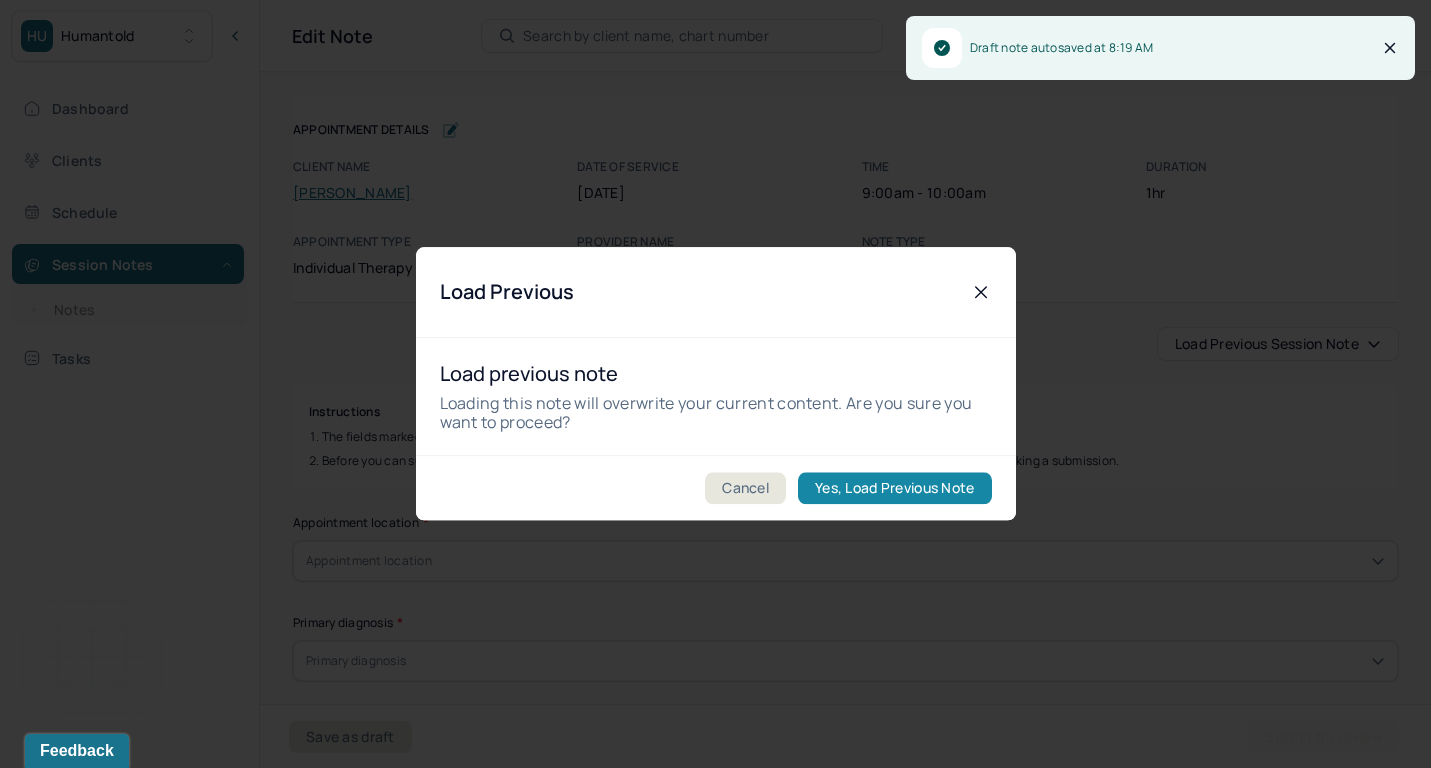 click on "Yes, Load Previous Note" at bounding box center (894, 489) 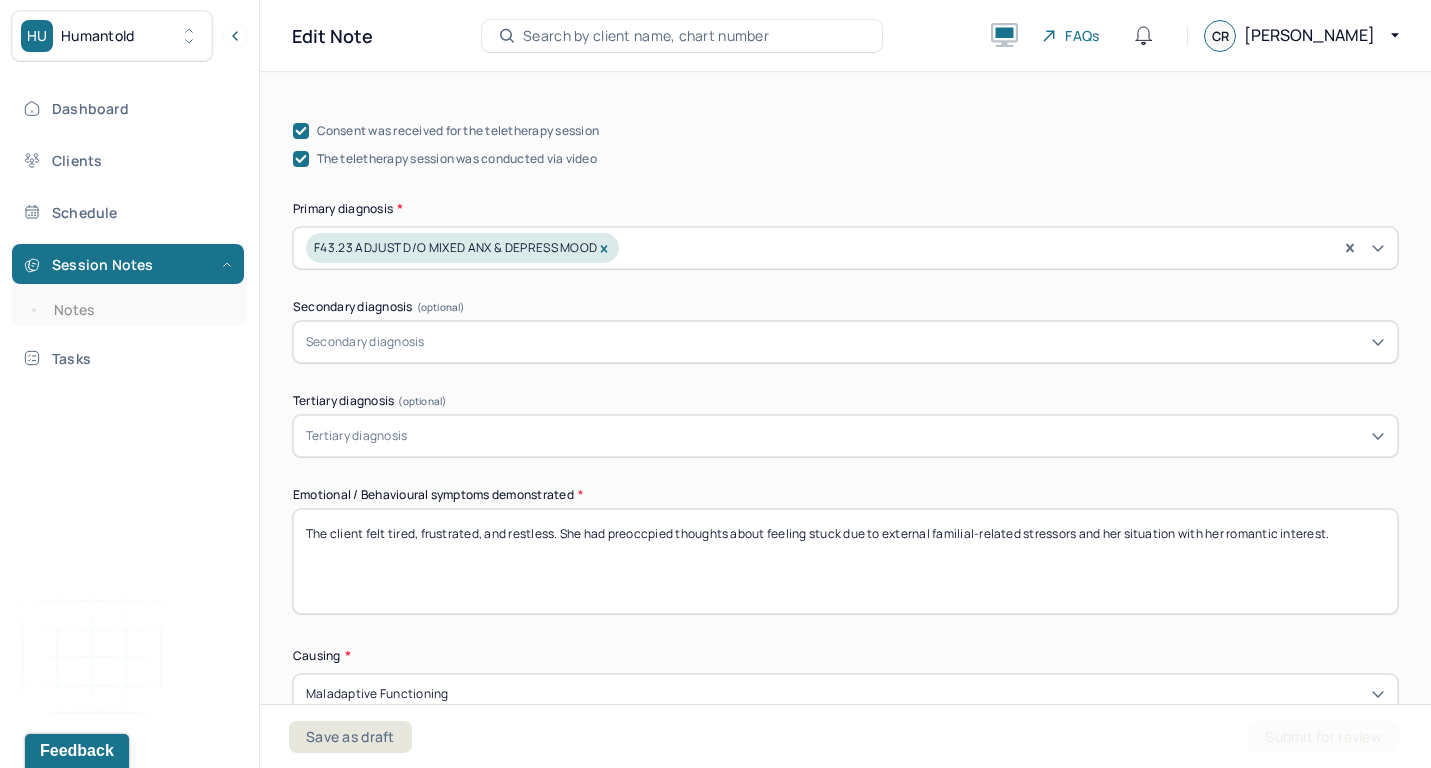 scroll, scrollTop: 670, scrollLeft: 0, axis: vertical 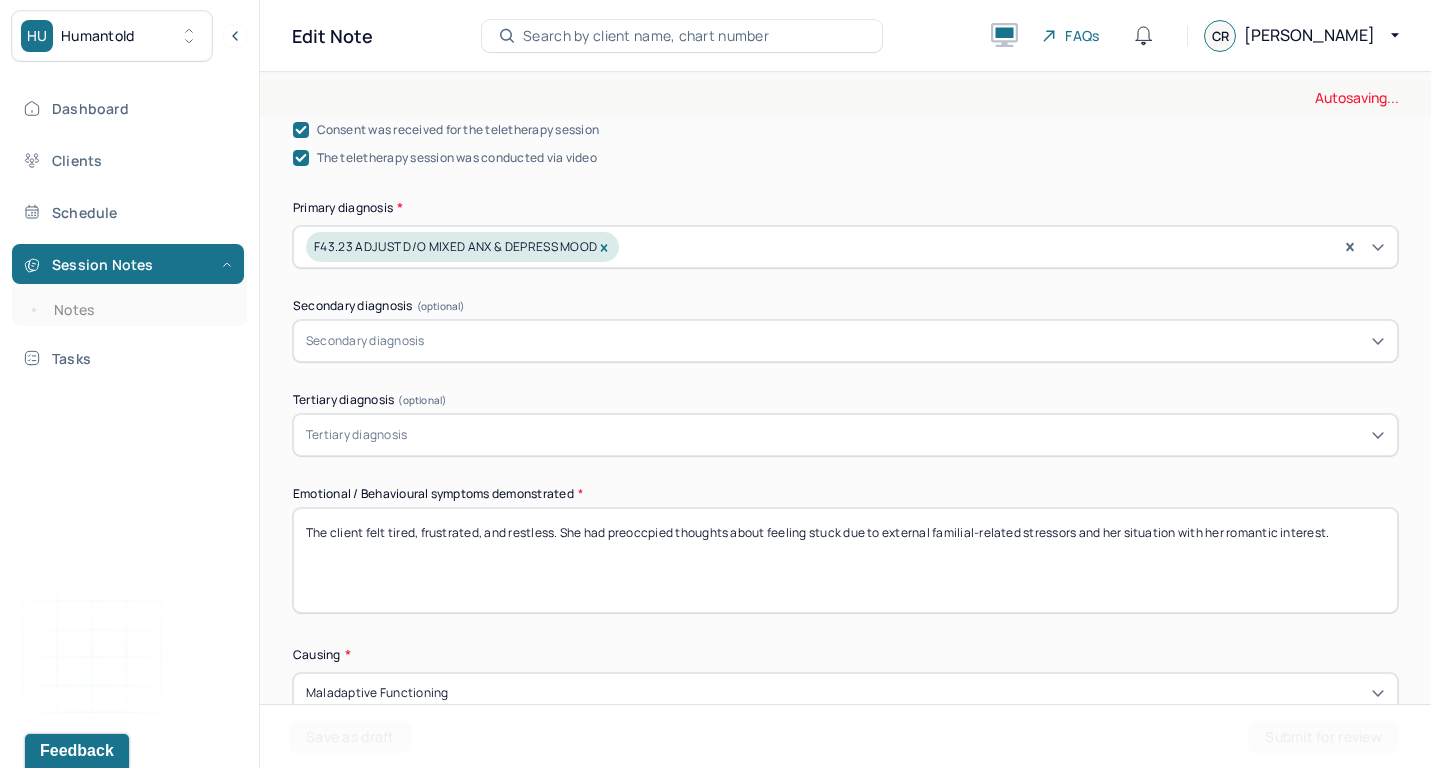 click on "The client felt tired, frustrated, and restless. She had preoccpied thoughts about feeling stuck due to external familial-related stressors and her situation with her romantic interest." at bounding box center (845, 560) 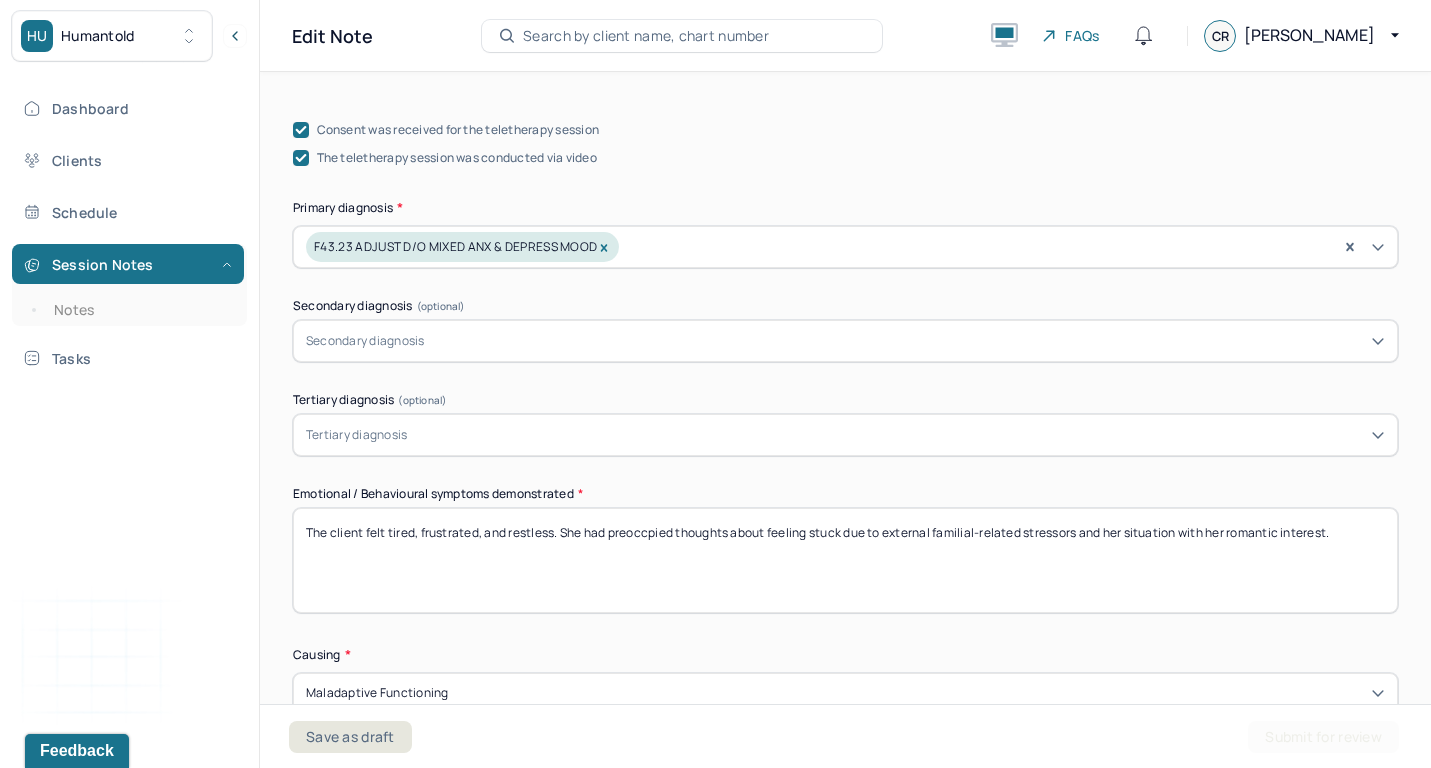 click on "The client felt tired, frustrated, and restless. She had preoccpied thoughts about feeling stuck due to external familial-related stressors and her situation with her romantic interest." at bounding box center [845, 560] 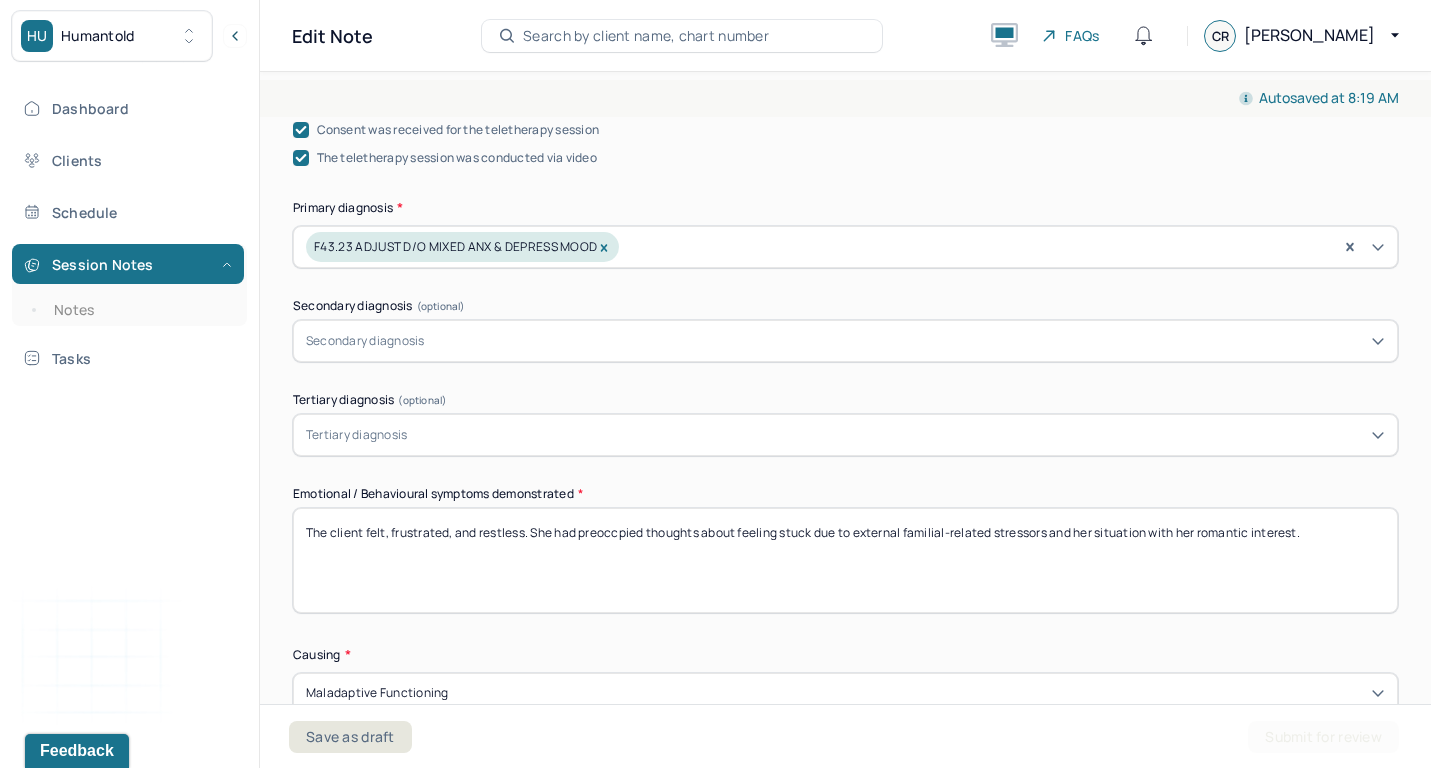 drag, startPoint x: 384, startPoint y: 533, endPoint x: 525, endPoint y: 533, distance: 141 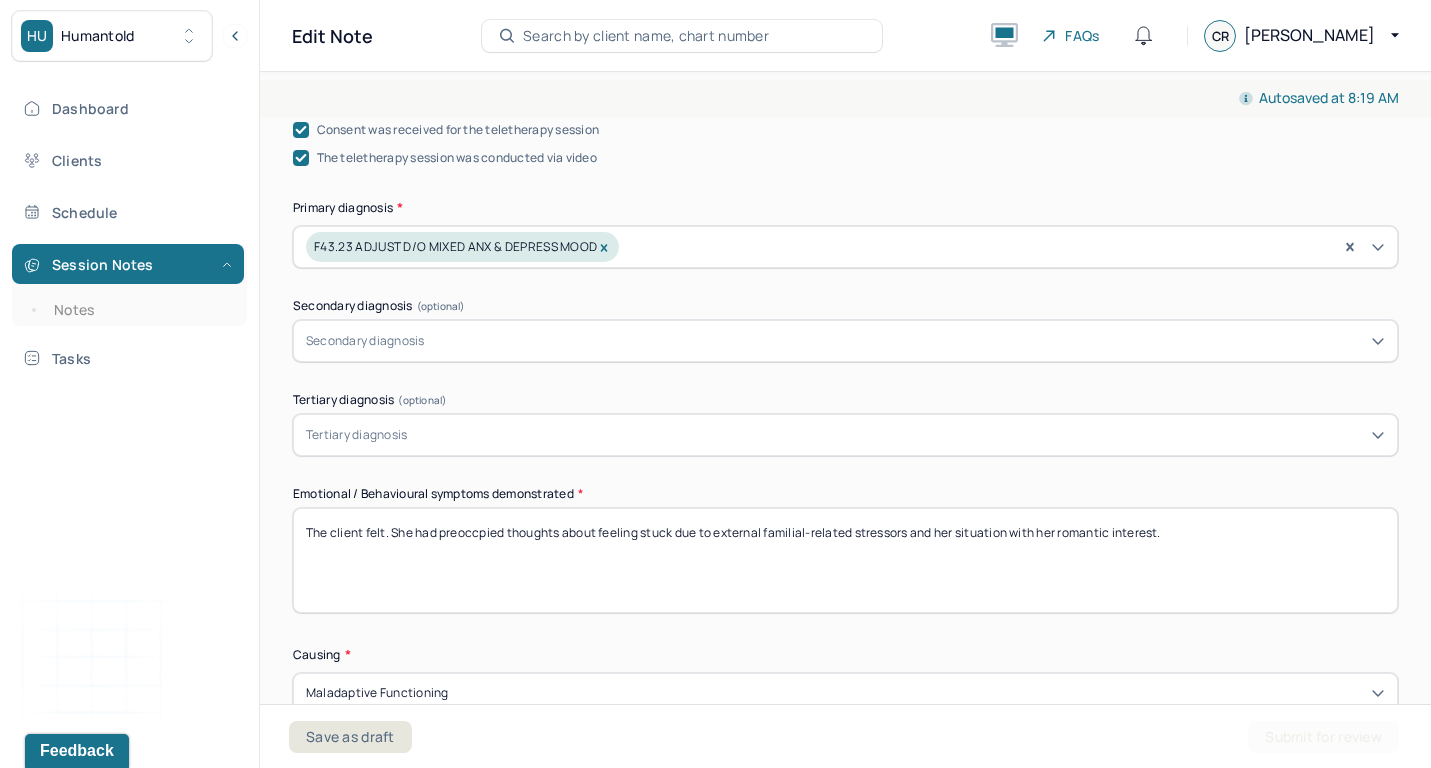 drag, startPoint x: 599, startPoint y: 526, endPoint x: 1070, endPoint y: 534, distance: 471.06793 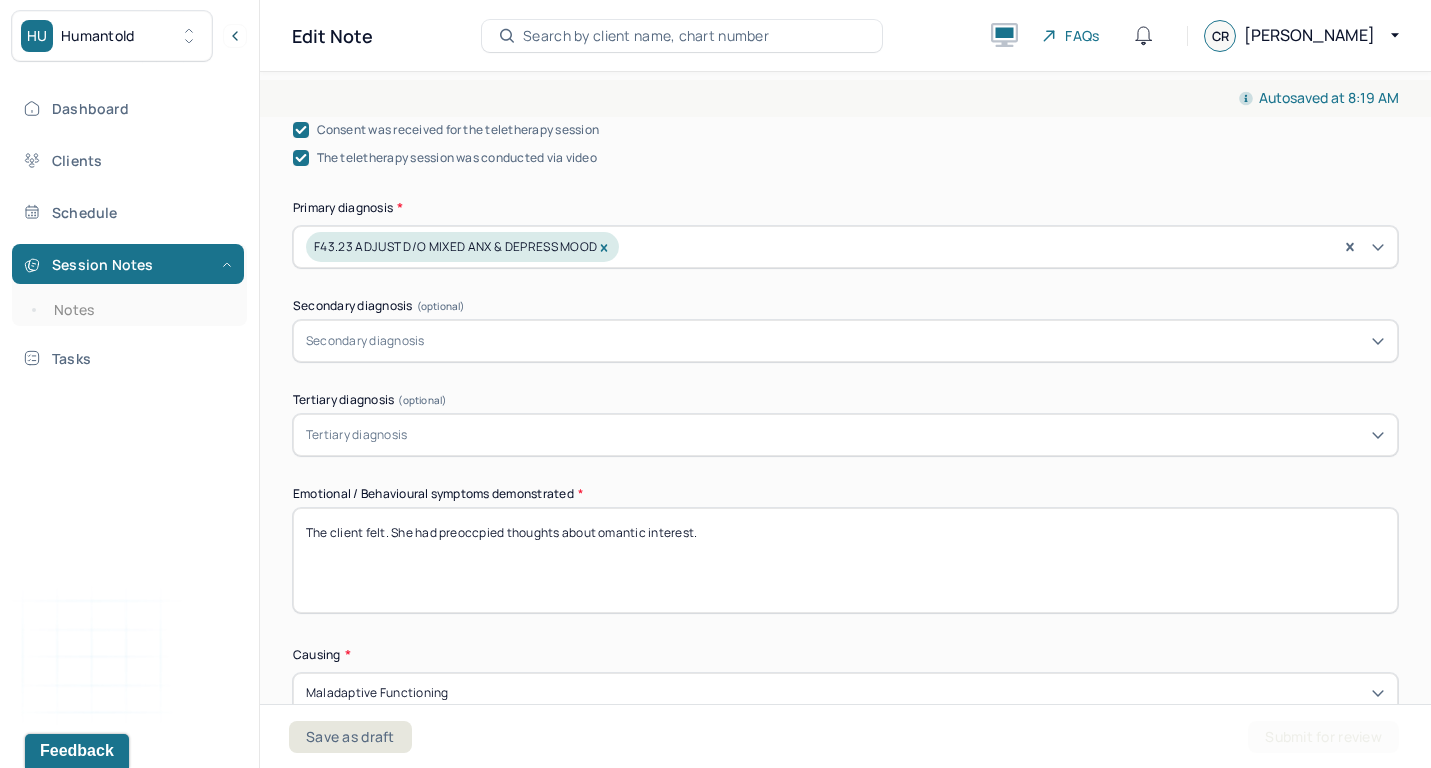 drag, startPoint x: 1071, startPoint y: 531, endPoint x: 597, endPoint y: 532, distance: 474.00107 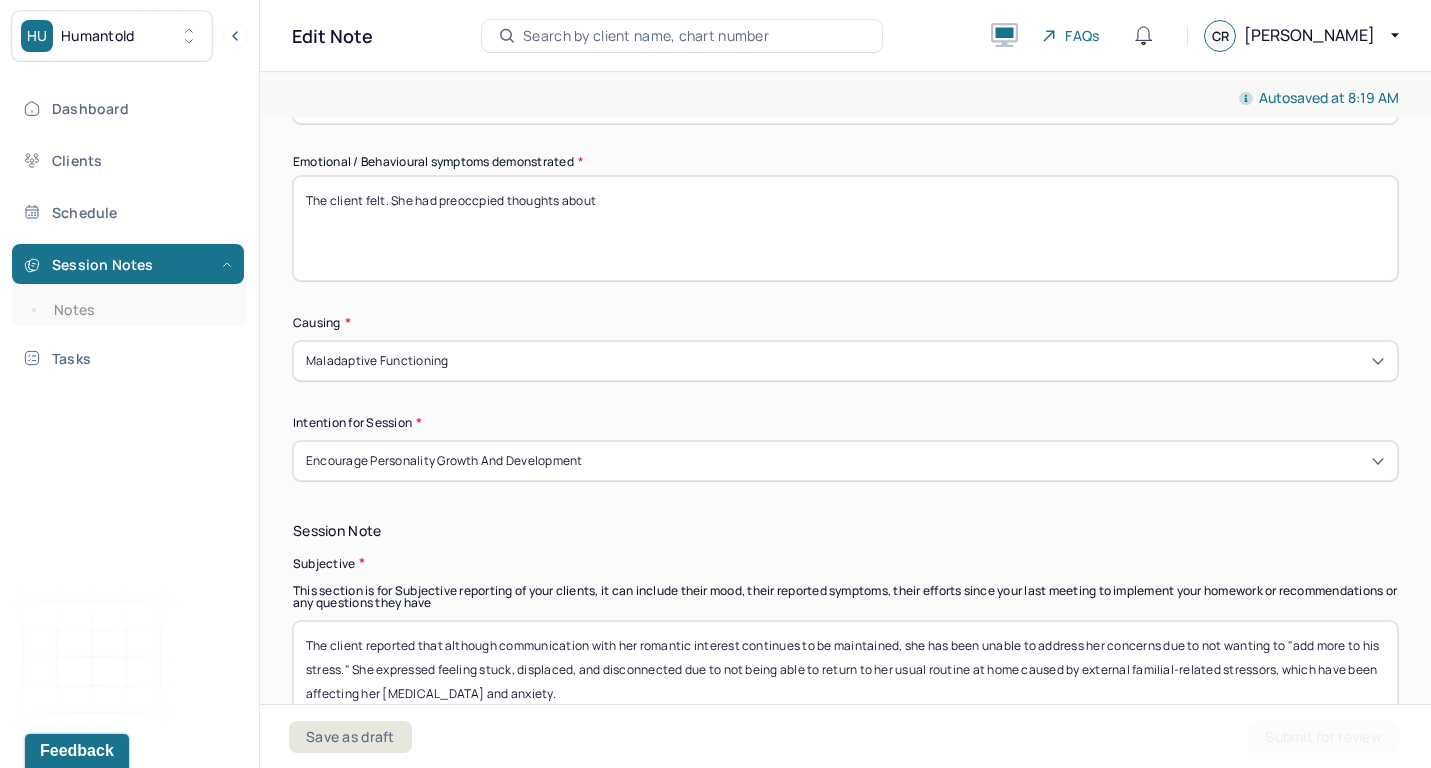 scroll, scrollTop: 1015, scrollLeft: 0, axis: vertical 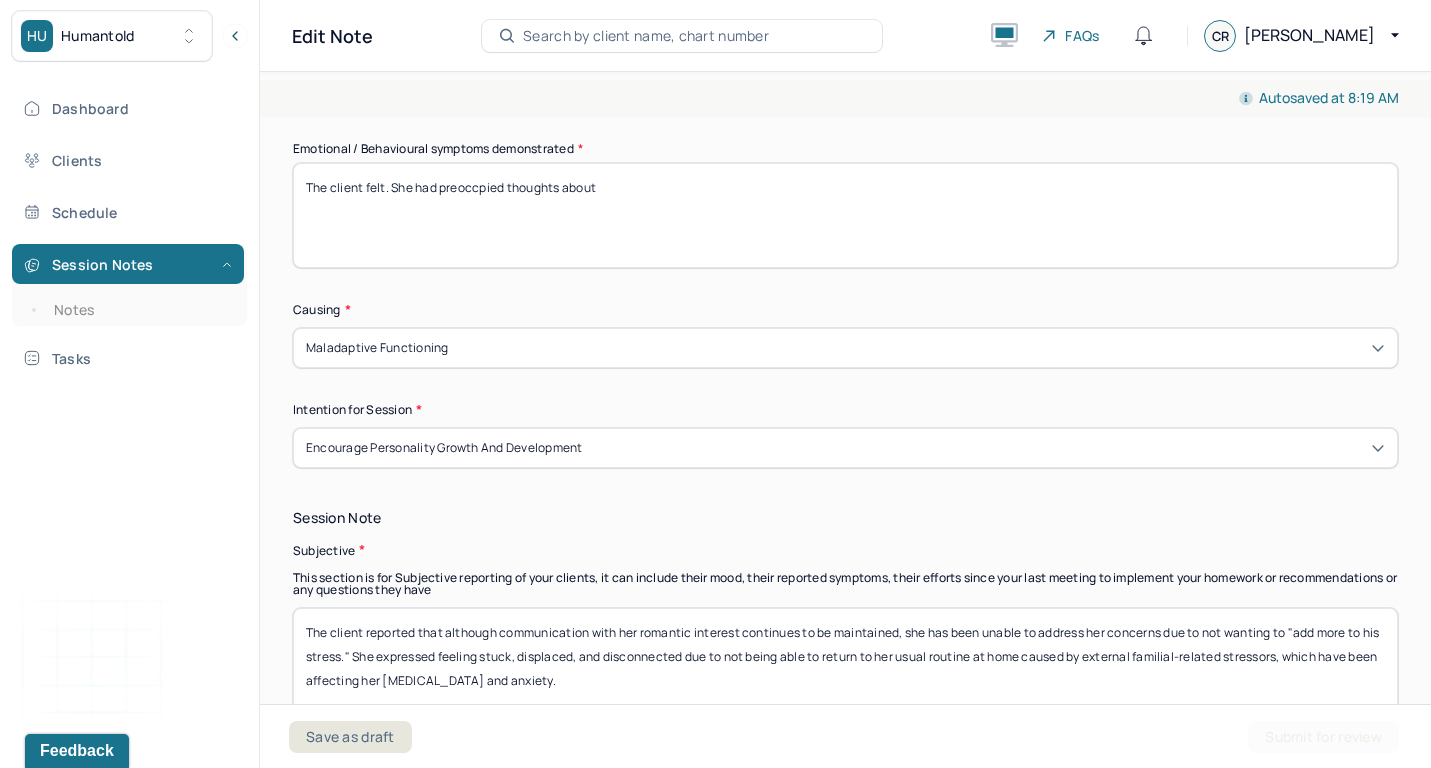 type on "The client felt. She had preoccpied thoughts about" 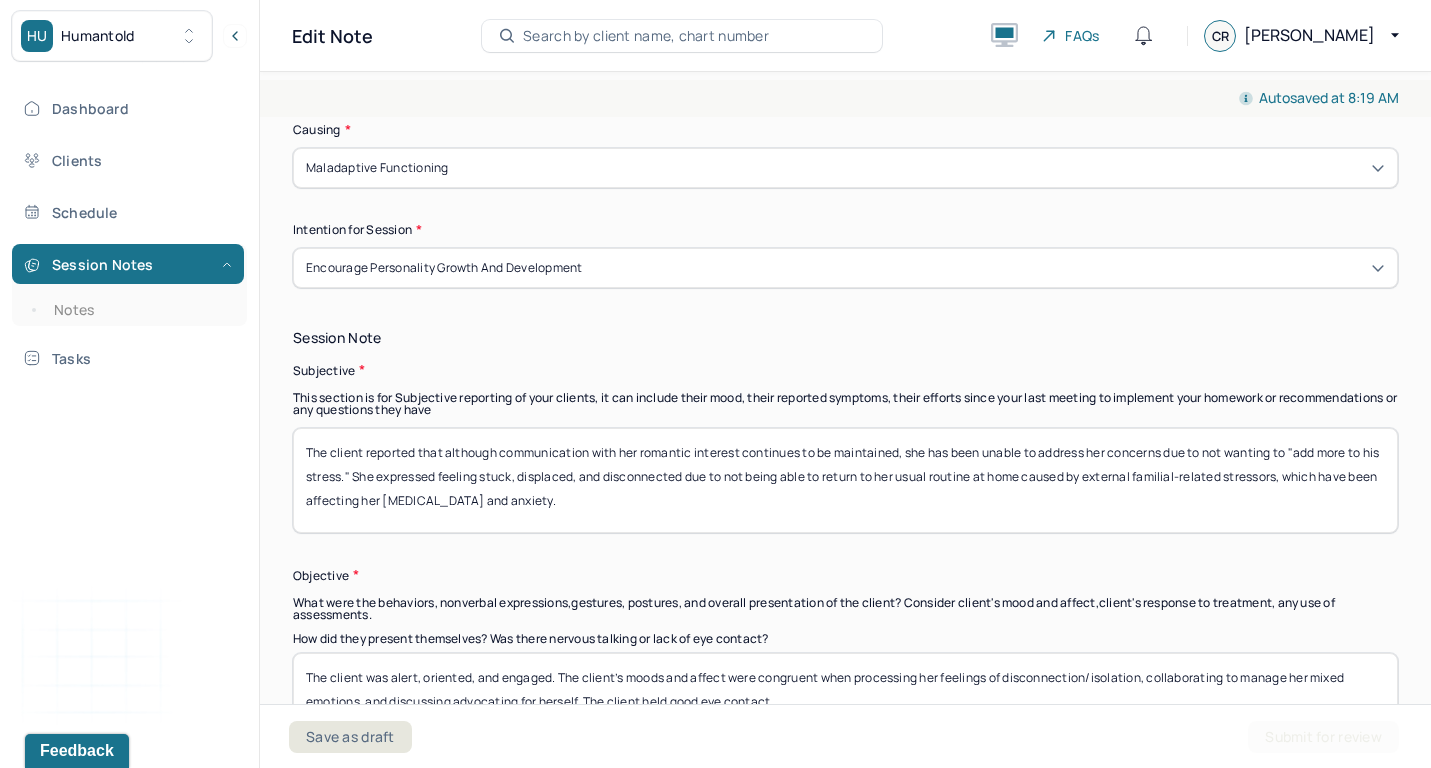 drag, startPoint x: 444, startPoint y: 628, endPoint x: 742, endPoint y: 814, distance: 351.28336 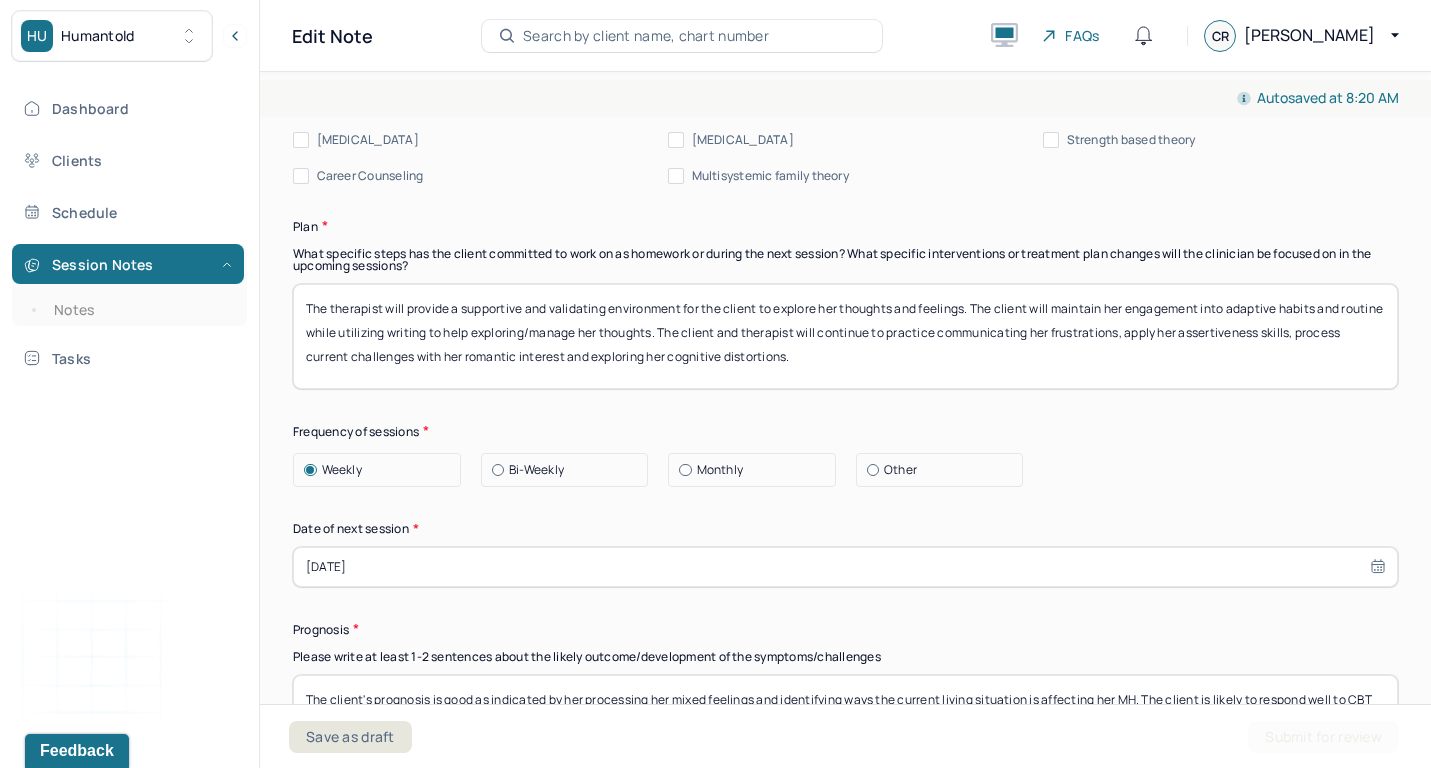scroll, scrollTop: 2487, scrollLeft: 0, axis: vertical 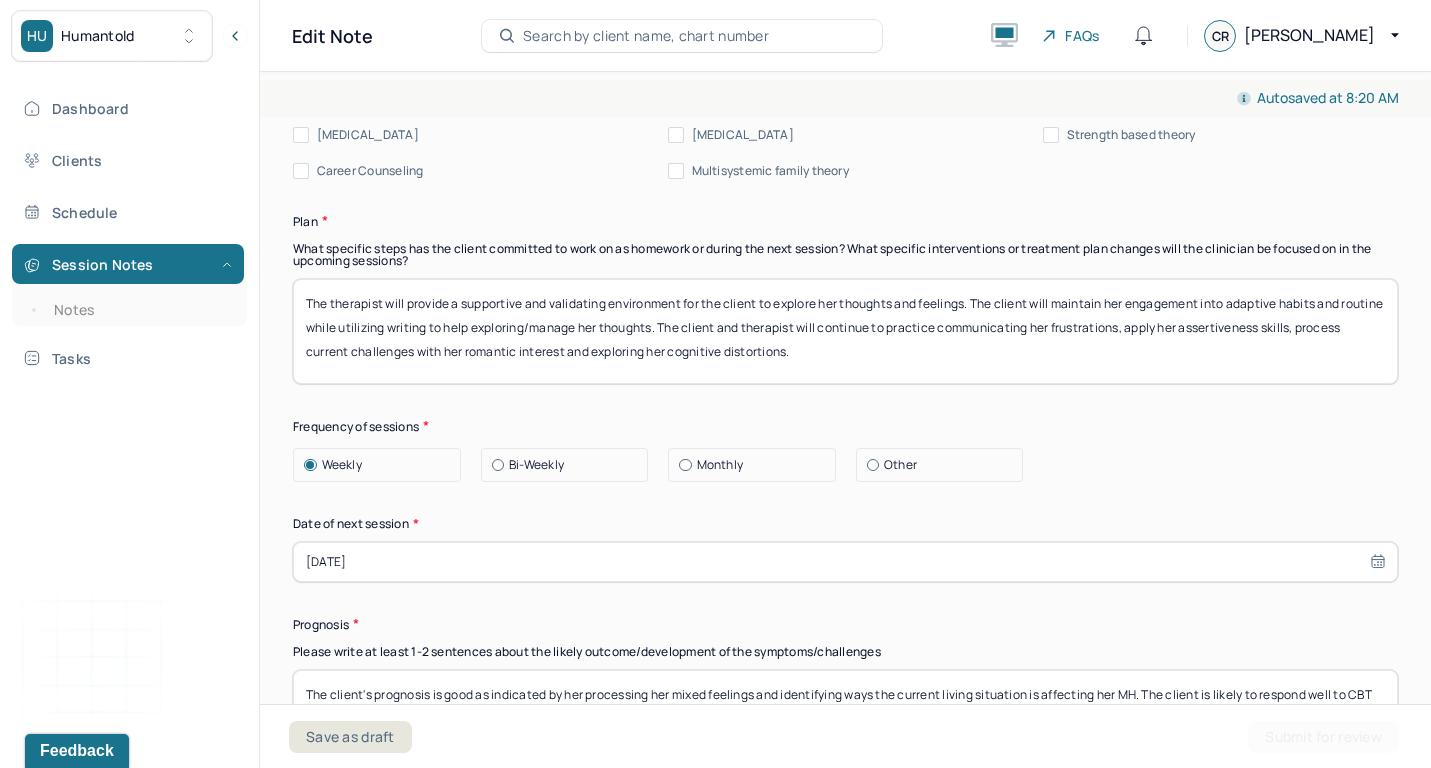 type on "The client reported that" 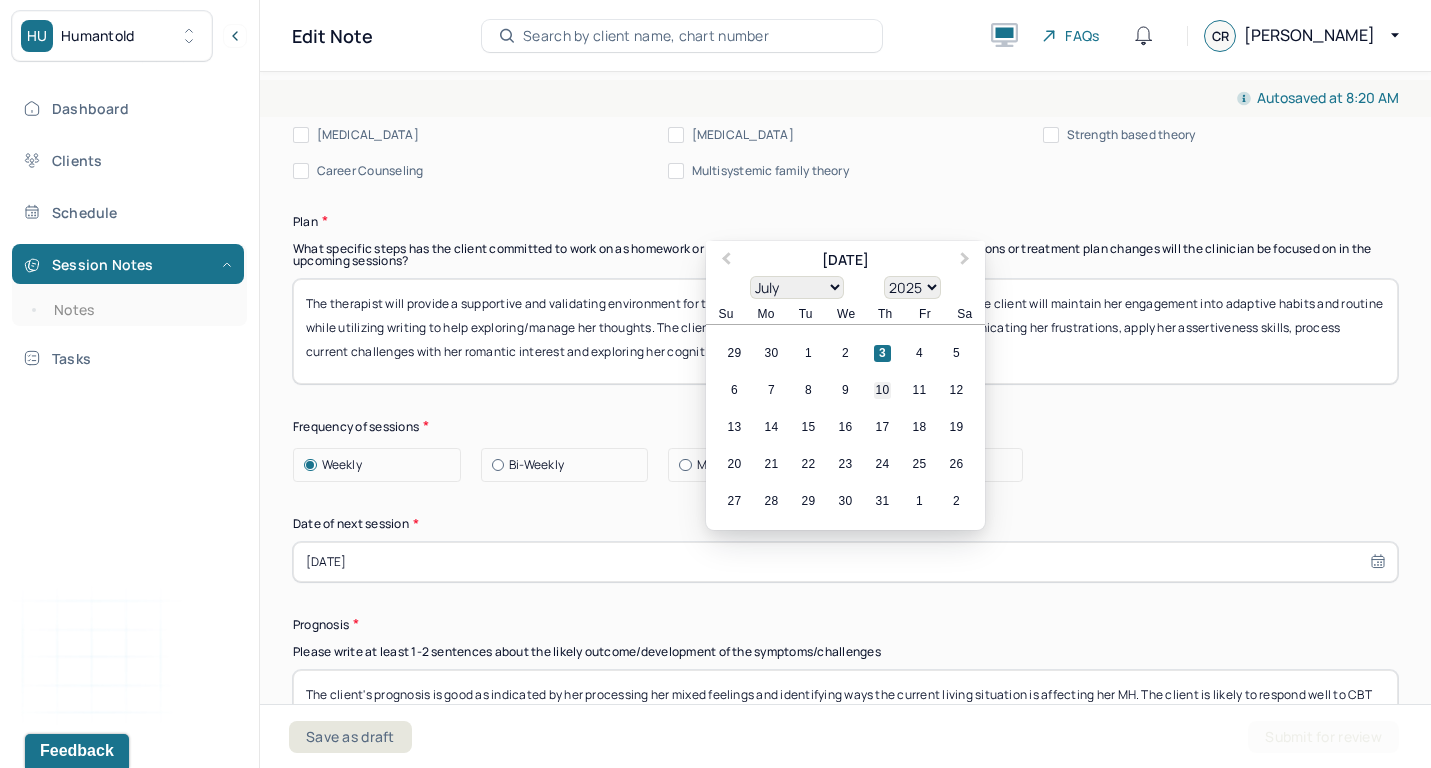 click on "10" at bounding box center (882, 390) 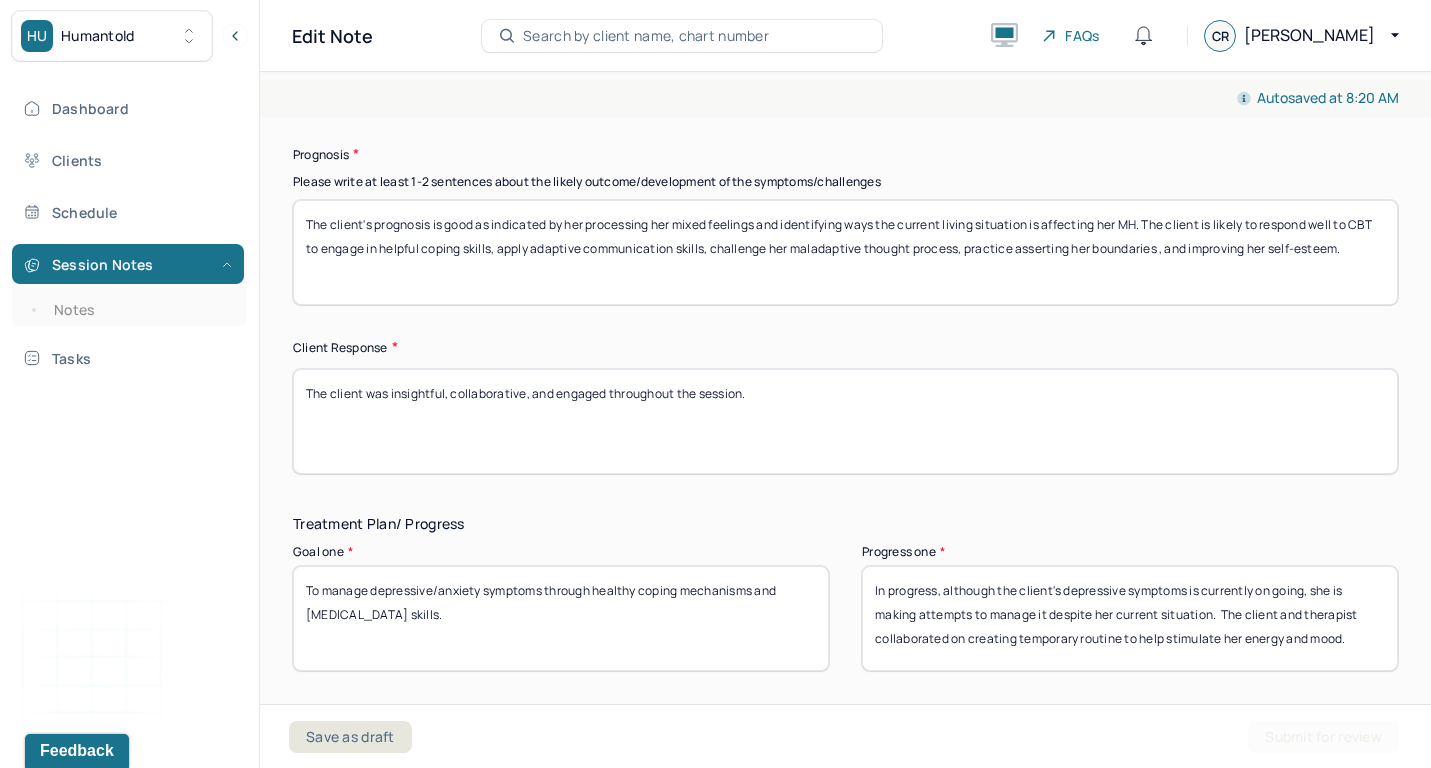 scroll, scrollTop: 2978, scrollLeft: 0, axis: vertical 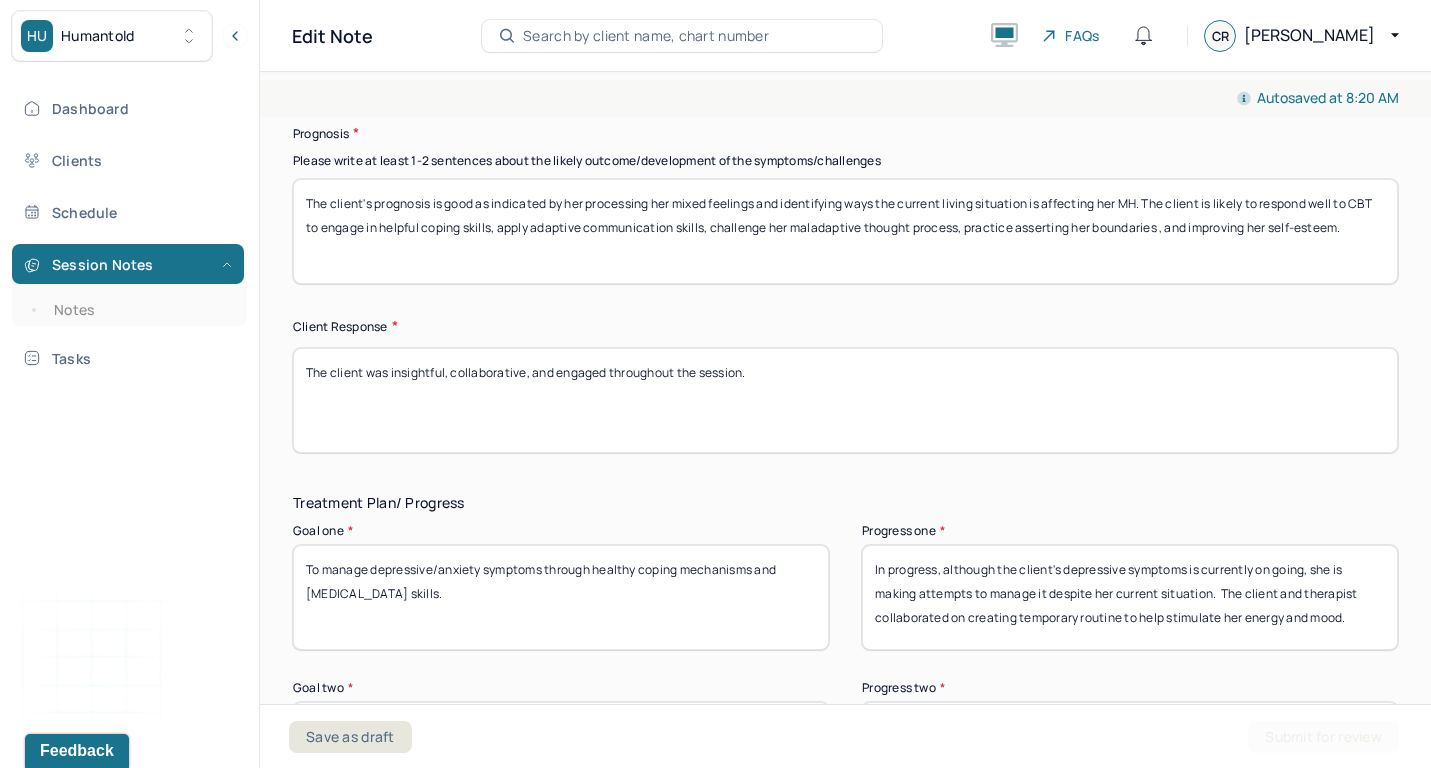 drag, startPoint x: 950, startPoint y: 566, endPoint x: 1051, endPoint y: 724, distance: 187.52333 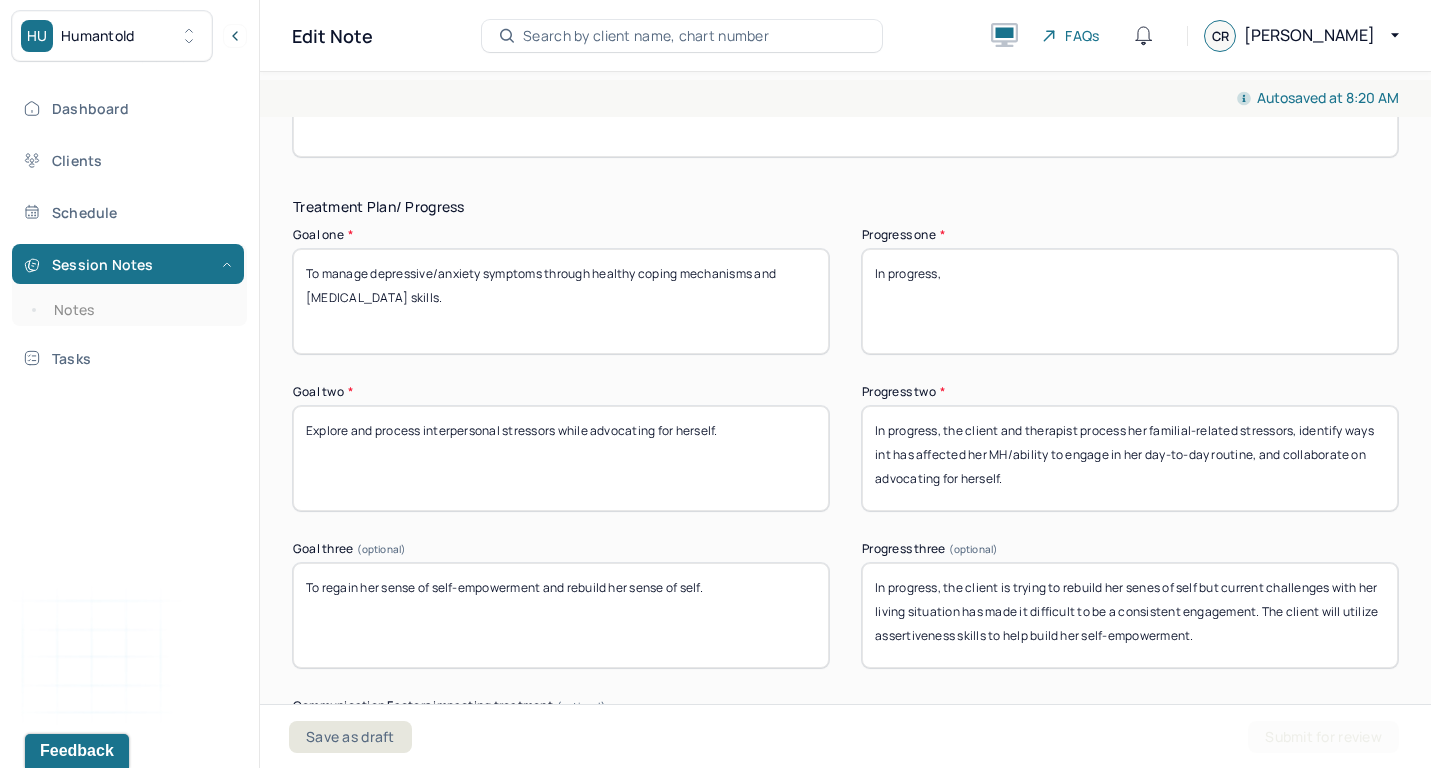 scroll, scrollTop: 3361, scrollLeft: 0, axis: vertical 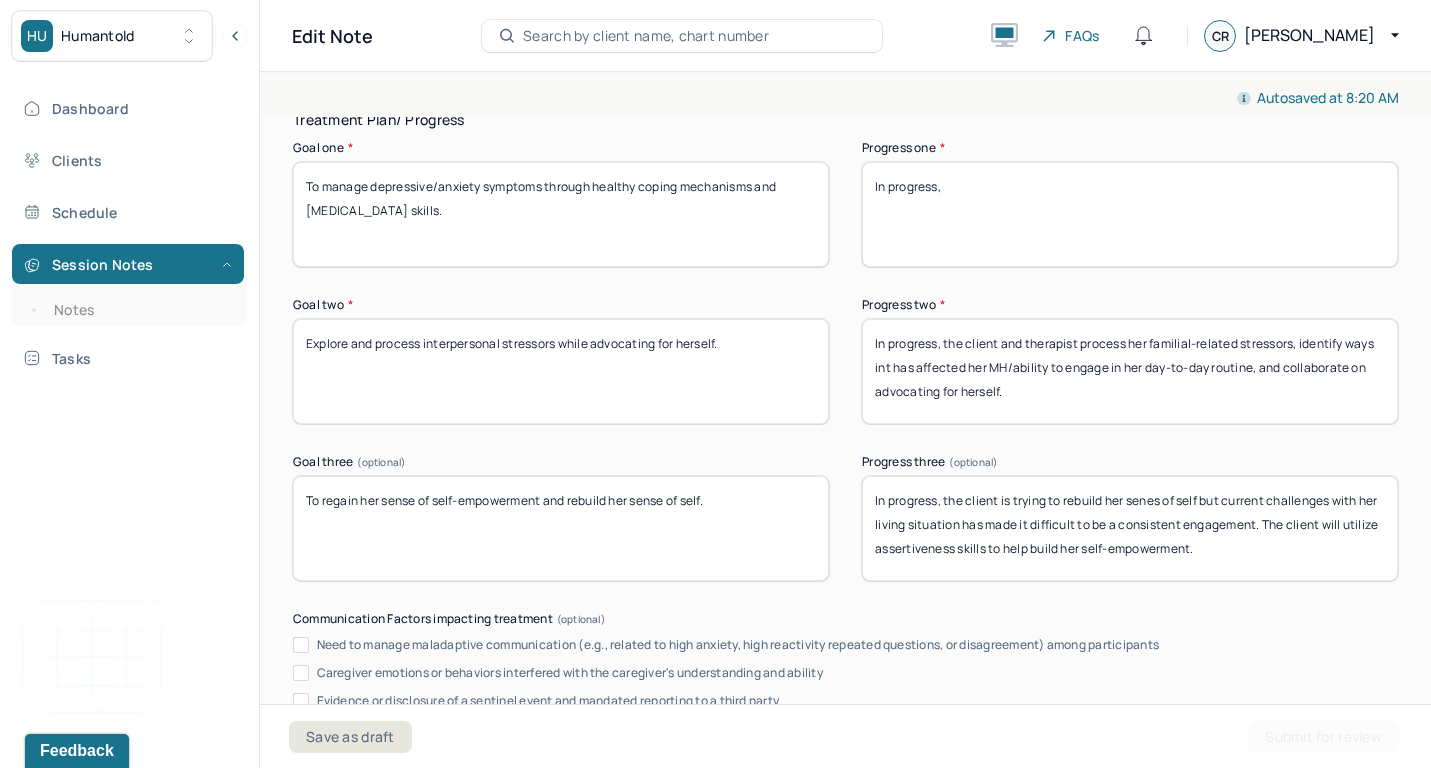 type on "In progress," 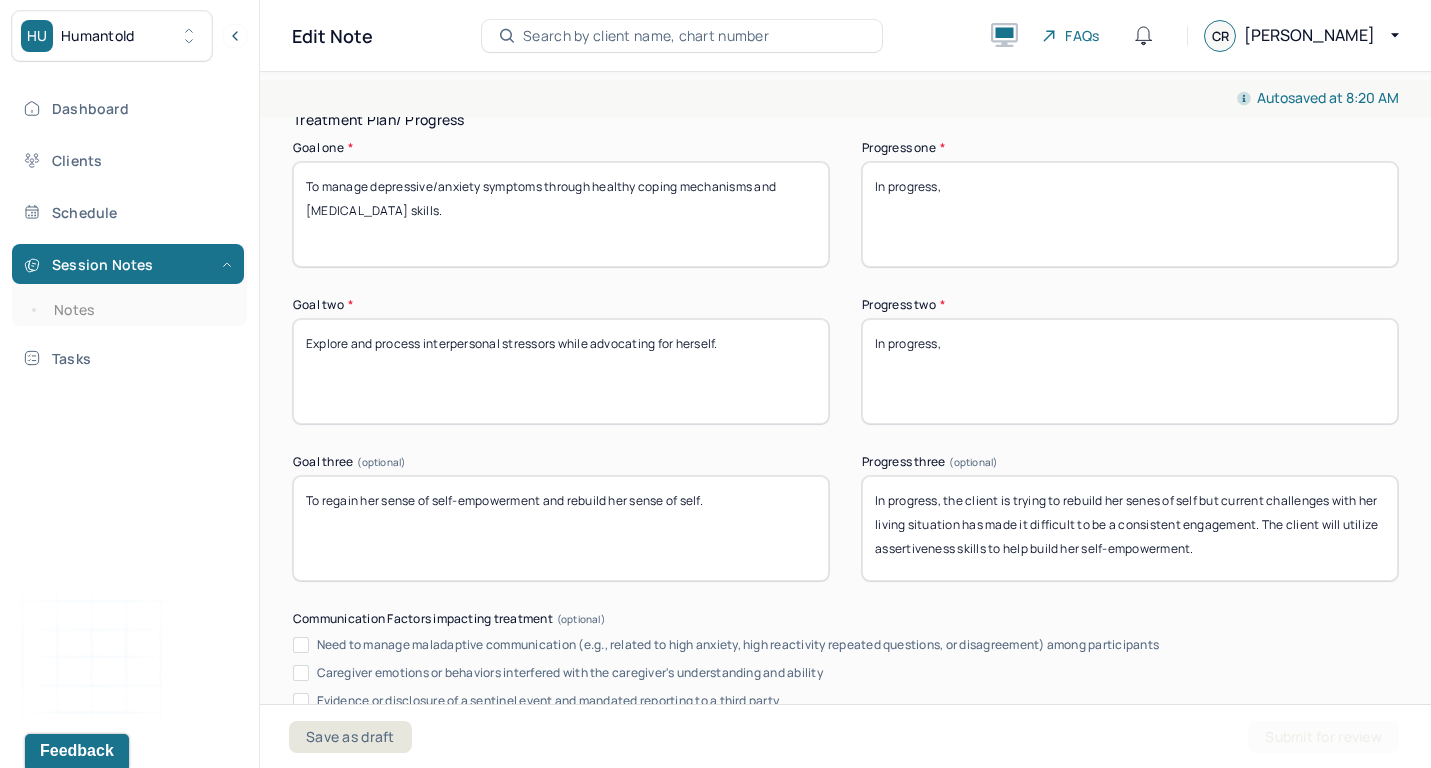 type on "In progress," 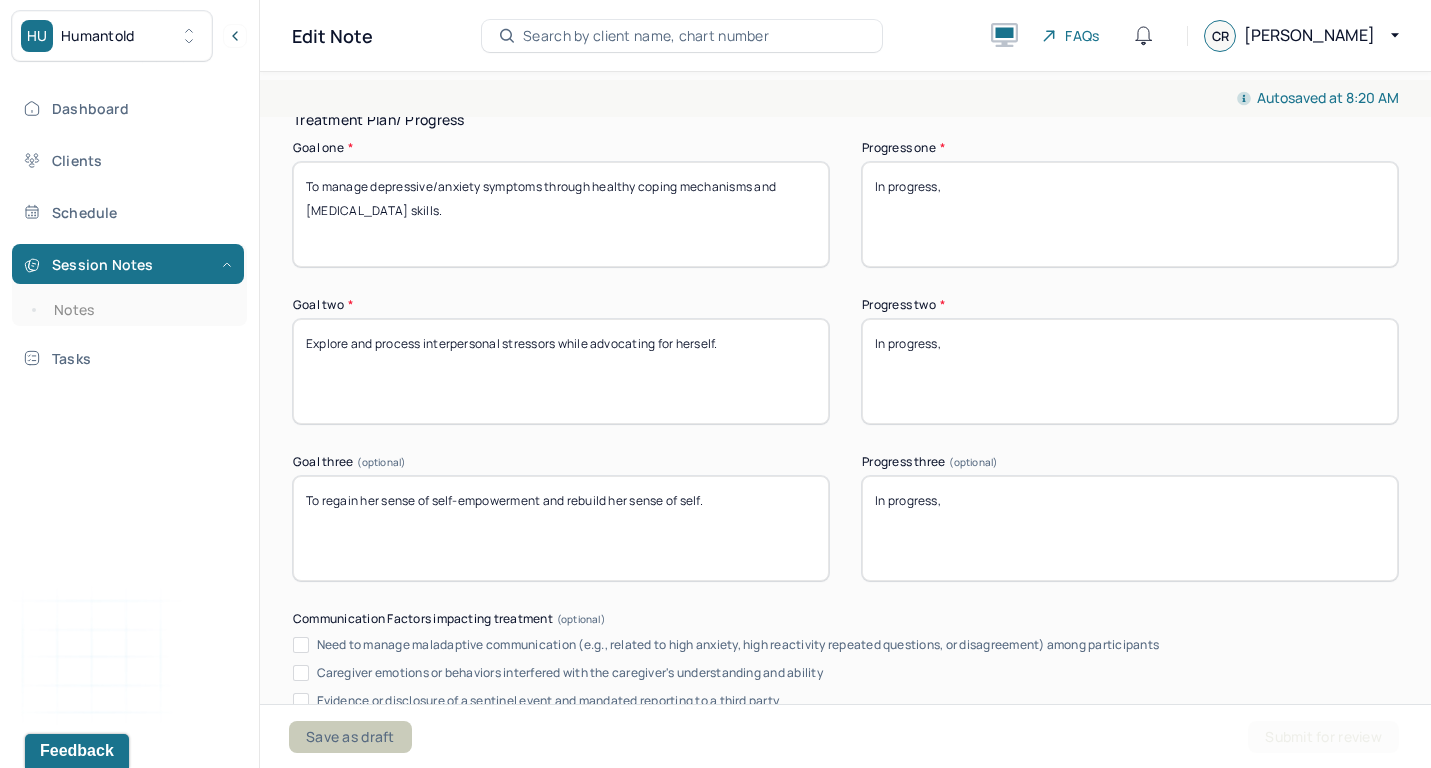 type on "In progress," 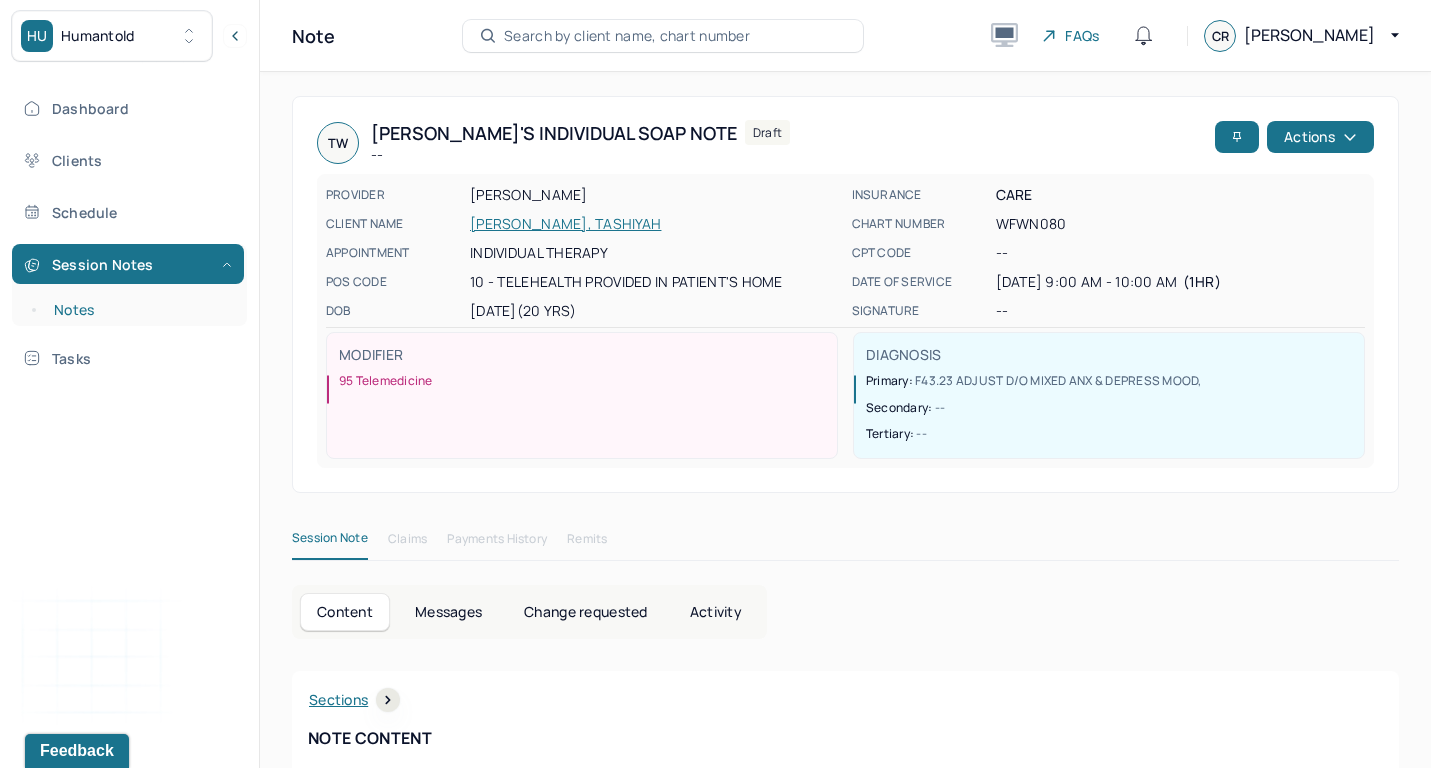 click on "Notes" at bounding box center [139, 310] 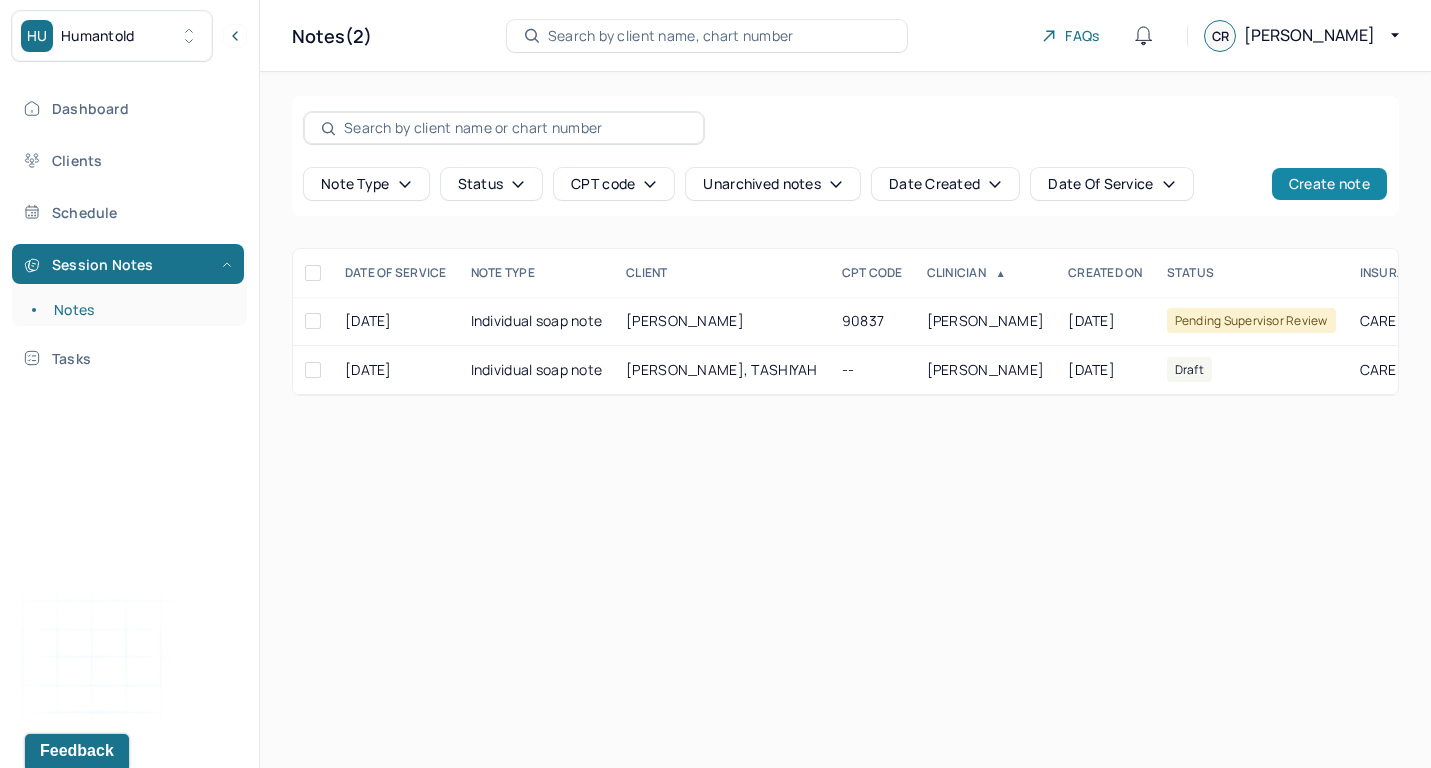 click on "Create note" at bounding box center (1329, 184) 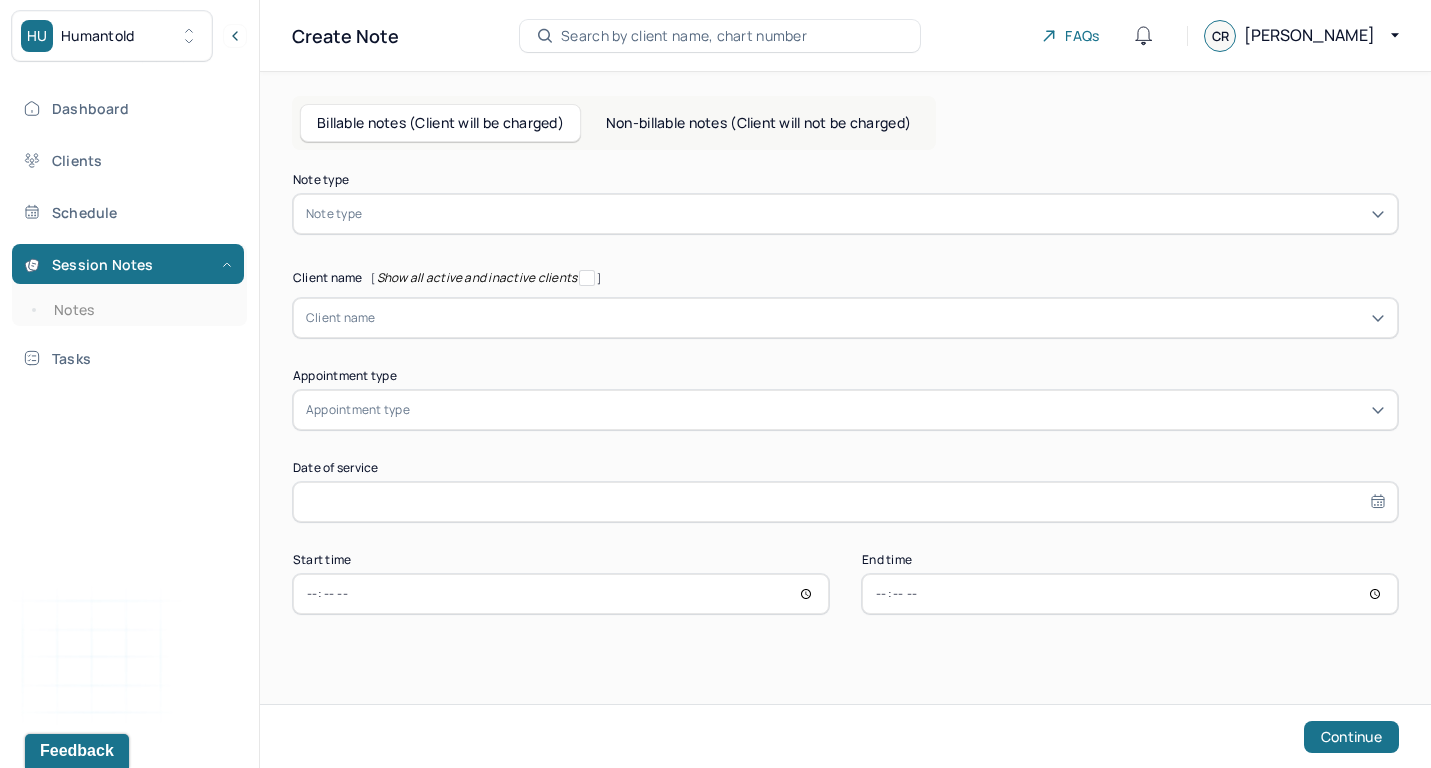 click at bounding box center [875, 214] 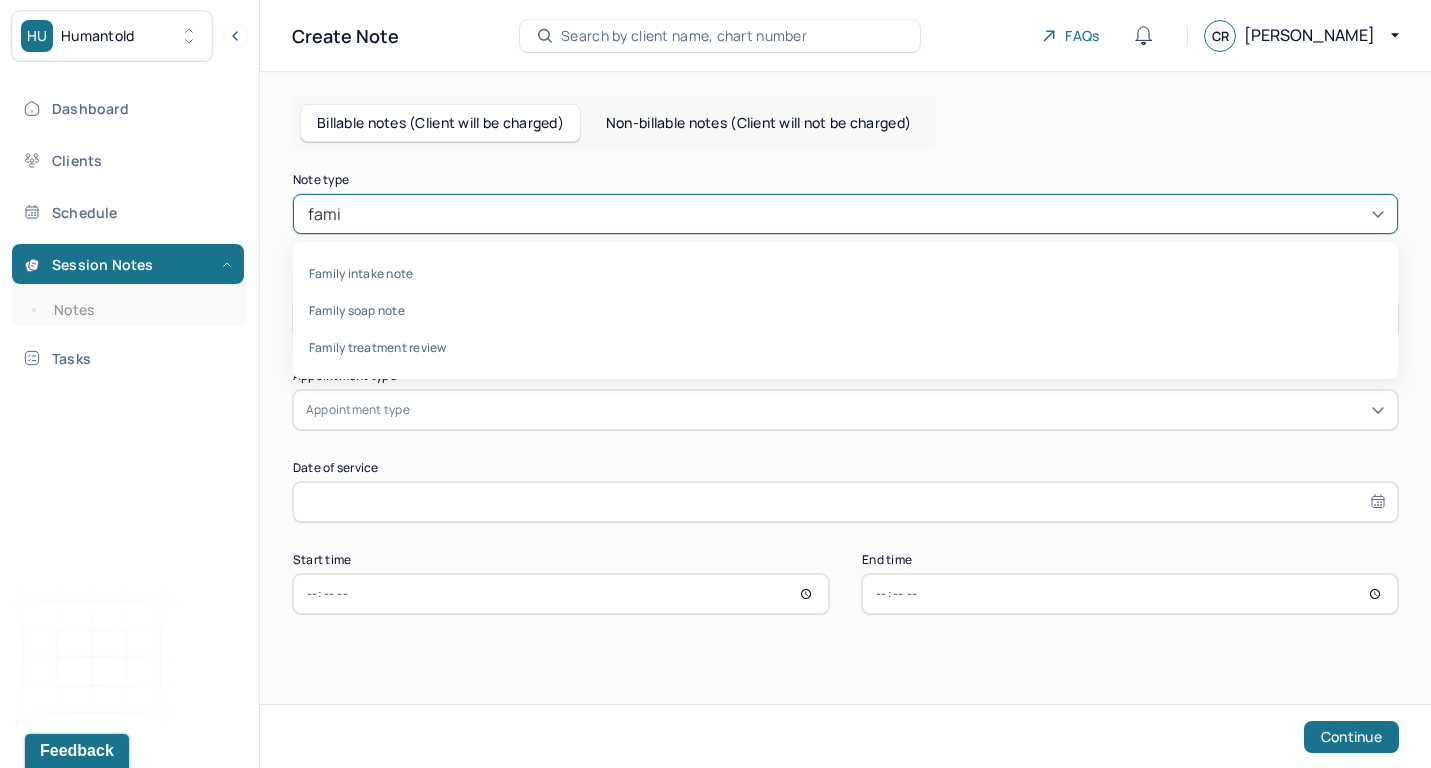 type on "famil" 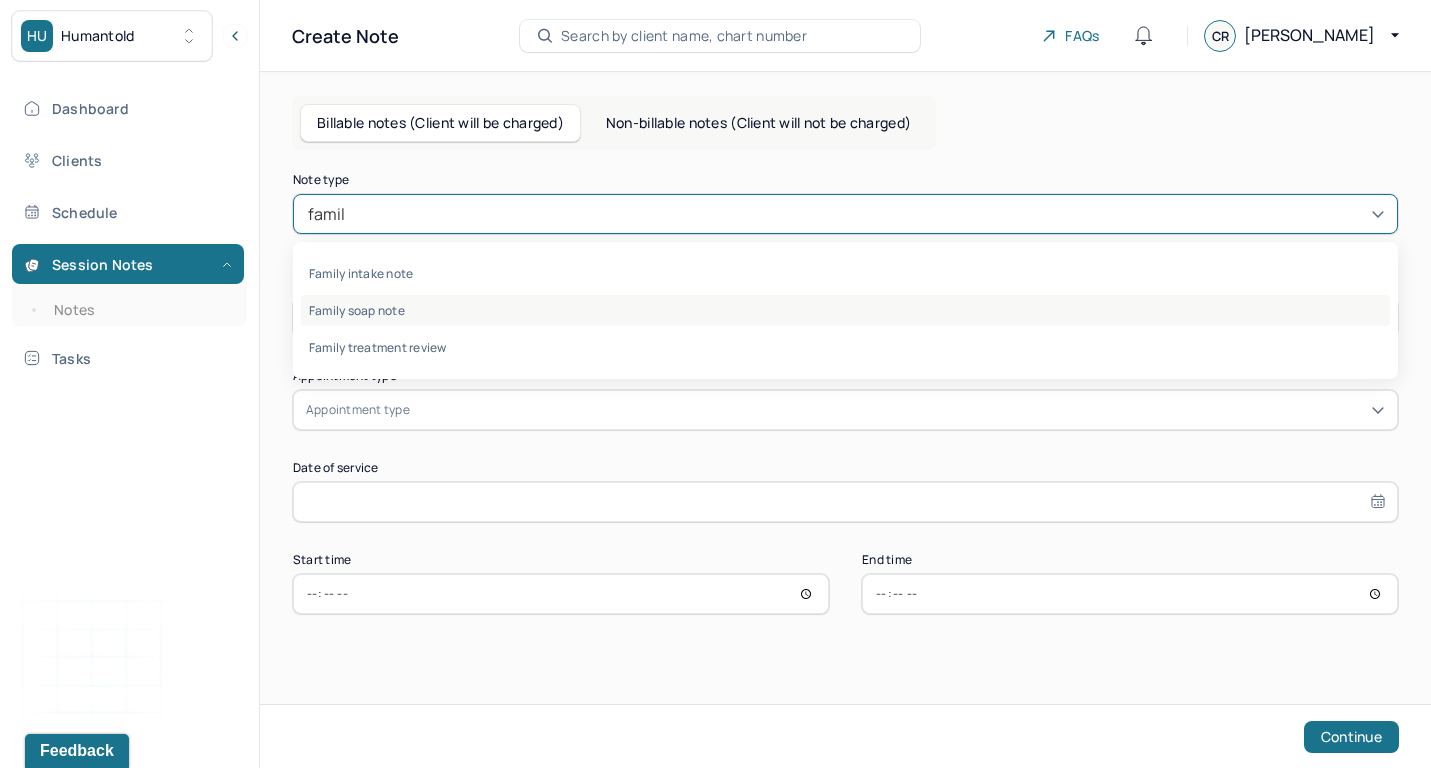 click on "Family soap note" at bounding box center (845, 310) 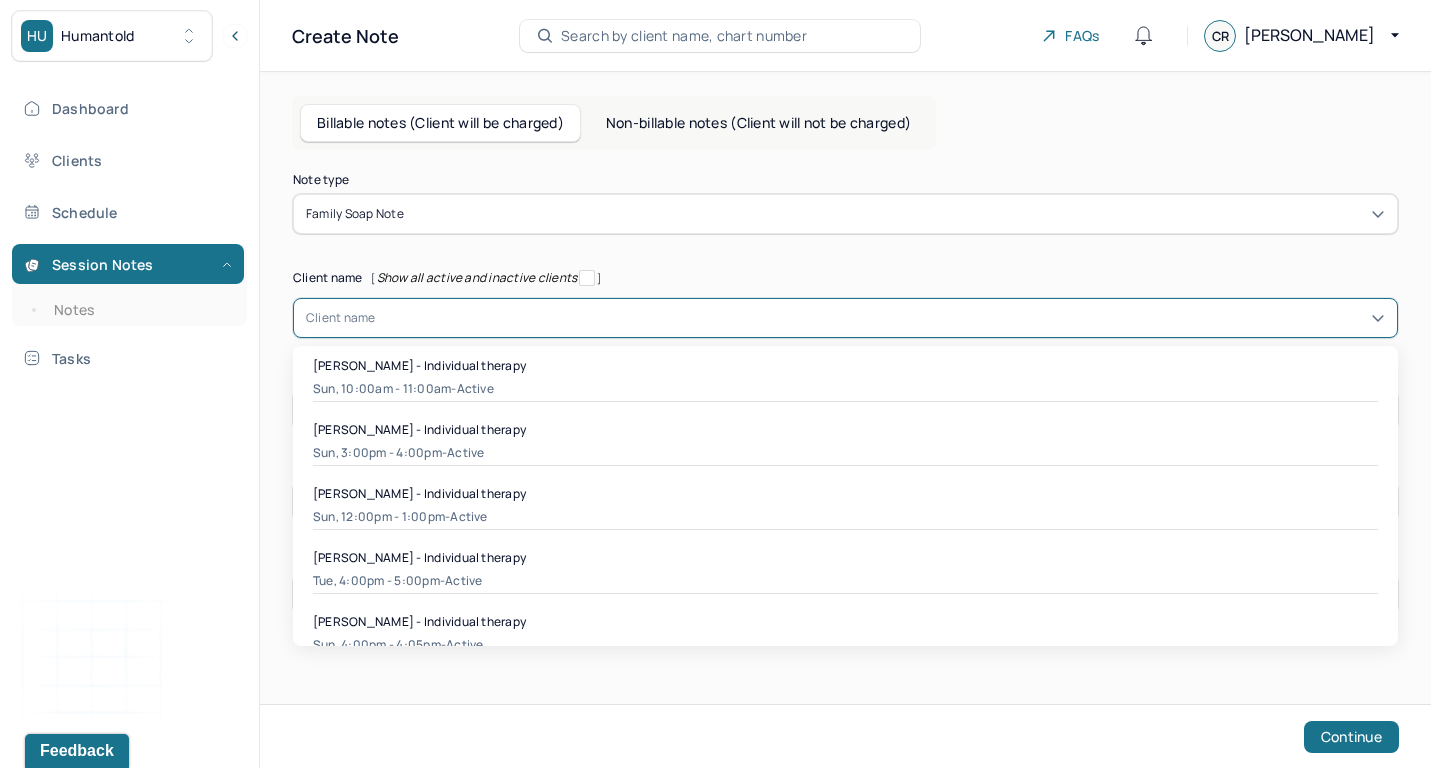 click at bounding box center (880, 318) 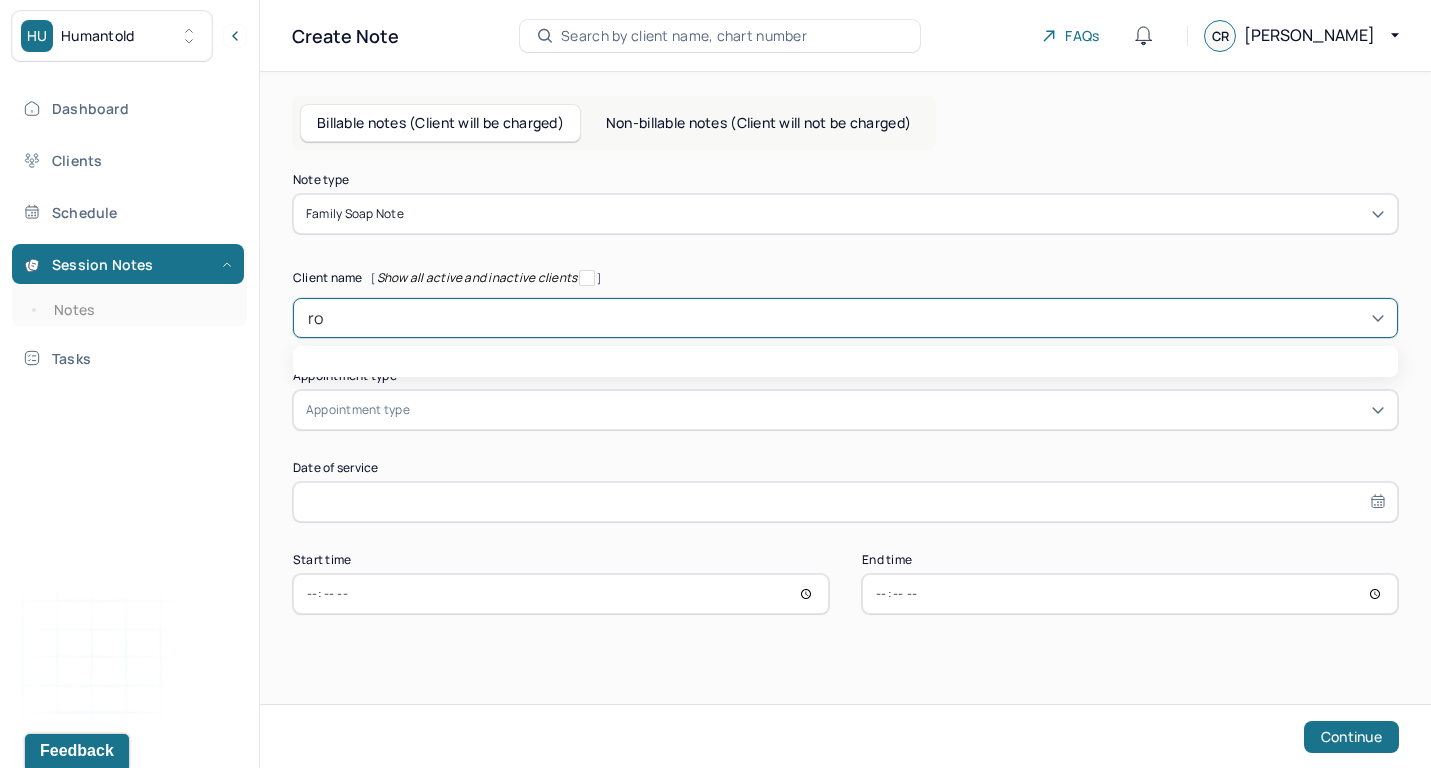 type on "[PERSON_NAME]" 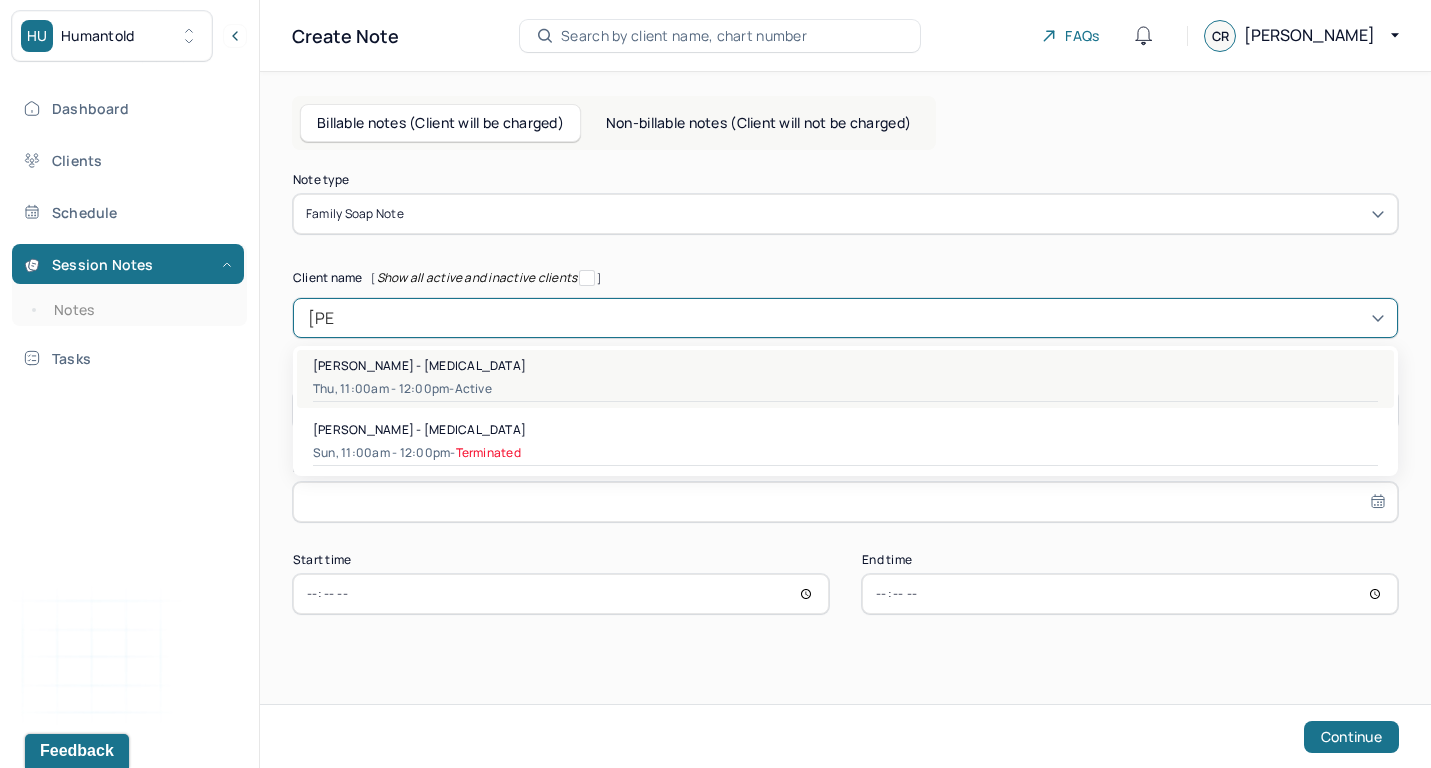 click on "[PERSON_NAME] - [MEDICAL_DATA] Thu, 11:00am - 12:00pm  -  active" at bounding box center [845, 379] 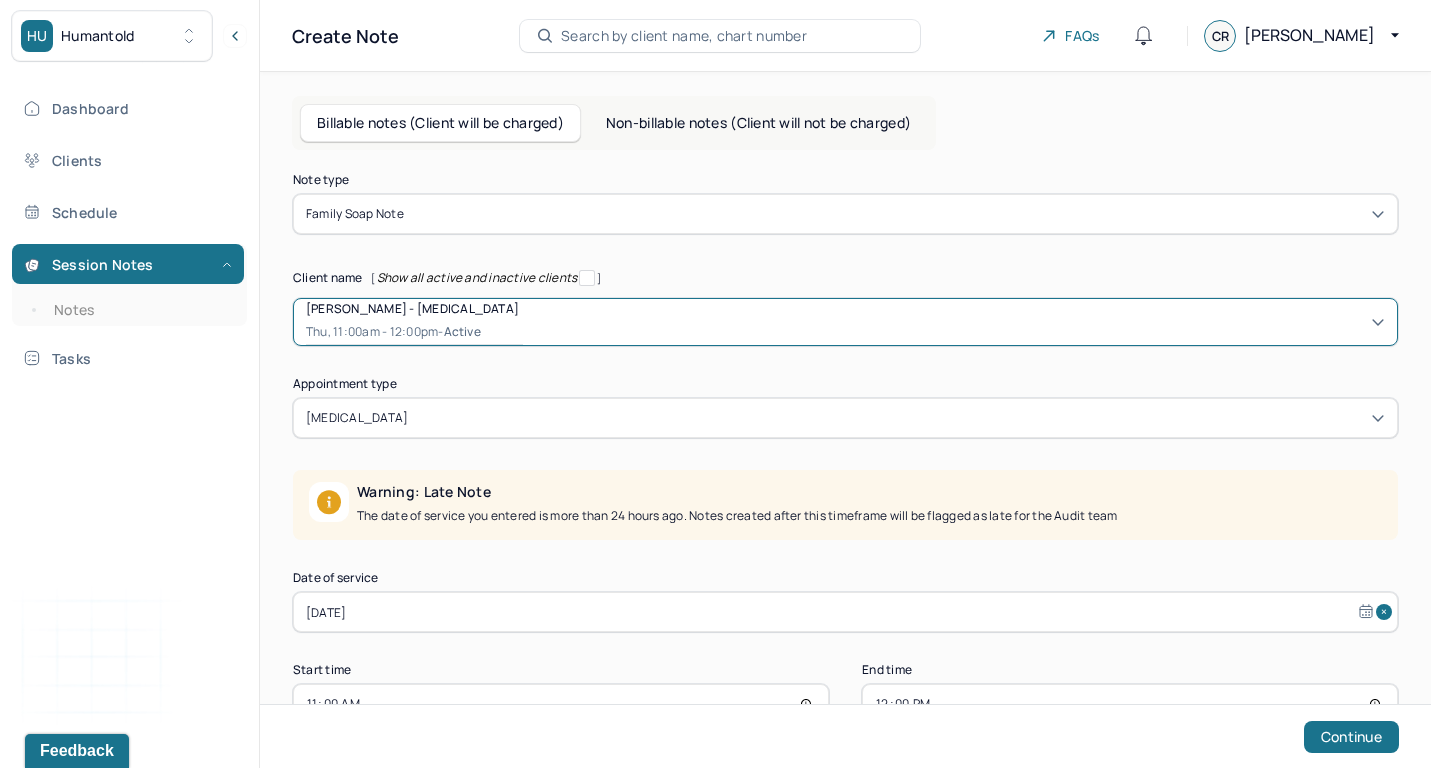 click at bounding box center [898, 418] 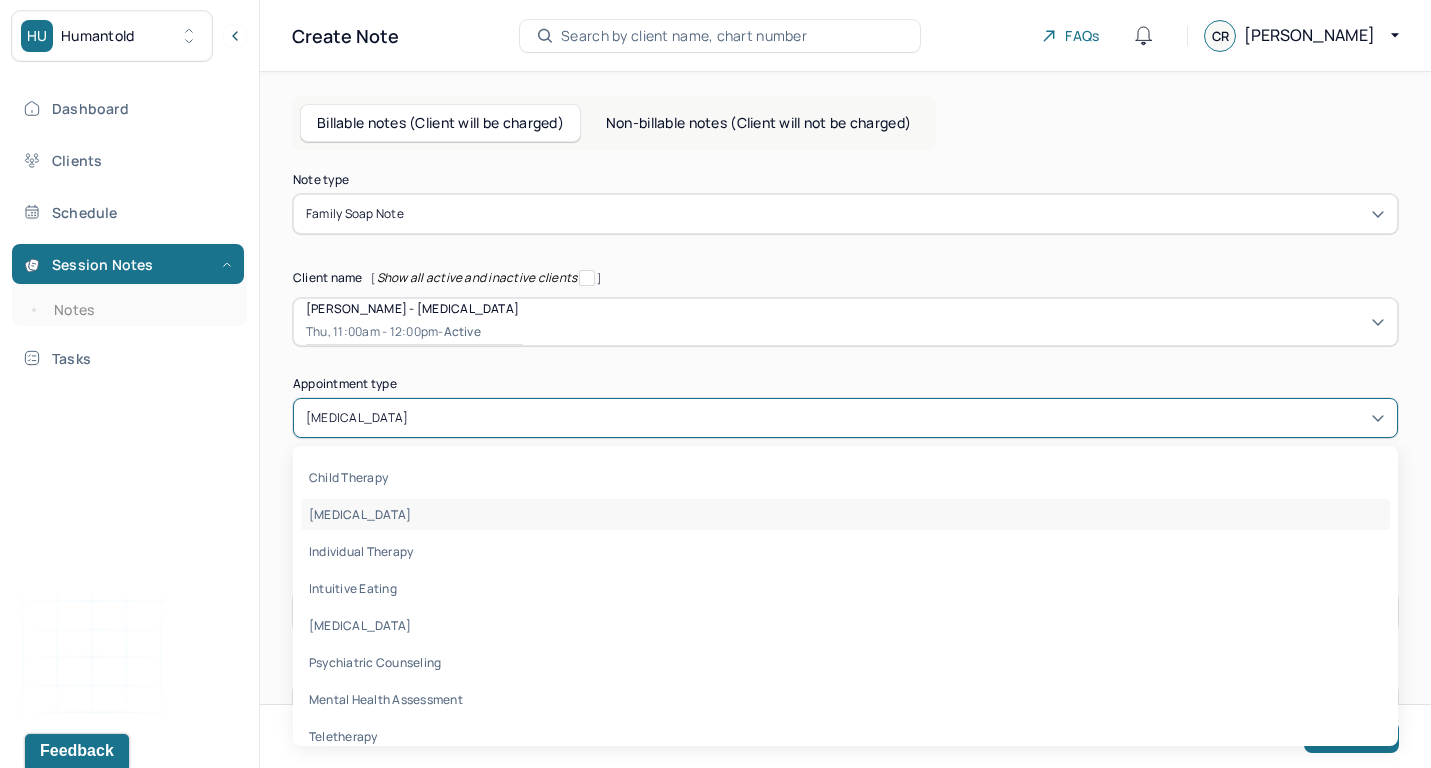 click on "Appointment type" at bounding box center [845, 384] 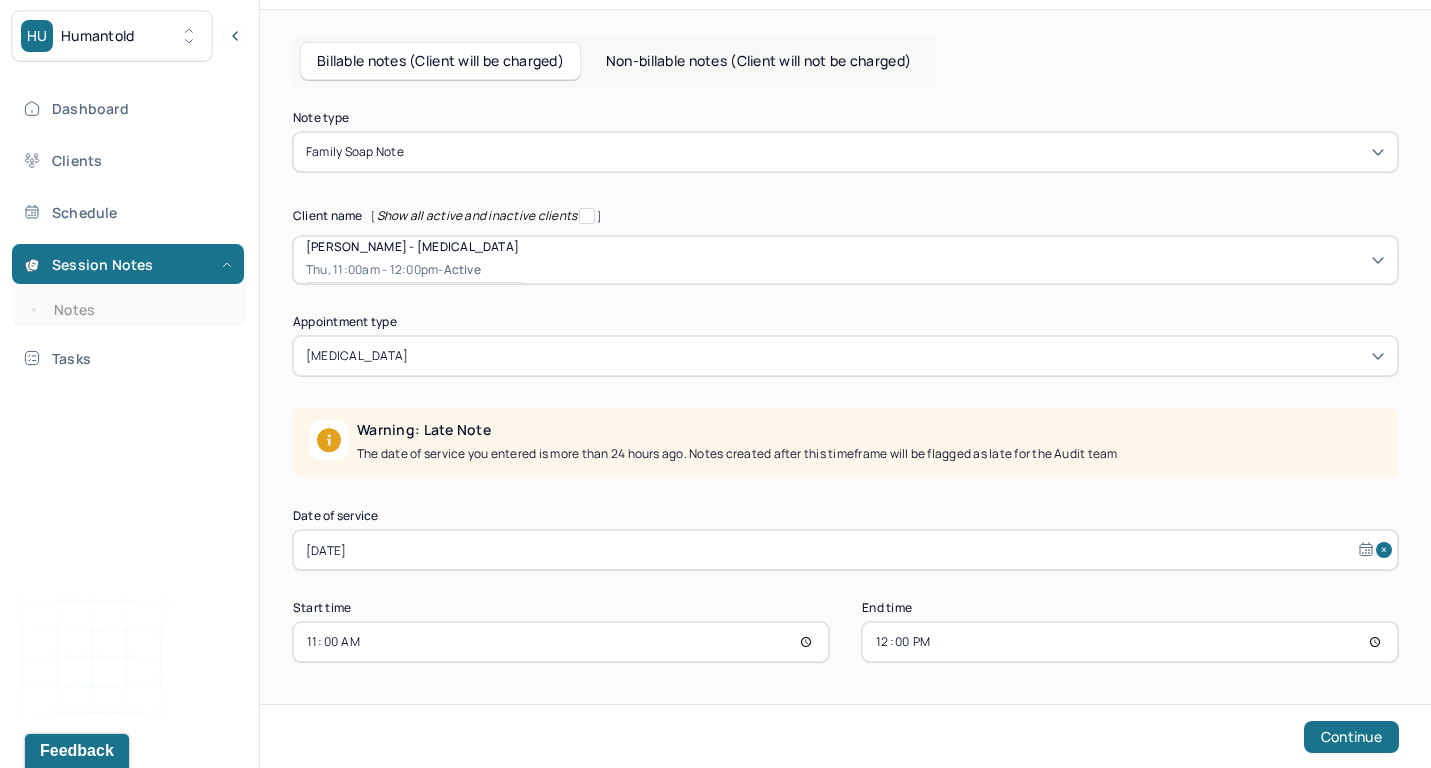 scroll, scrollTop: 62, scrollLeft: 0, axis: vertical 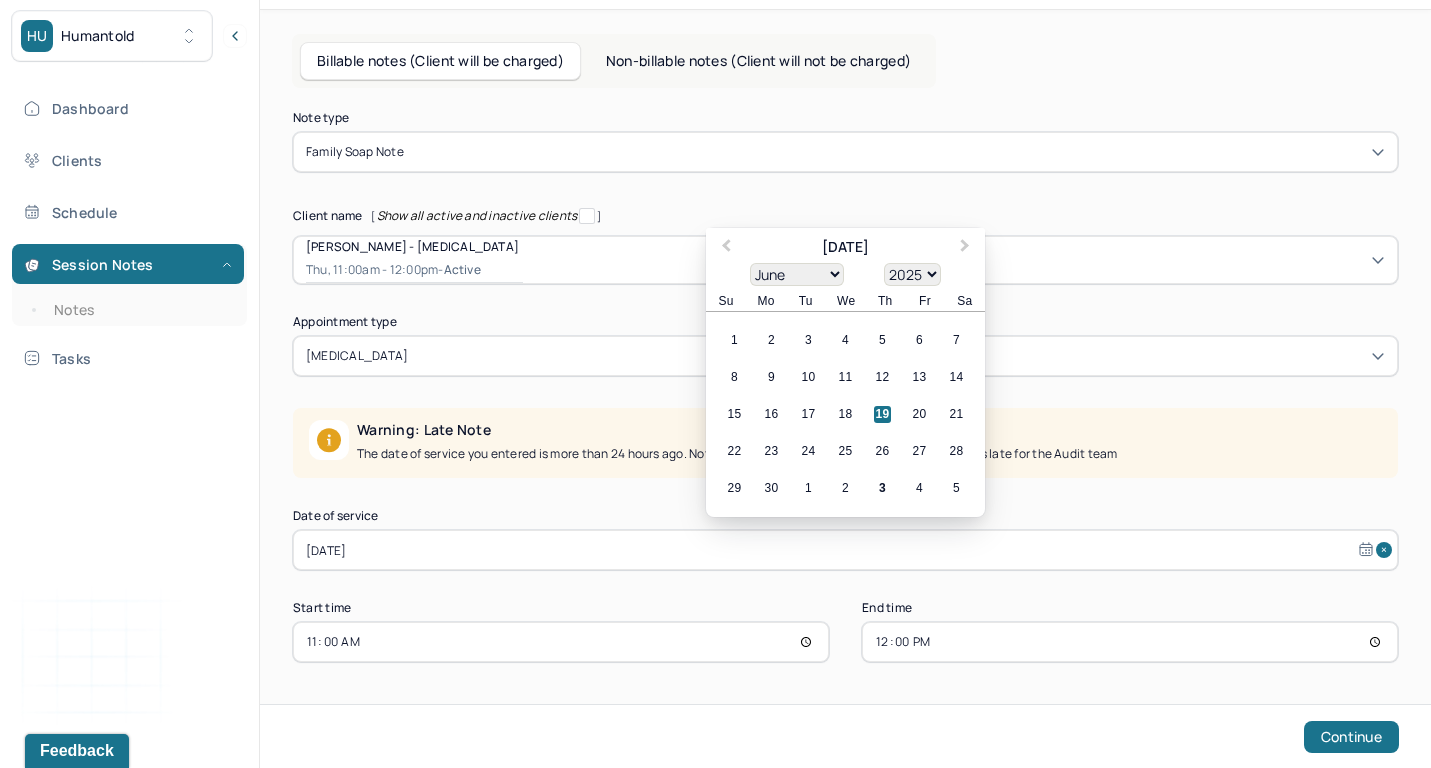 click on "[DATE]" at bounding box center (845, 550) 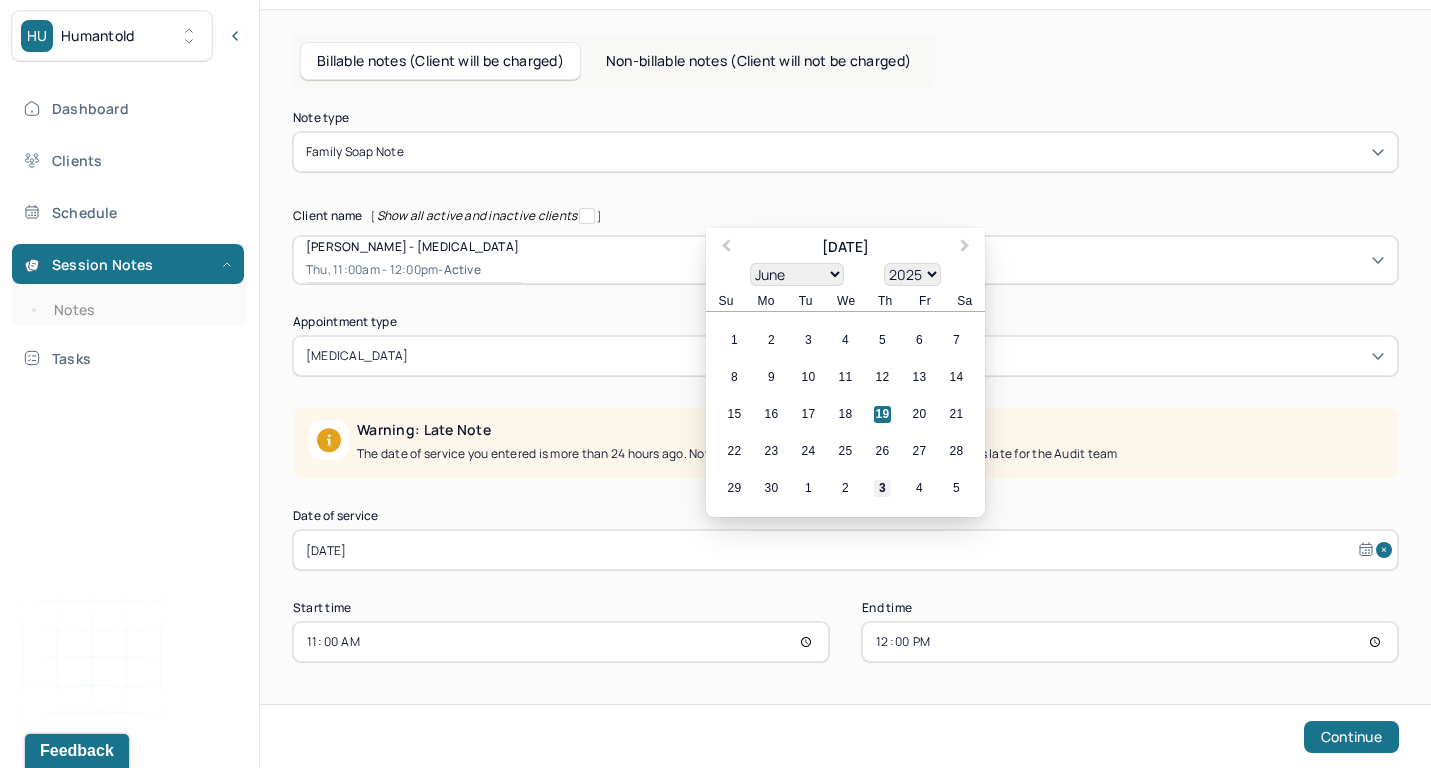 click on "3" at bounding box center (882, 488) 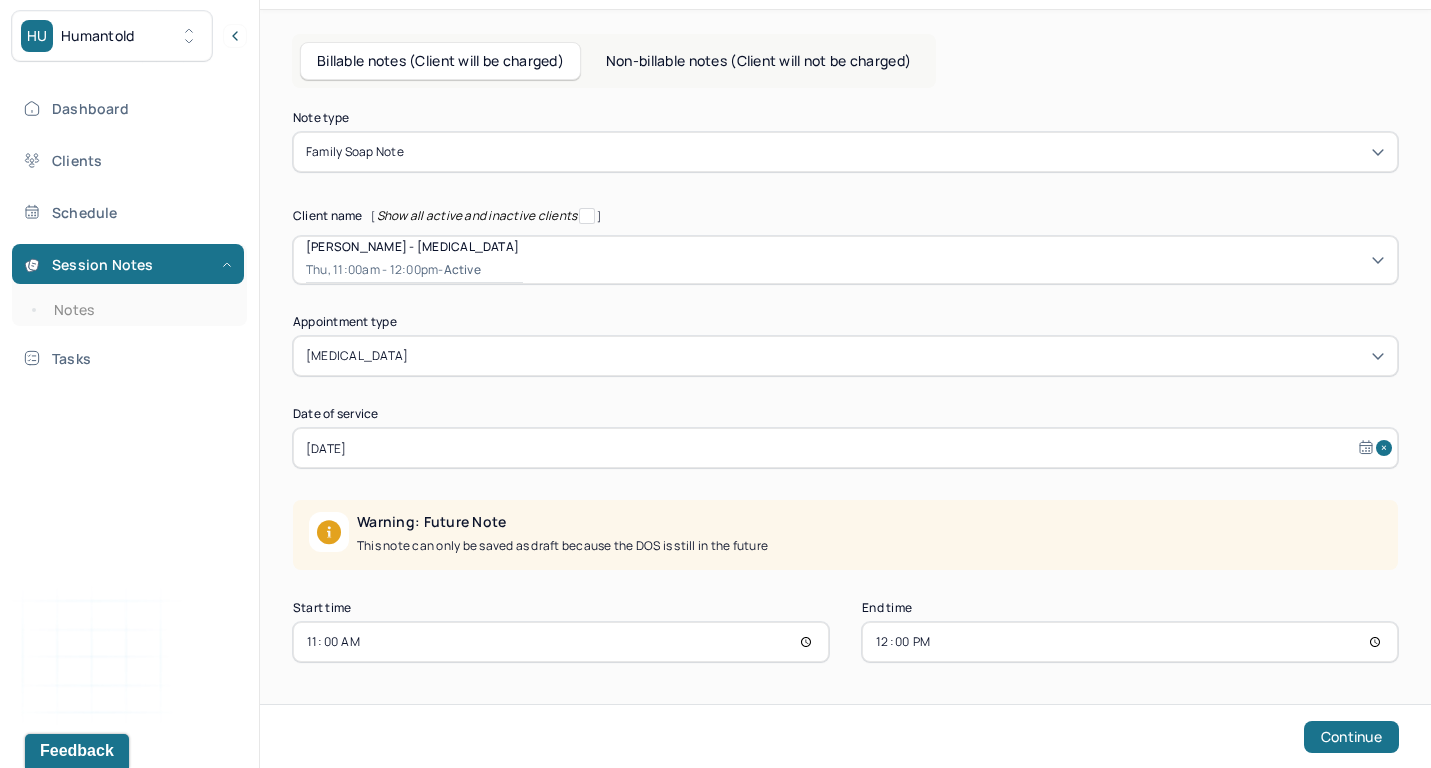 scroll, scrollTop: 62, scrollLeft: 0, axis: vertical 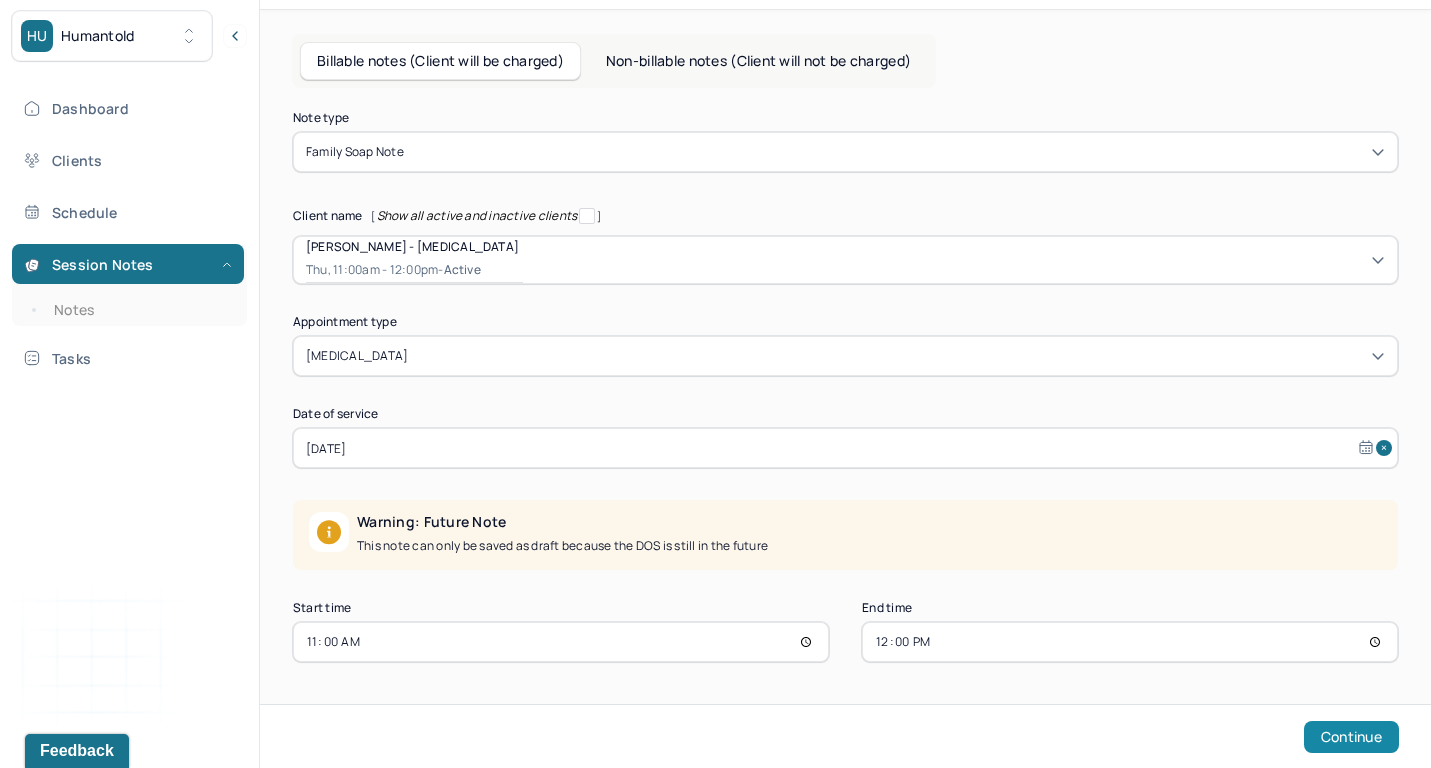 click on "Continue" at bounding box center (1351, 737) 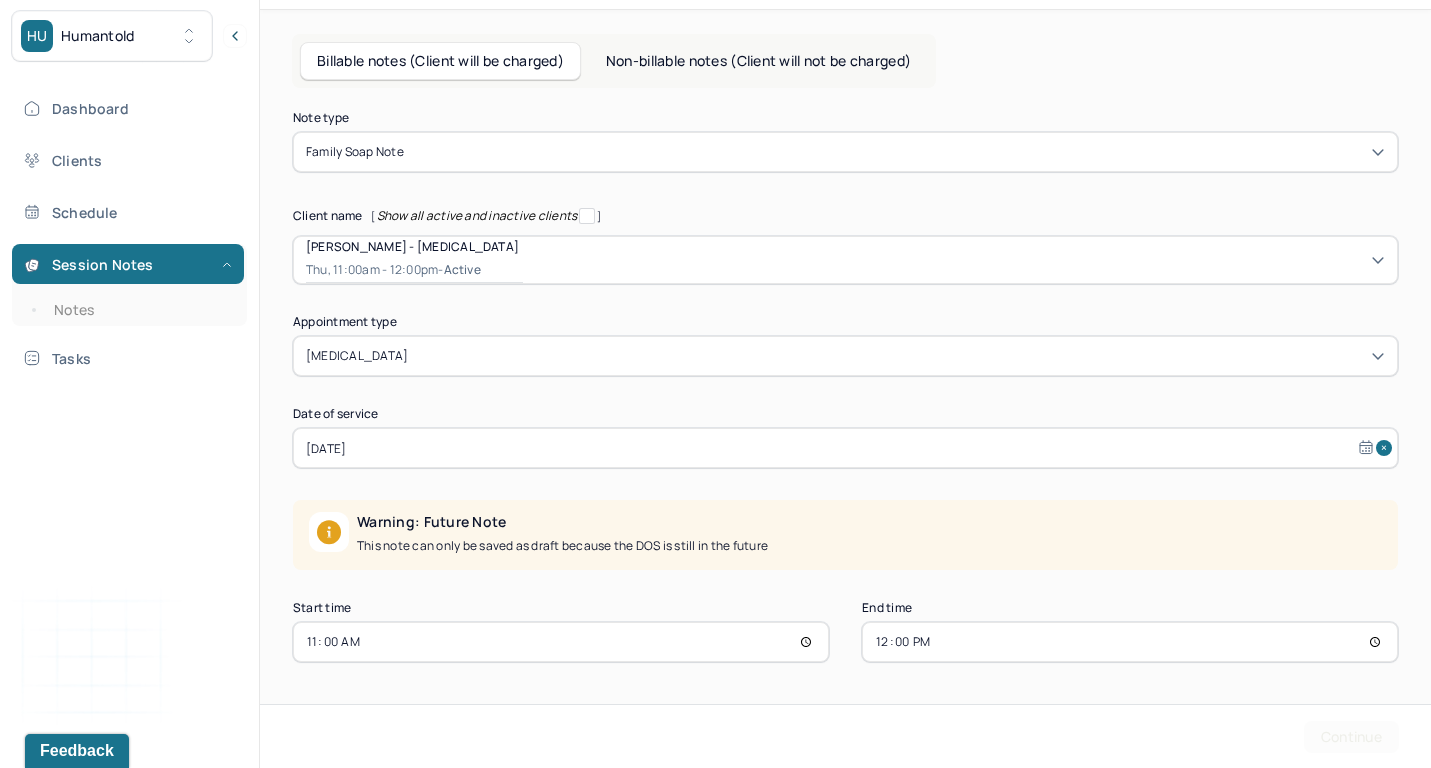 scroll, scrollTop: 0, scrollLeft: 0, axis: both 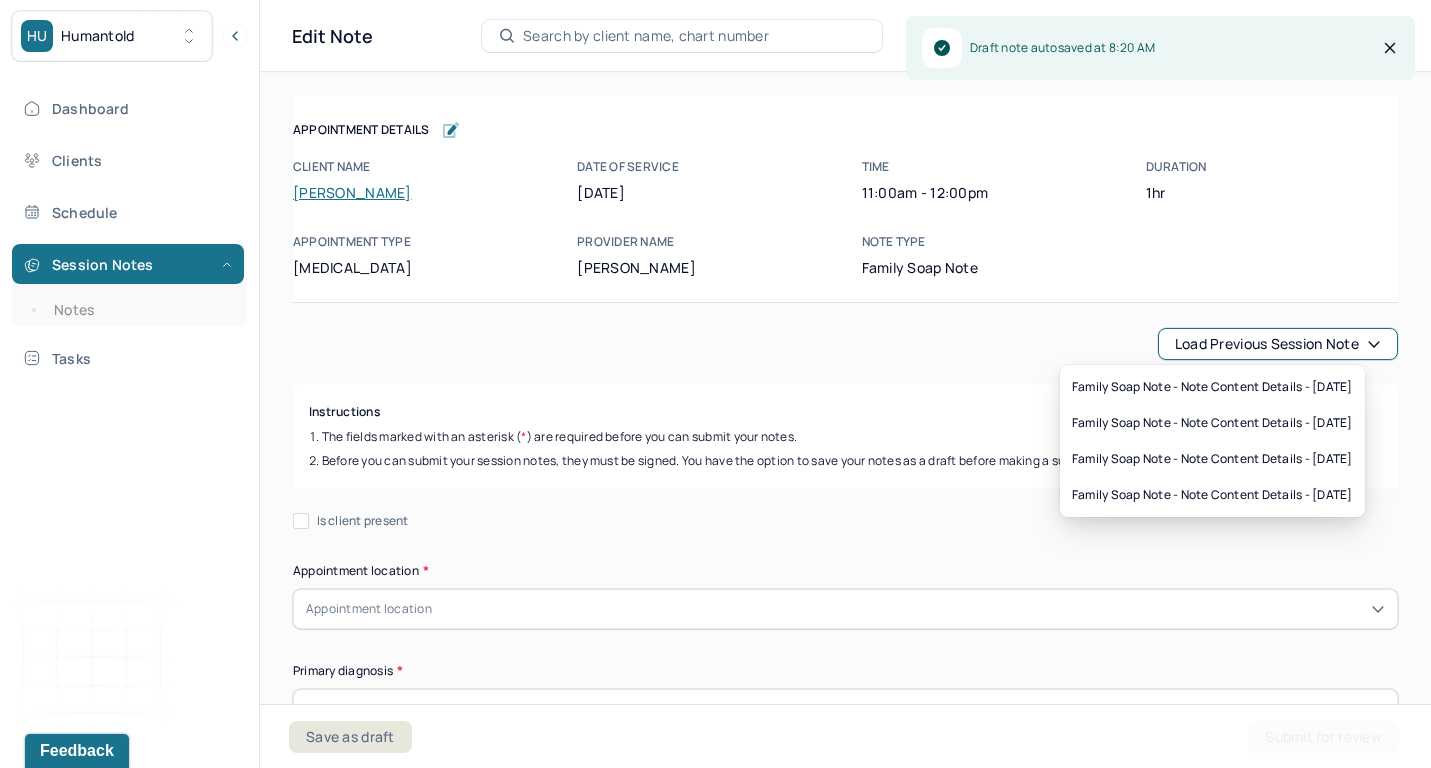 click on "Load previous session note" at bounding box center (1278, 344) 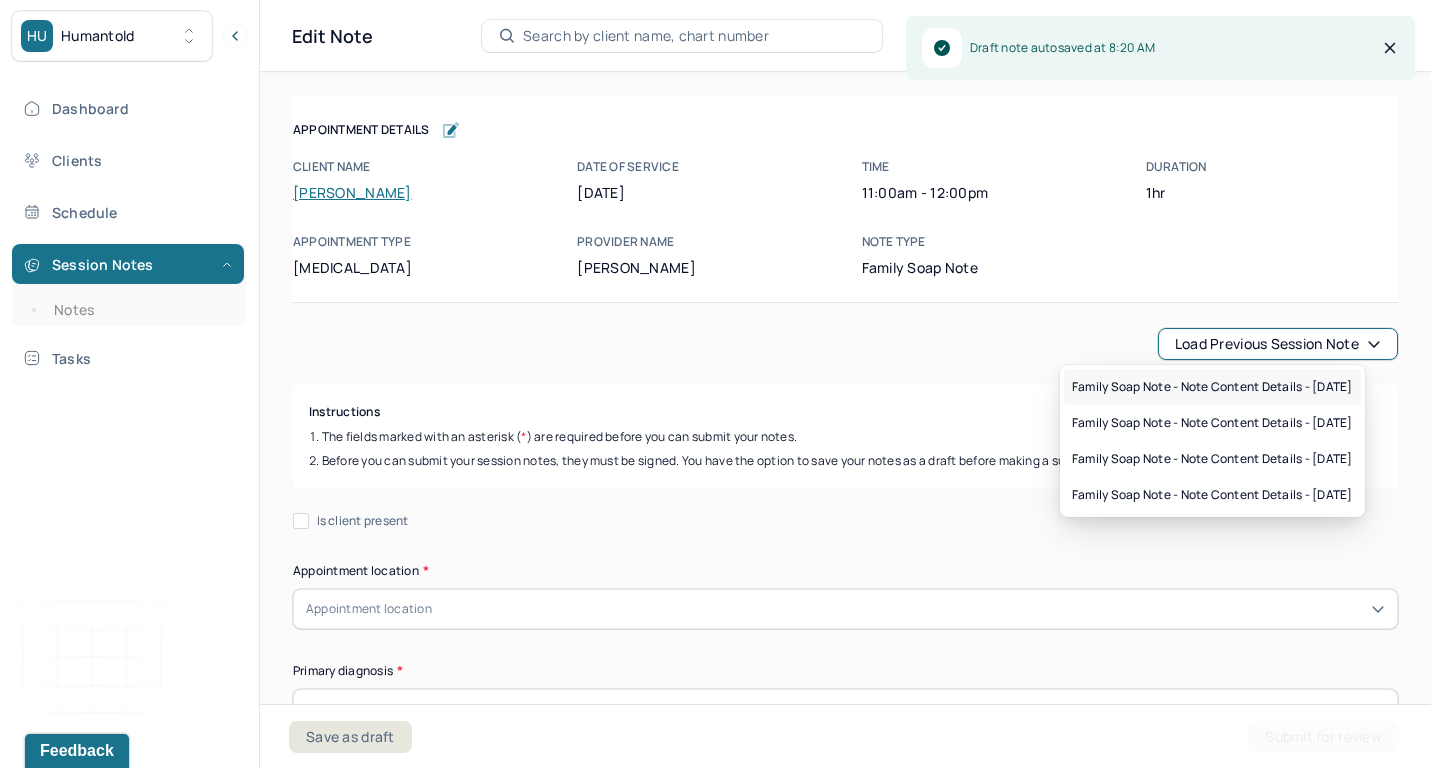 click on "Family soap note   - Note content Details -   [DATE]" at bounding box center [1212, 387] 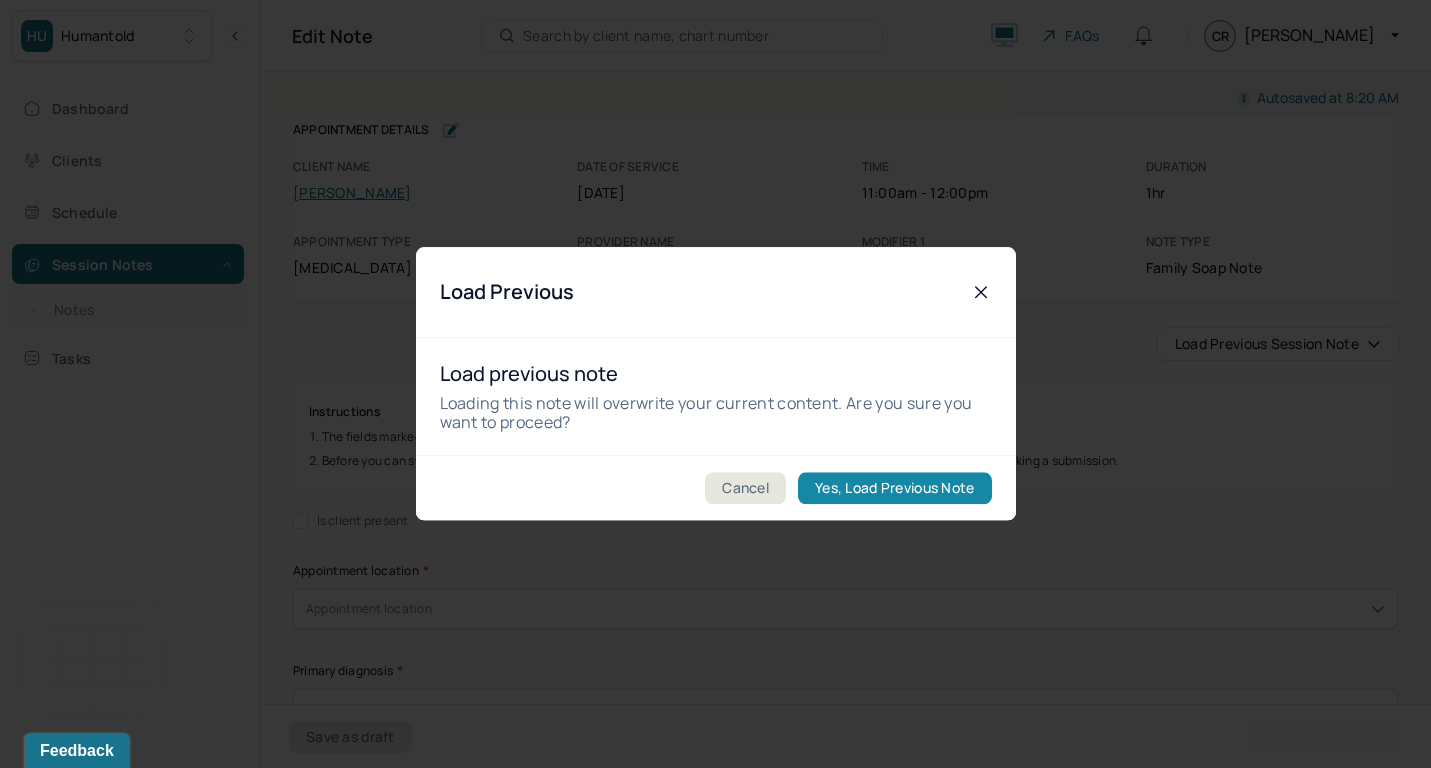 click on "Yes, Load Previous Note" at bounding box center [894, 489] 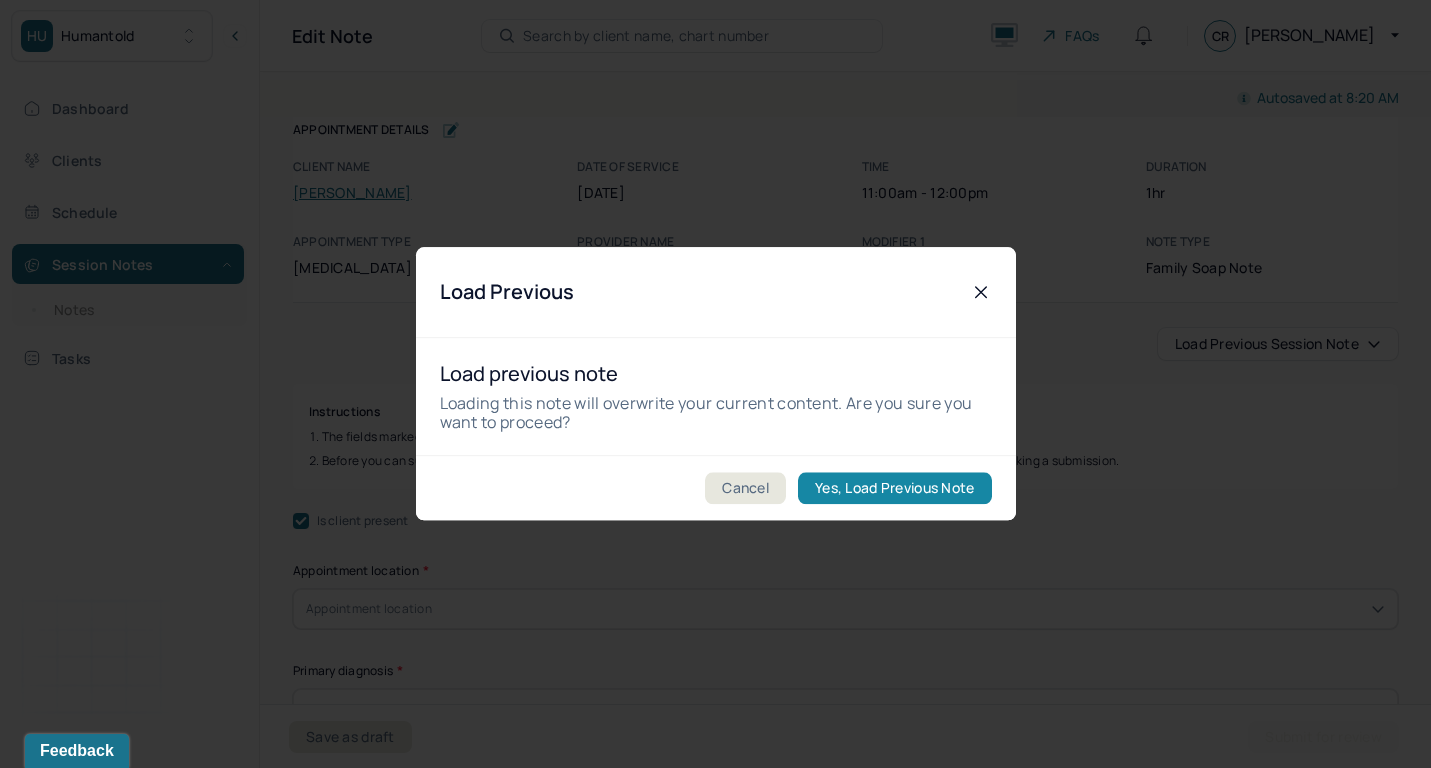 checkbox on "true" 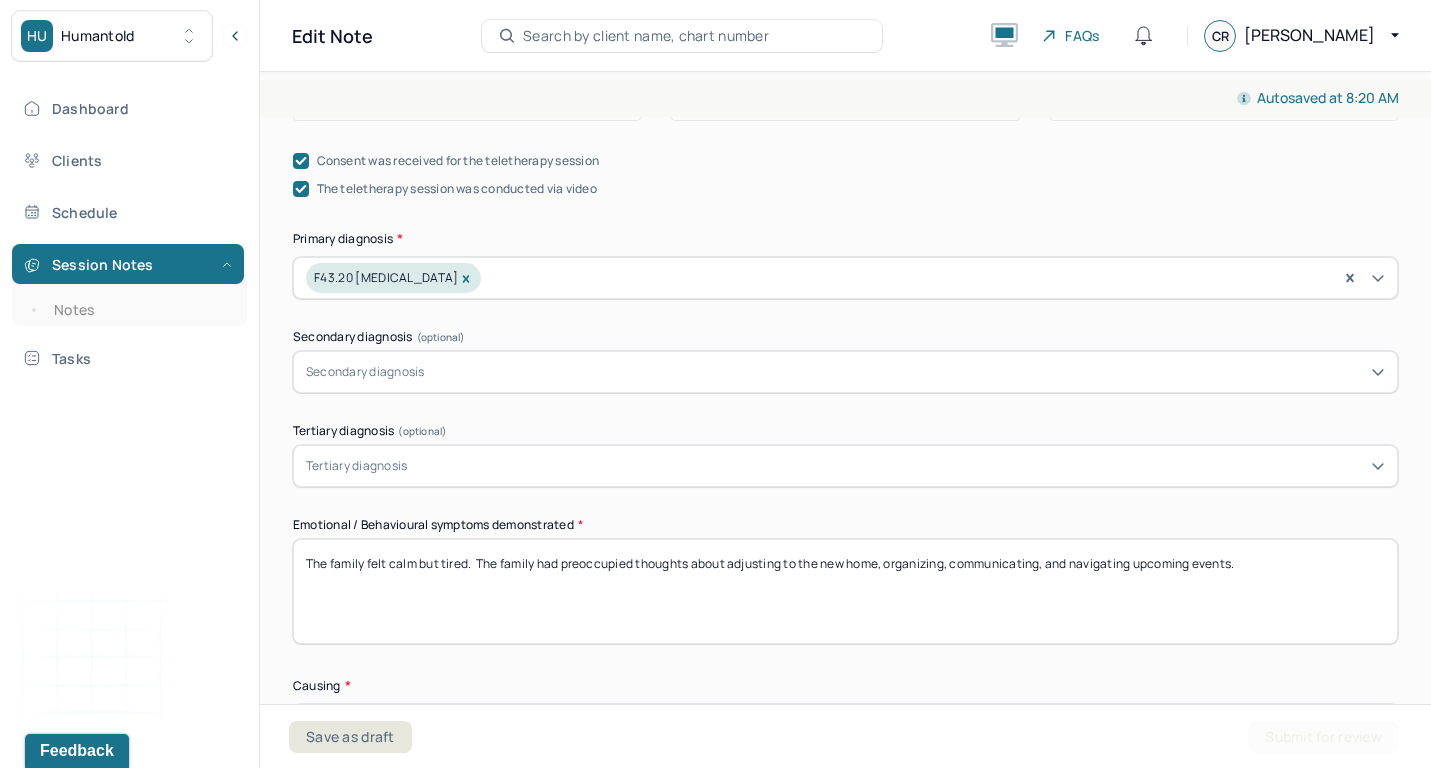 scroll, scrollTop: 826, scrollLeft: 0, axis: vertical 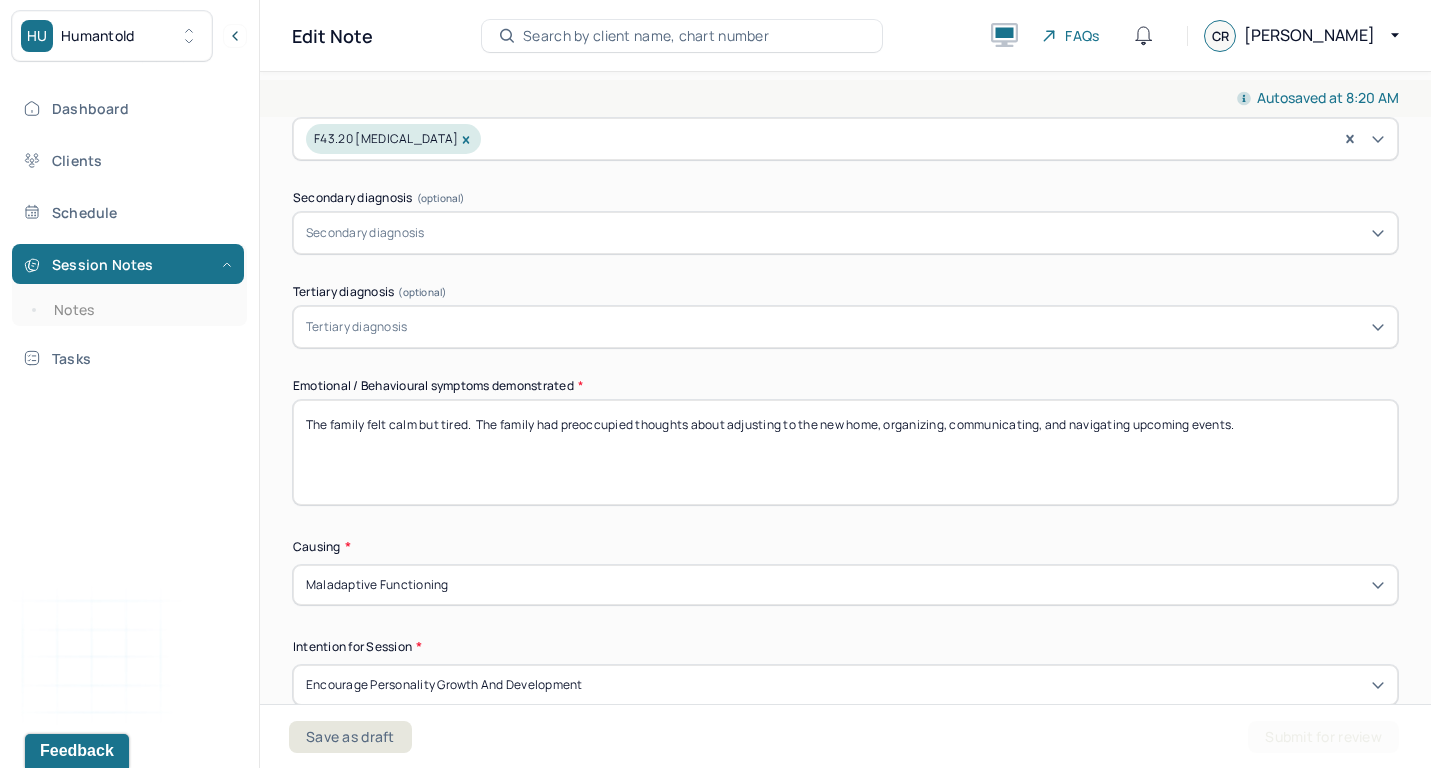 drag, startPoint x: 387, startPoint y: 420, endPoint x: 467, endPoint y: 420, distance: 80 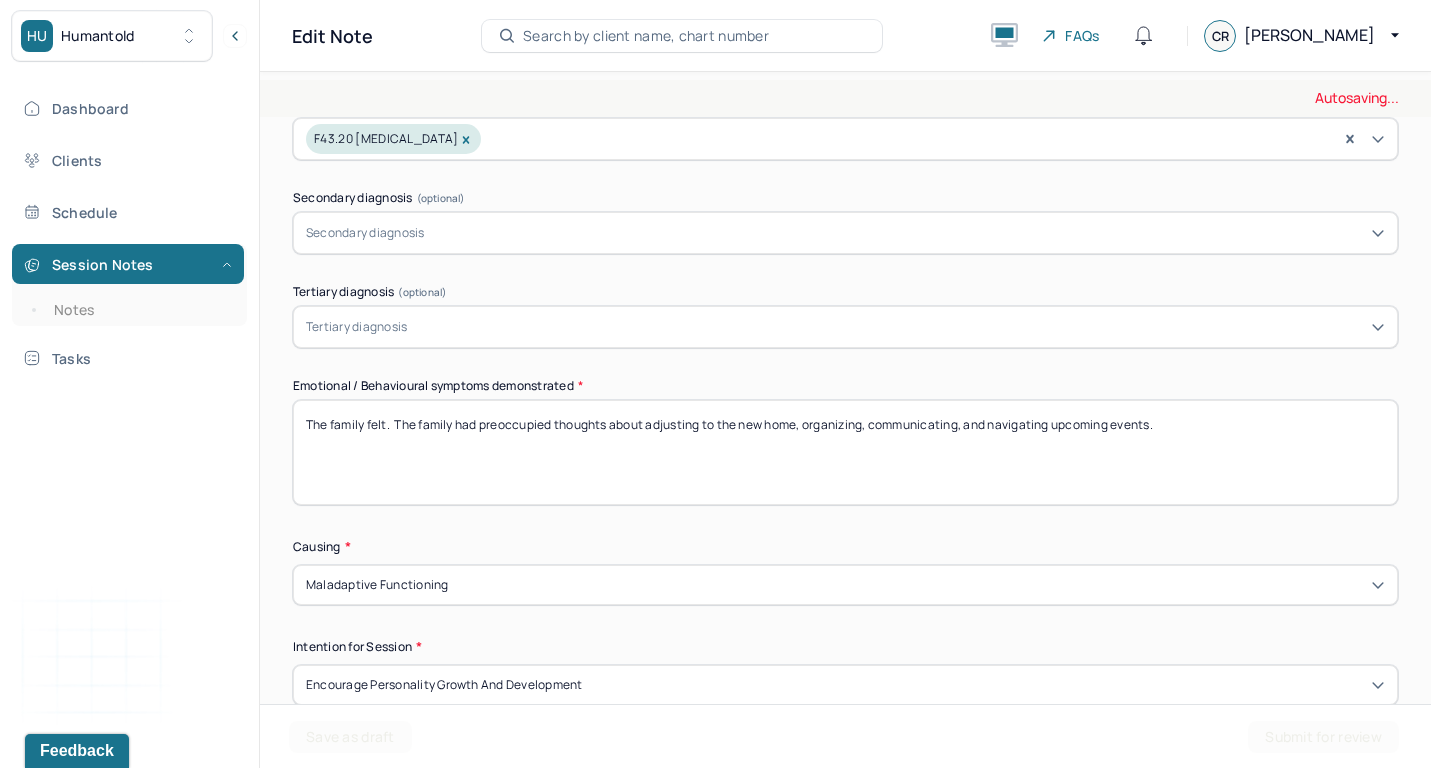 drag, startPoint x: 659, startPoint y: 412, endPoint x: 1404, endPoint y: 469, distance: 747.17737 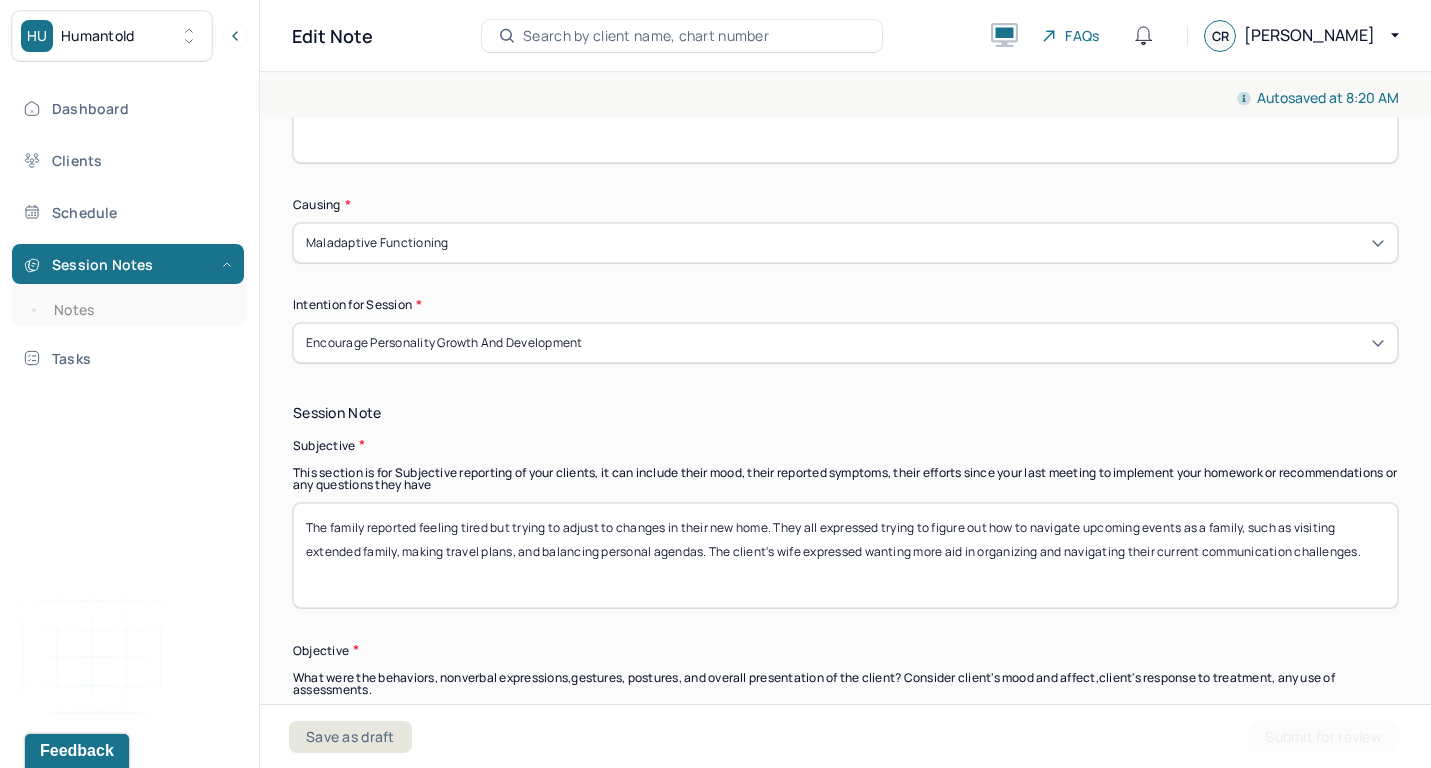 scroll, scrollTop: 1240, scrollLeft: 0, axis: vertical 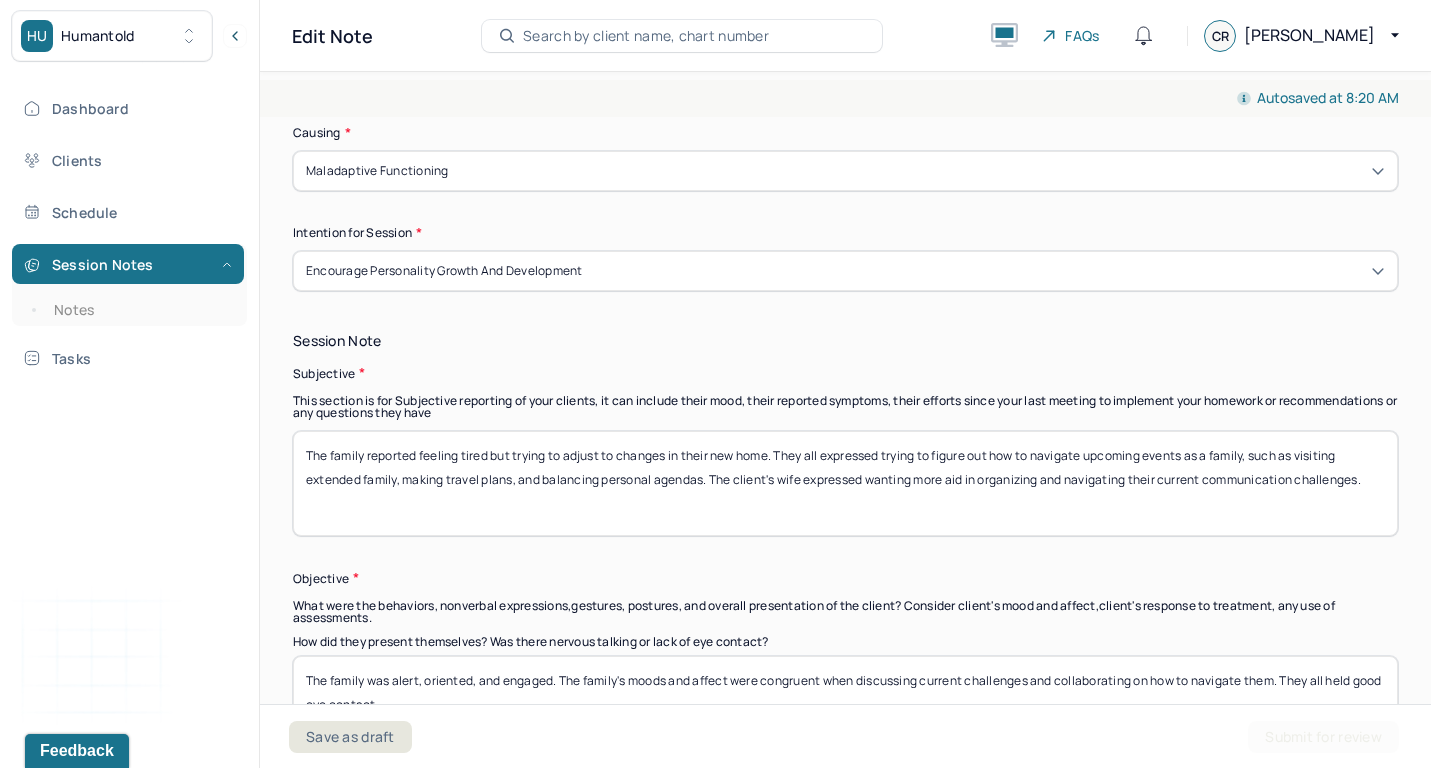 type on "The family felt.  The family had preoccupied thoughts about" 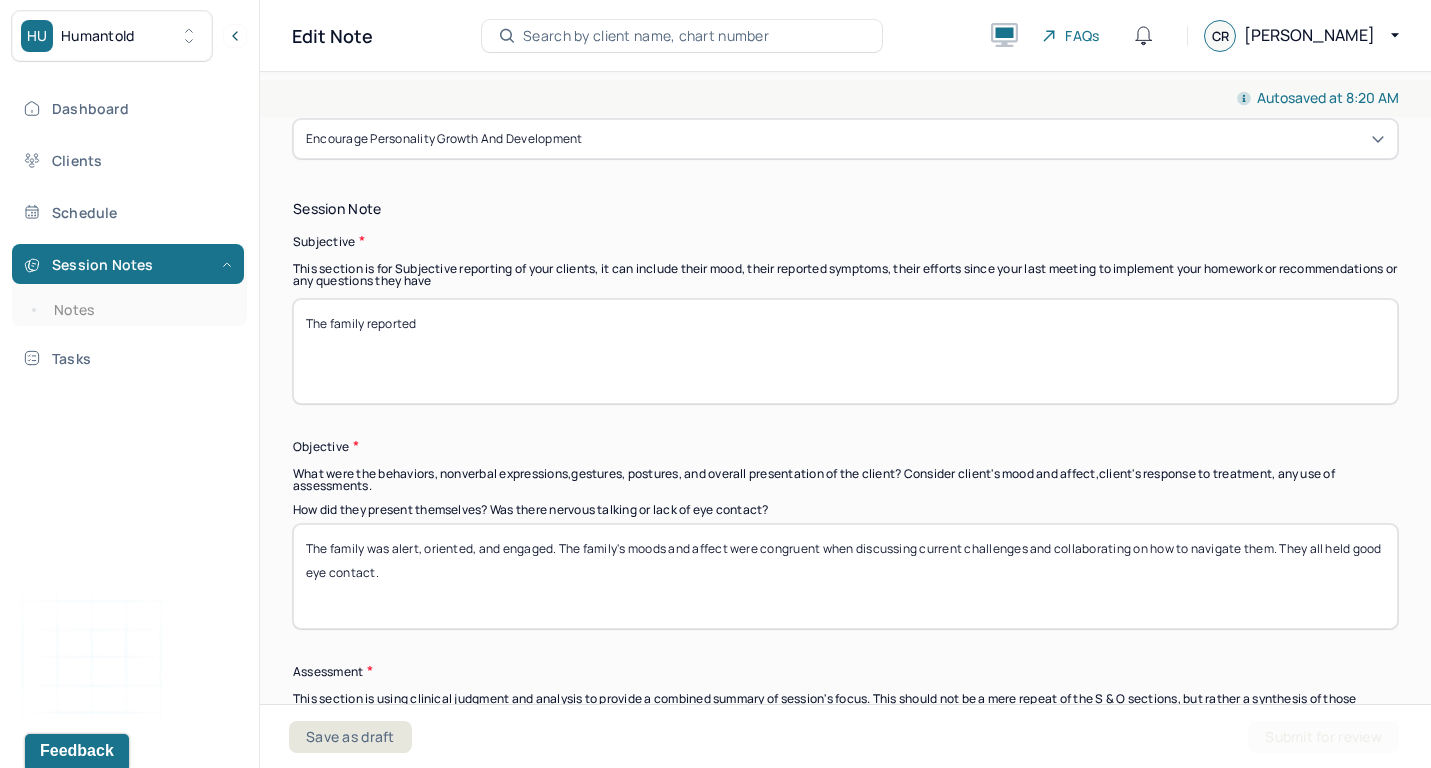 scroll, scrollTop: 1646, scrollLeft: 0, axis: vertical 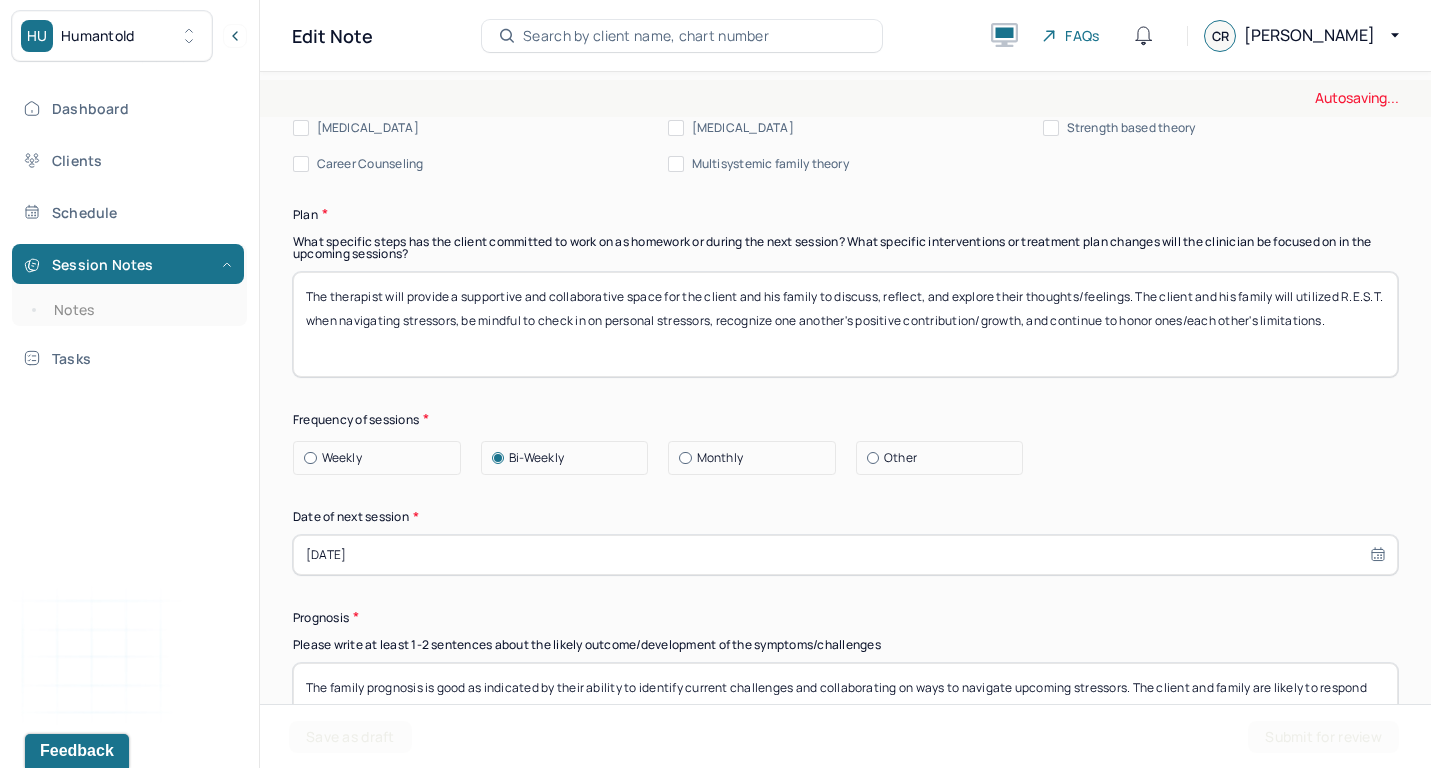 type on "The family reported" 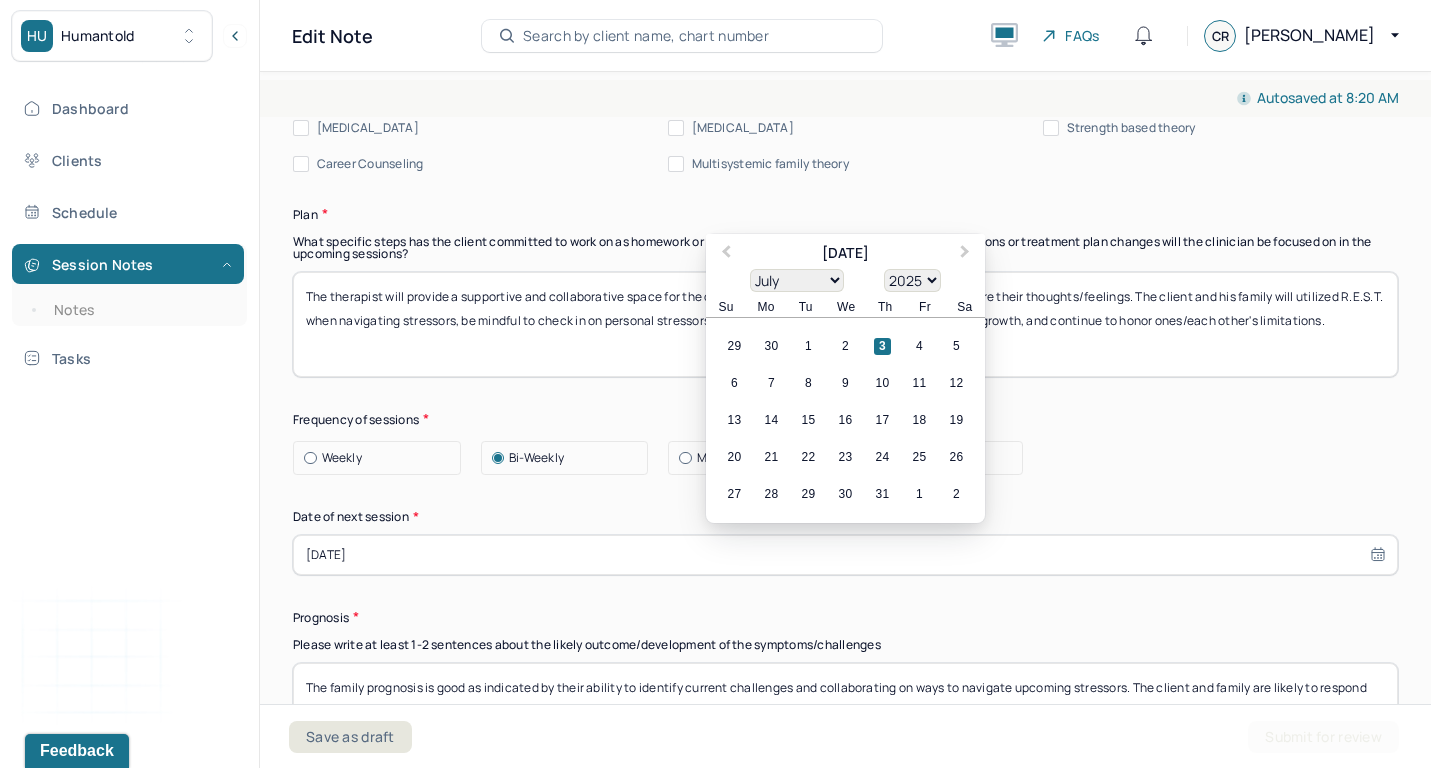 click on "[DATE]" at bounding box center (845, 555) 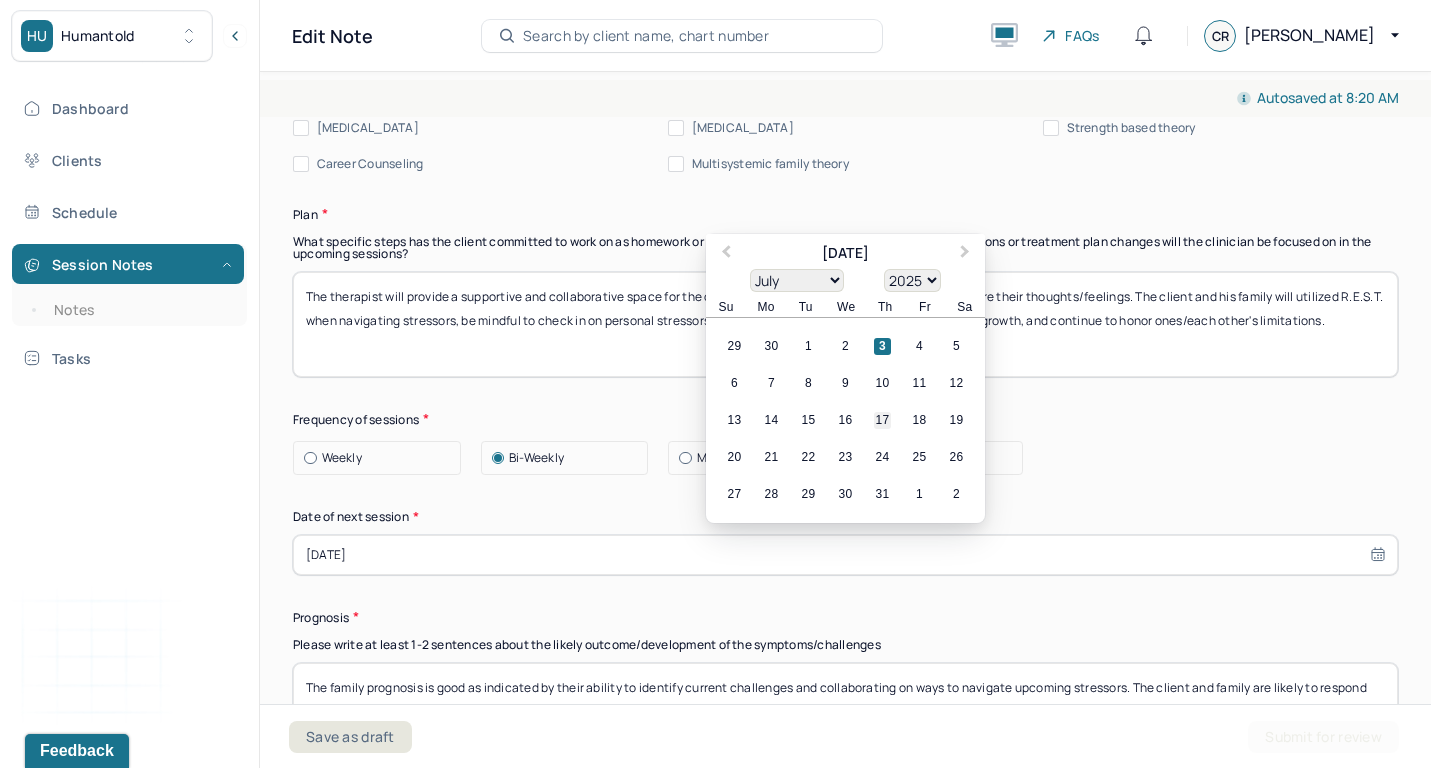 click on "17" at bounding box center (882, 420) 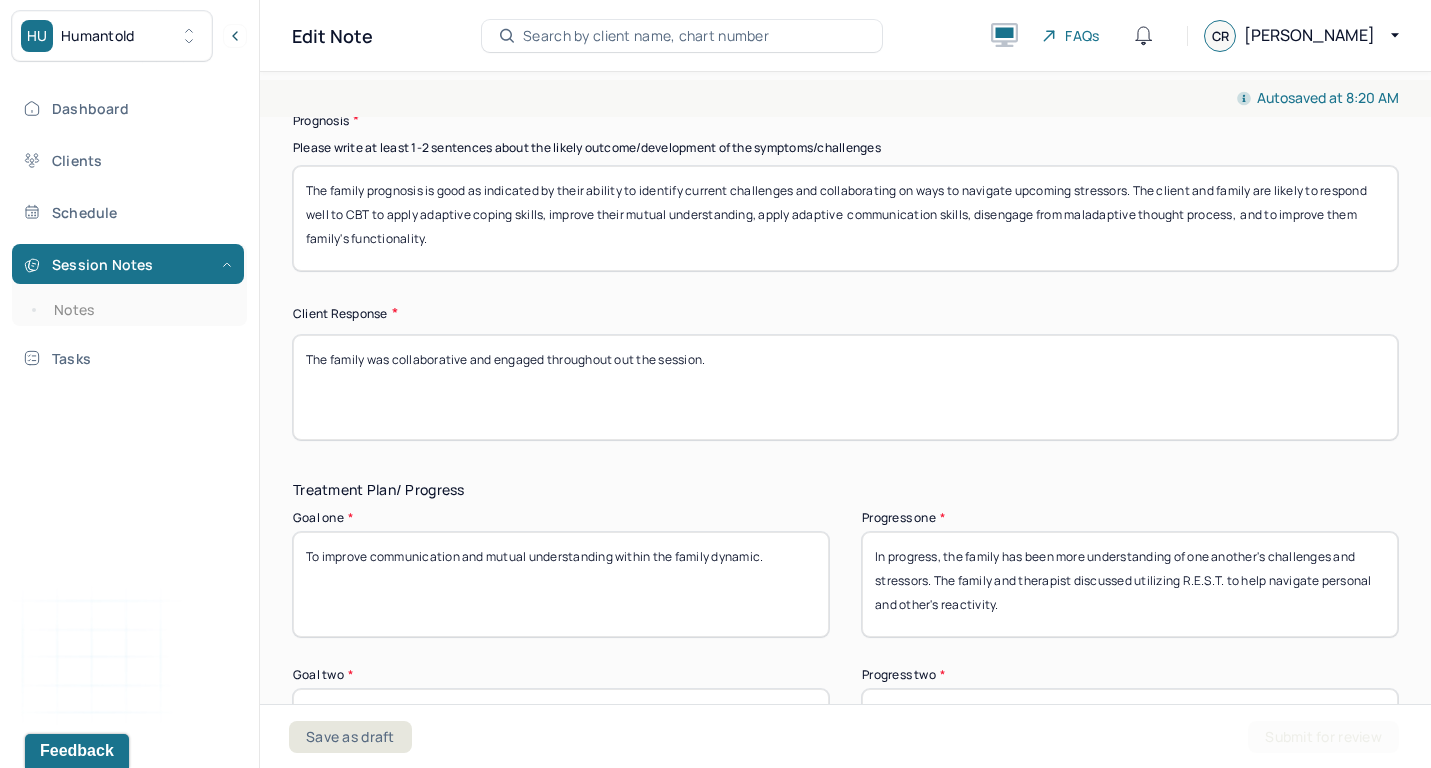 scroll, scrollTop: 3066, scrollLeft: 0, axis: vertical 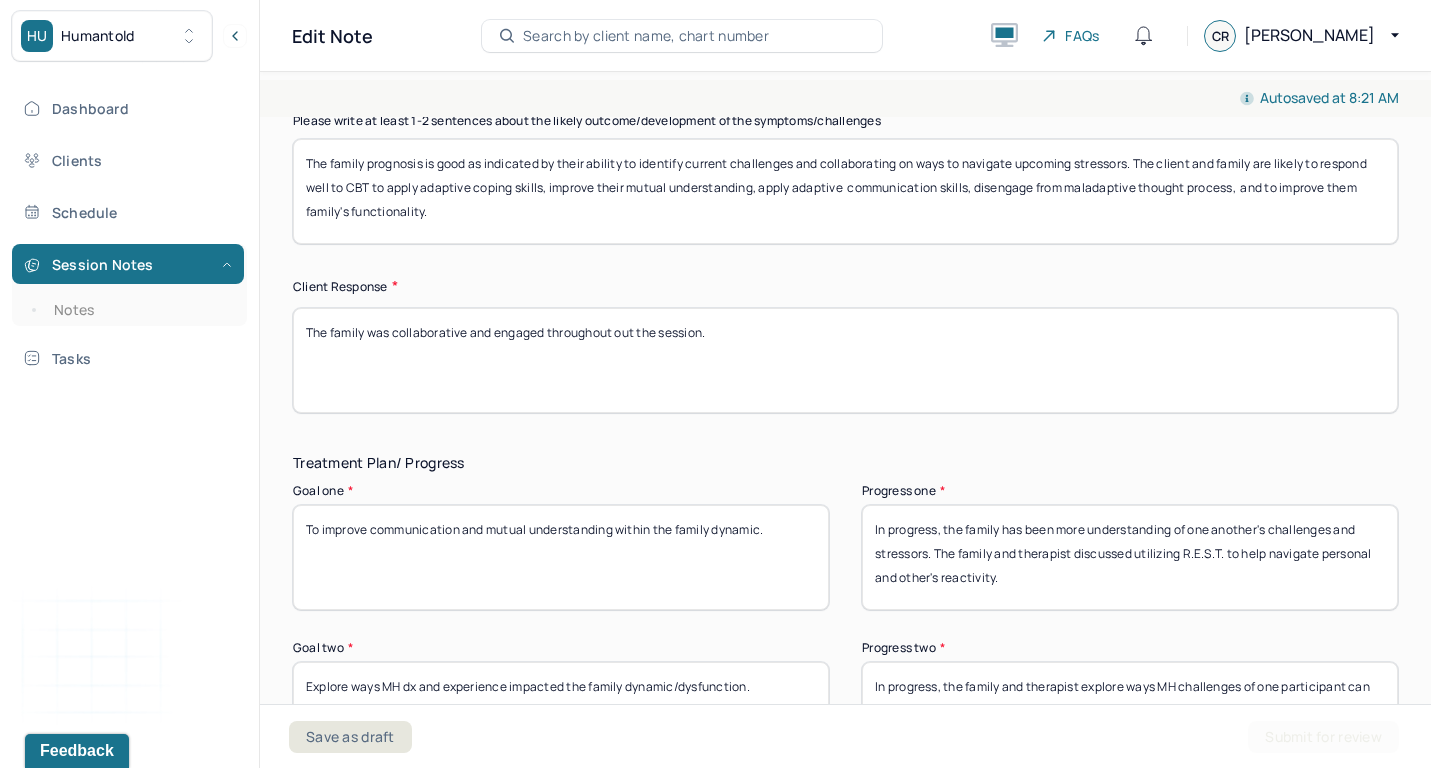 drag, startPoint x: 945, startPoint y: 523, endPoint x: 1068, endPoint y: 702, distance: 217.18655 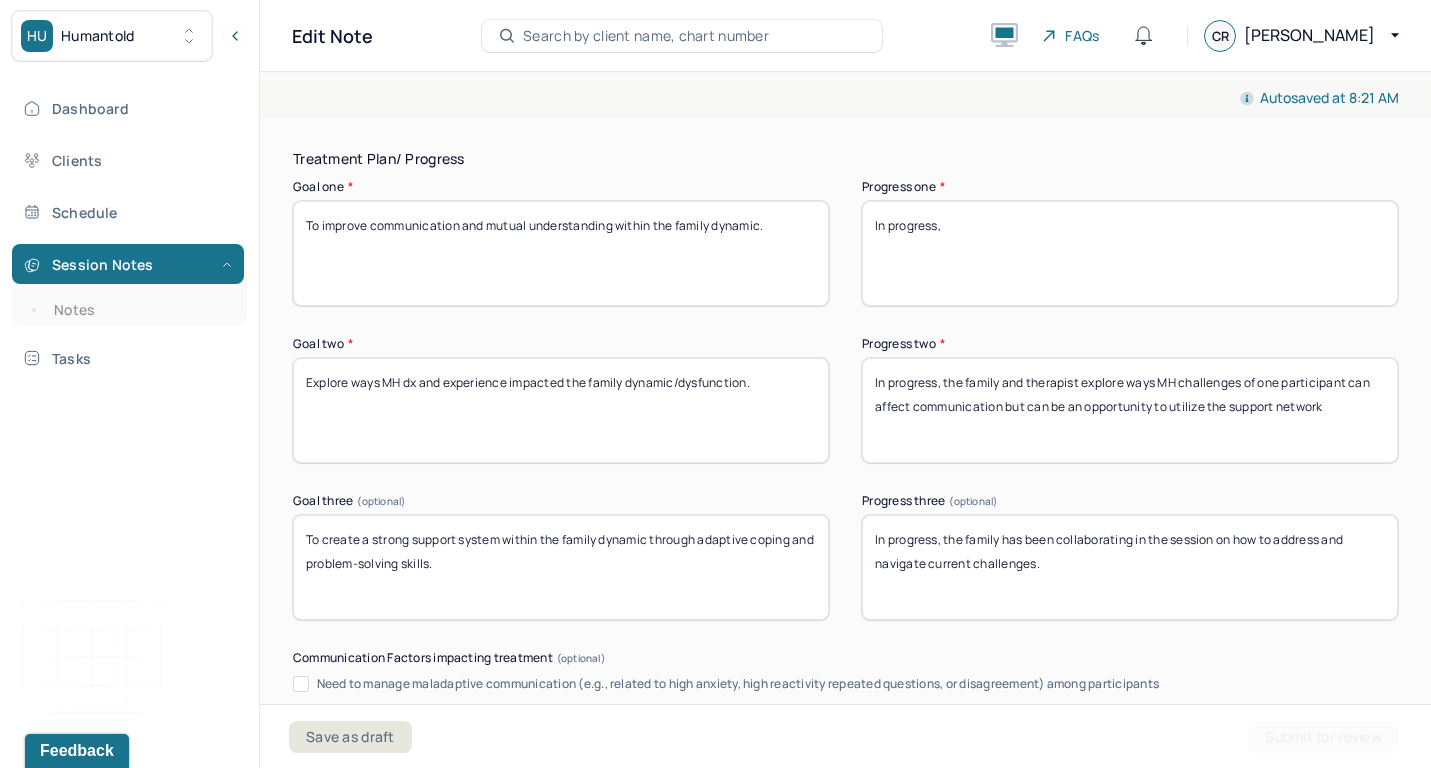scroll, scrollTop: 3436, scrollLeft: 0, axis: vertical 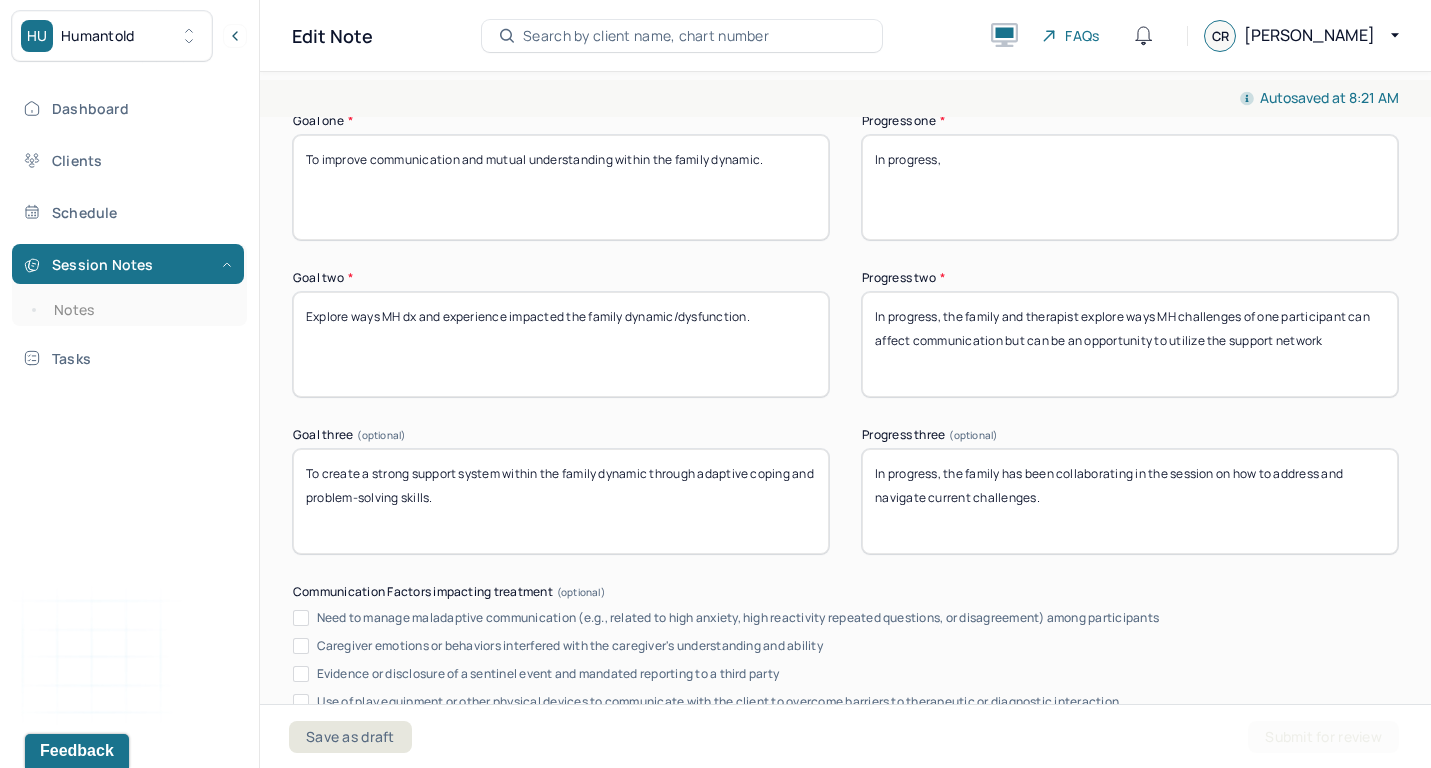 type on "In progress," 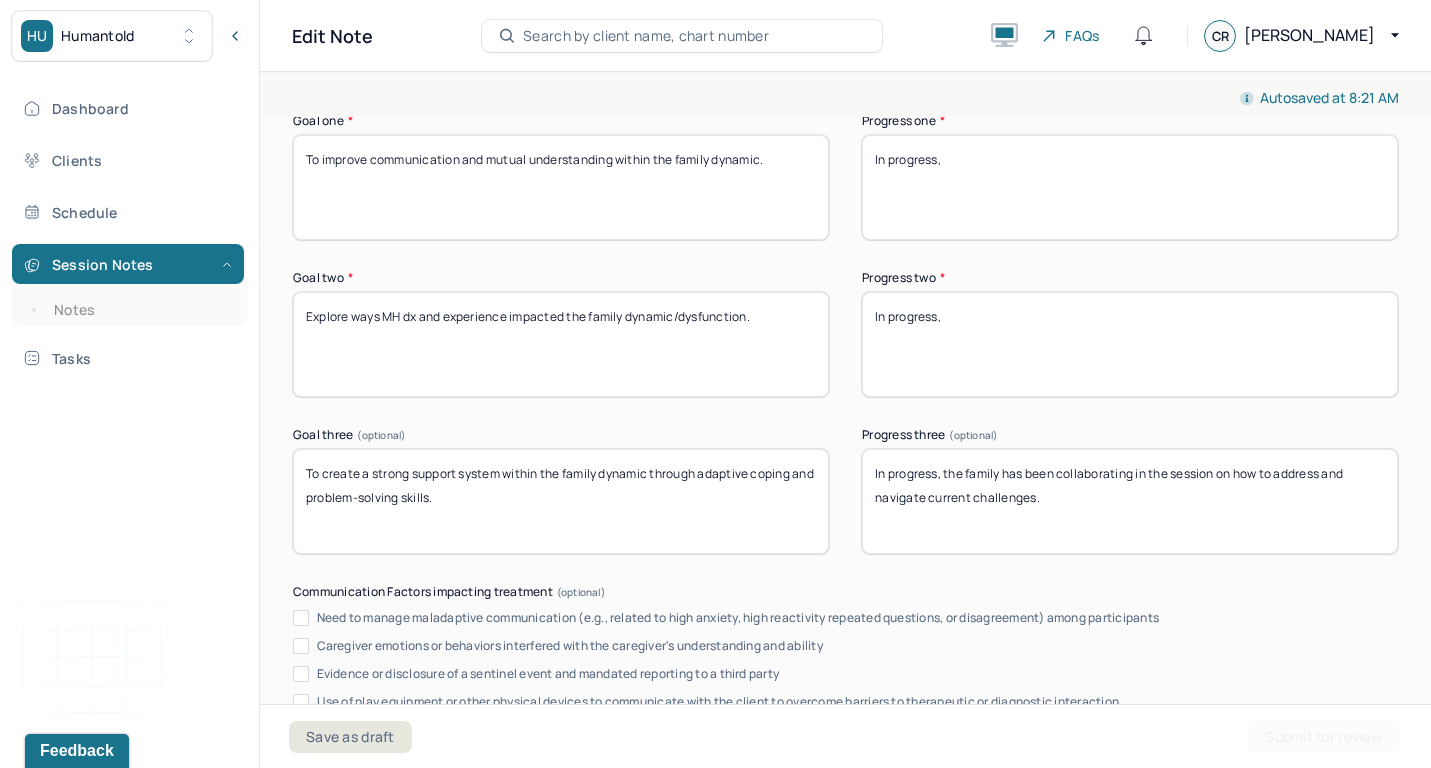 type on "In progress," 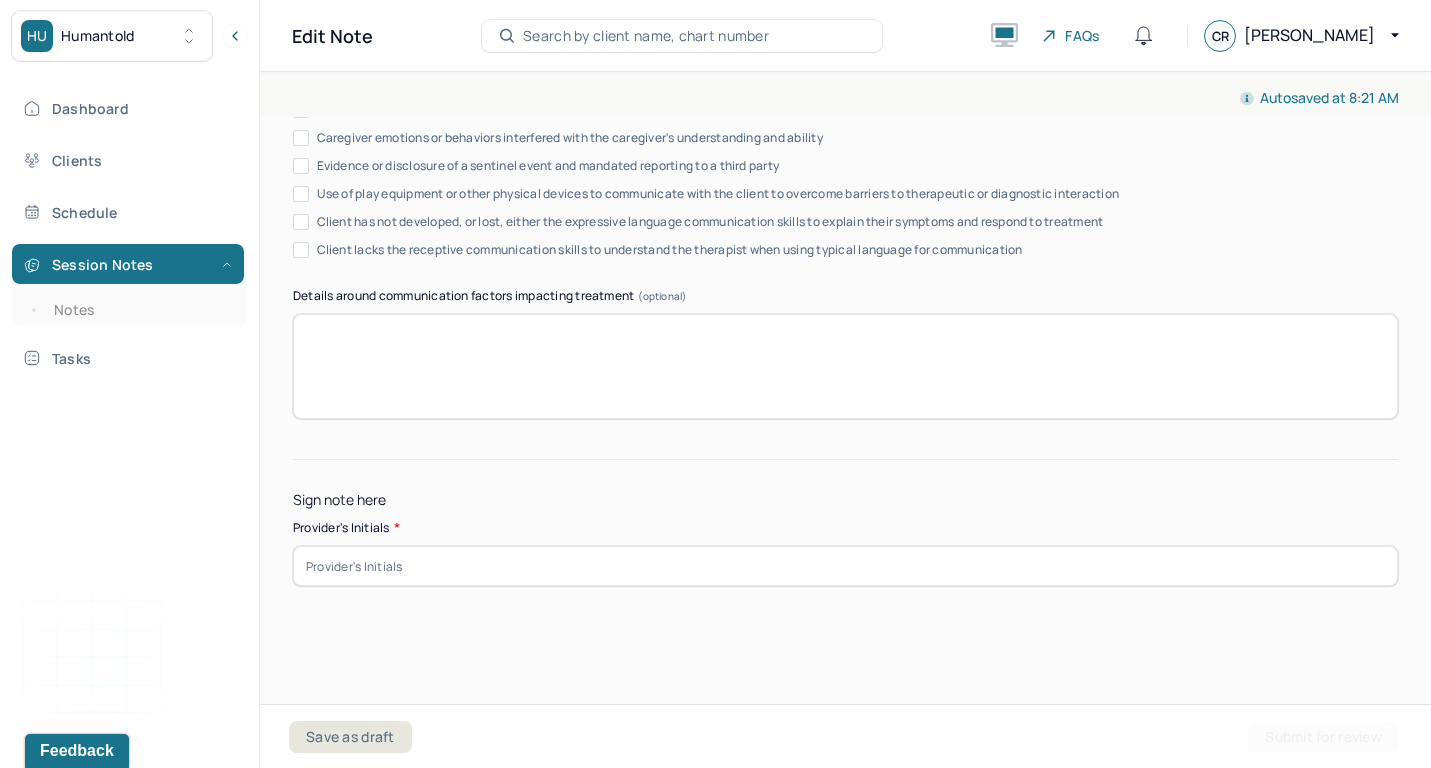 scroll, scrollTop: 3939, scrollLeft: 0, axis: vertical 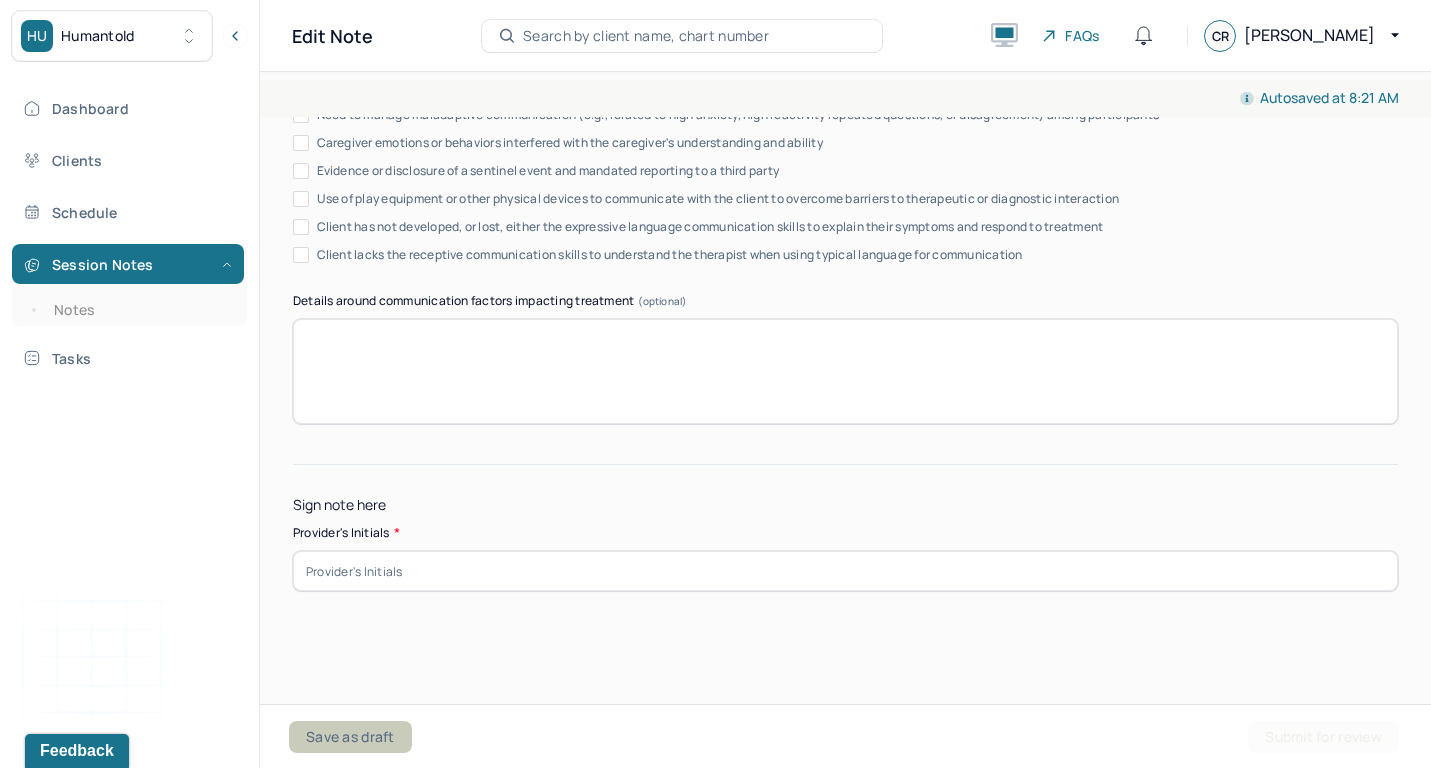 type on "In progress," 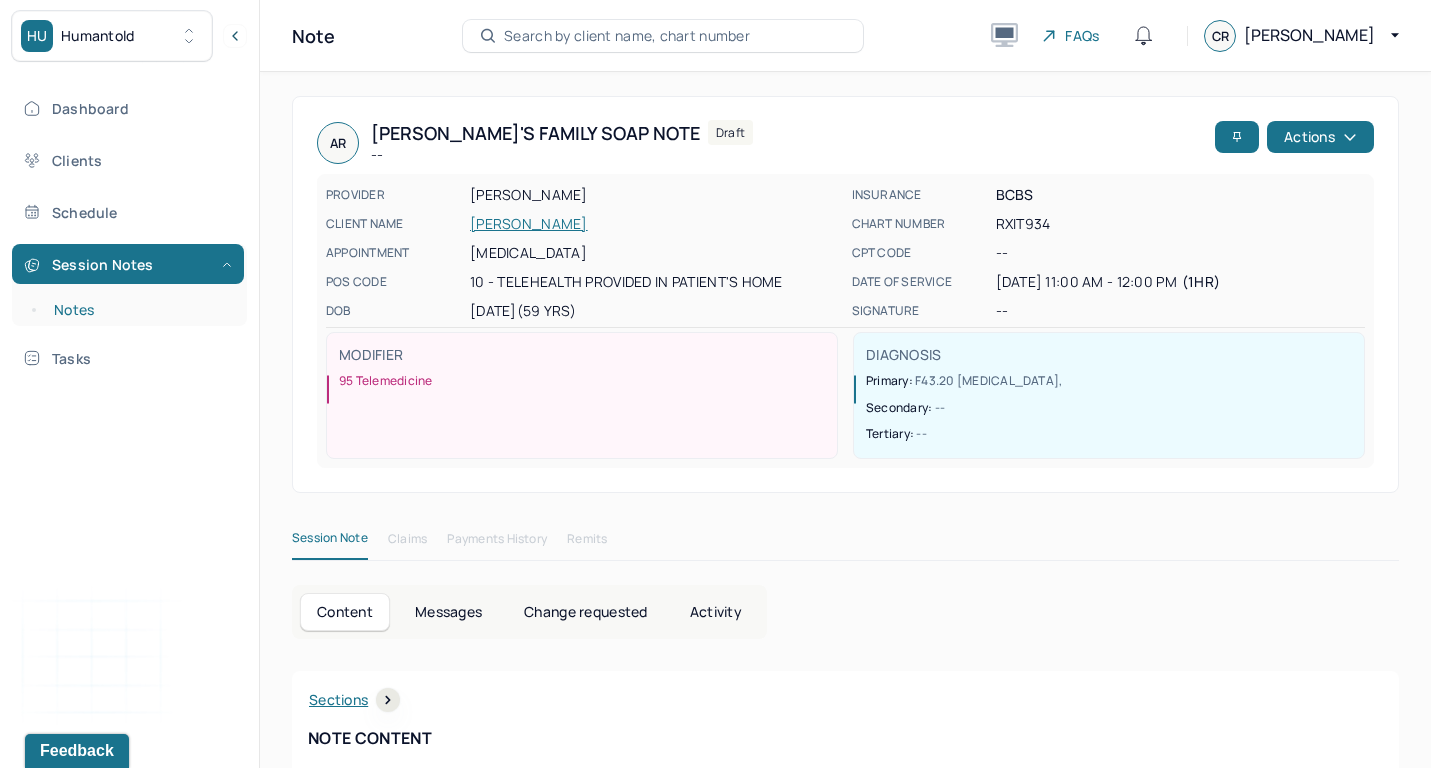 click on "Notes" at bounding box center (139, 310) 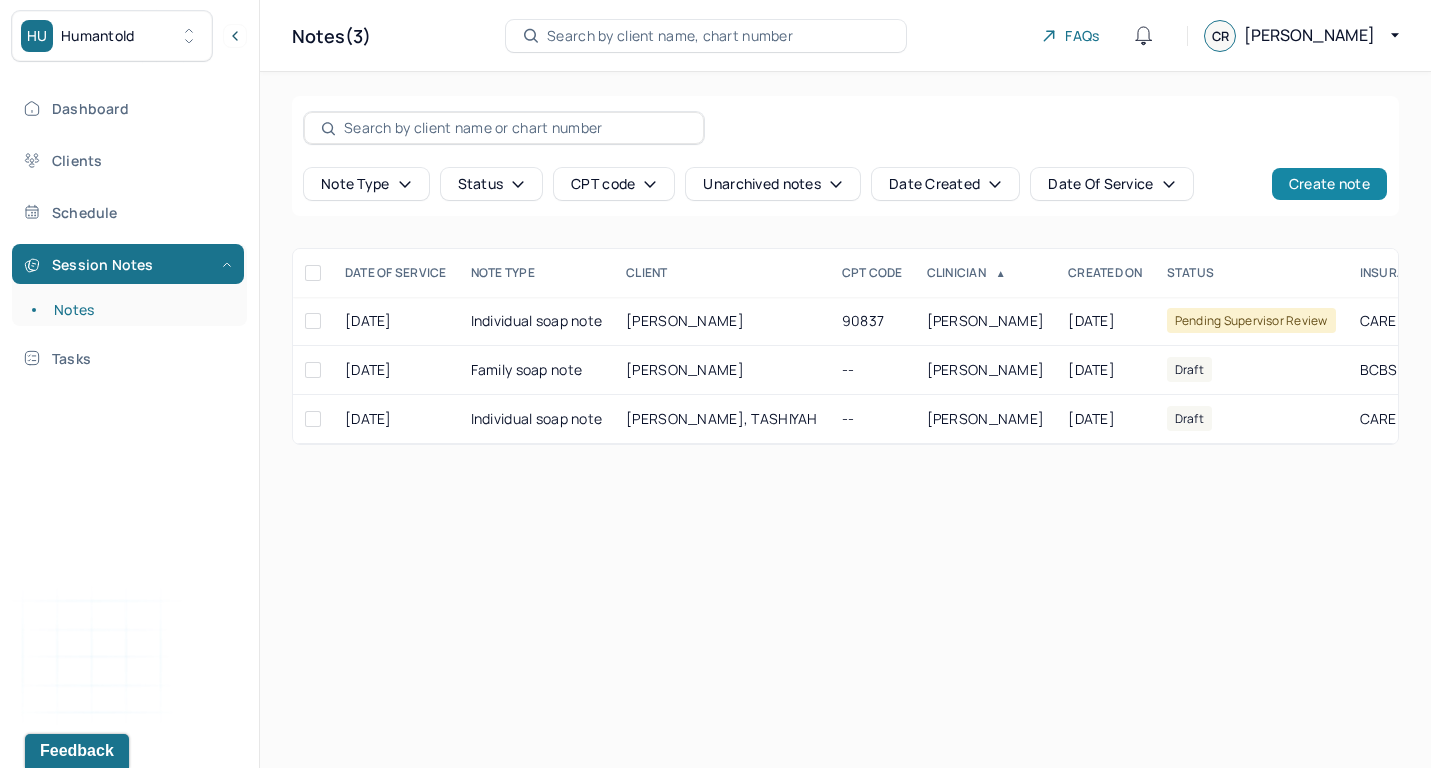 click on "Create note" at bounding box center [1329, 184] 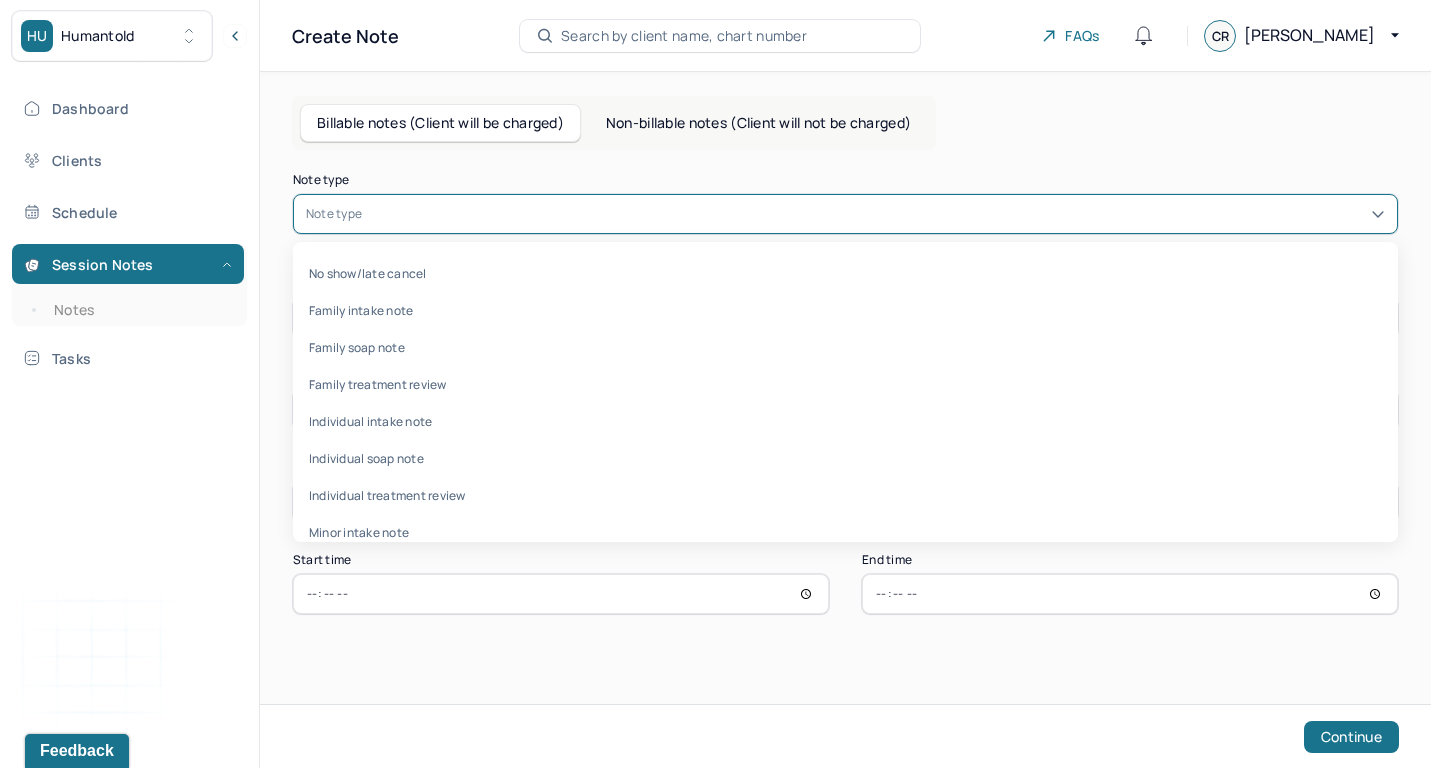 click at bounding box center [875, 214] 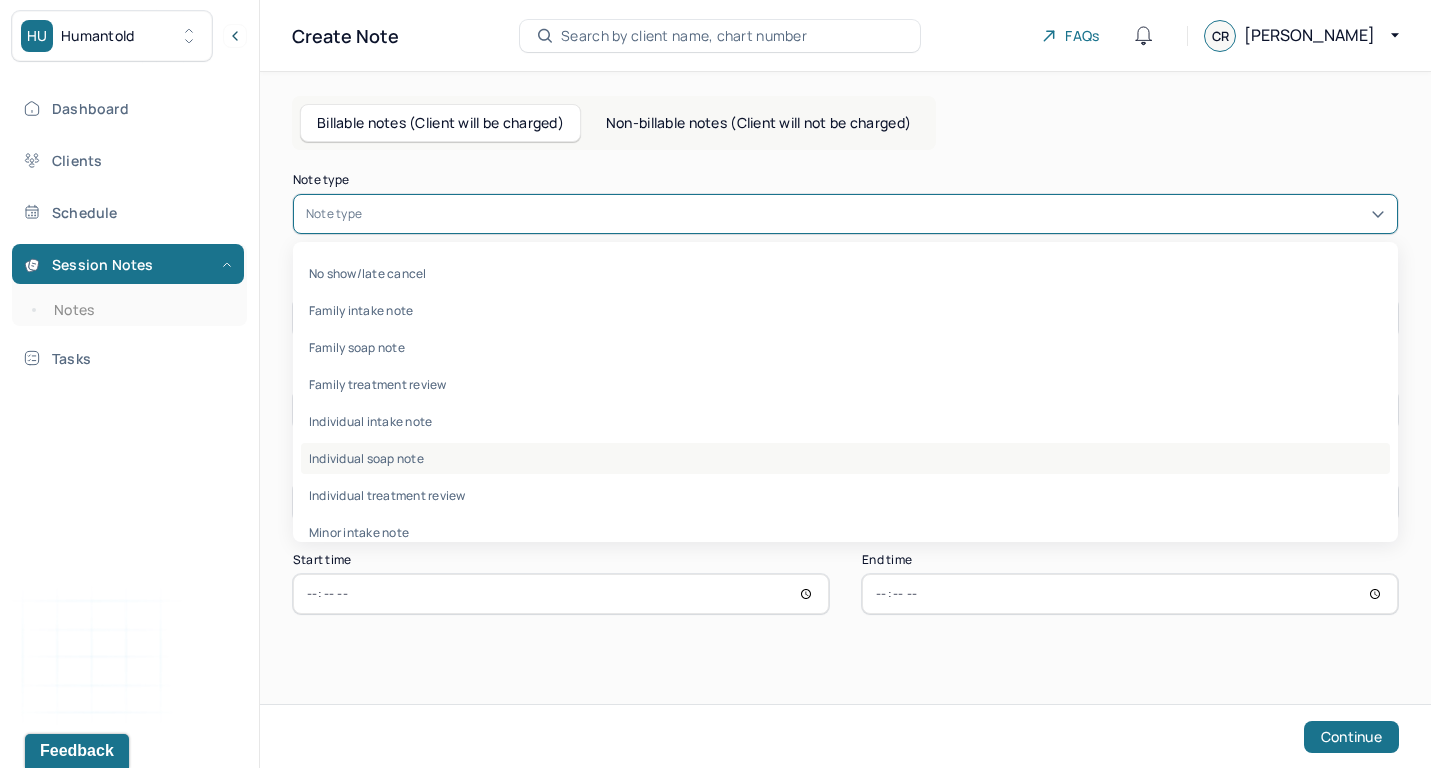 click on "Individual soap note" at bounding box center (845, 458) 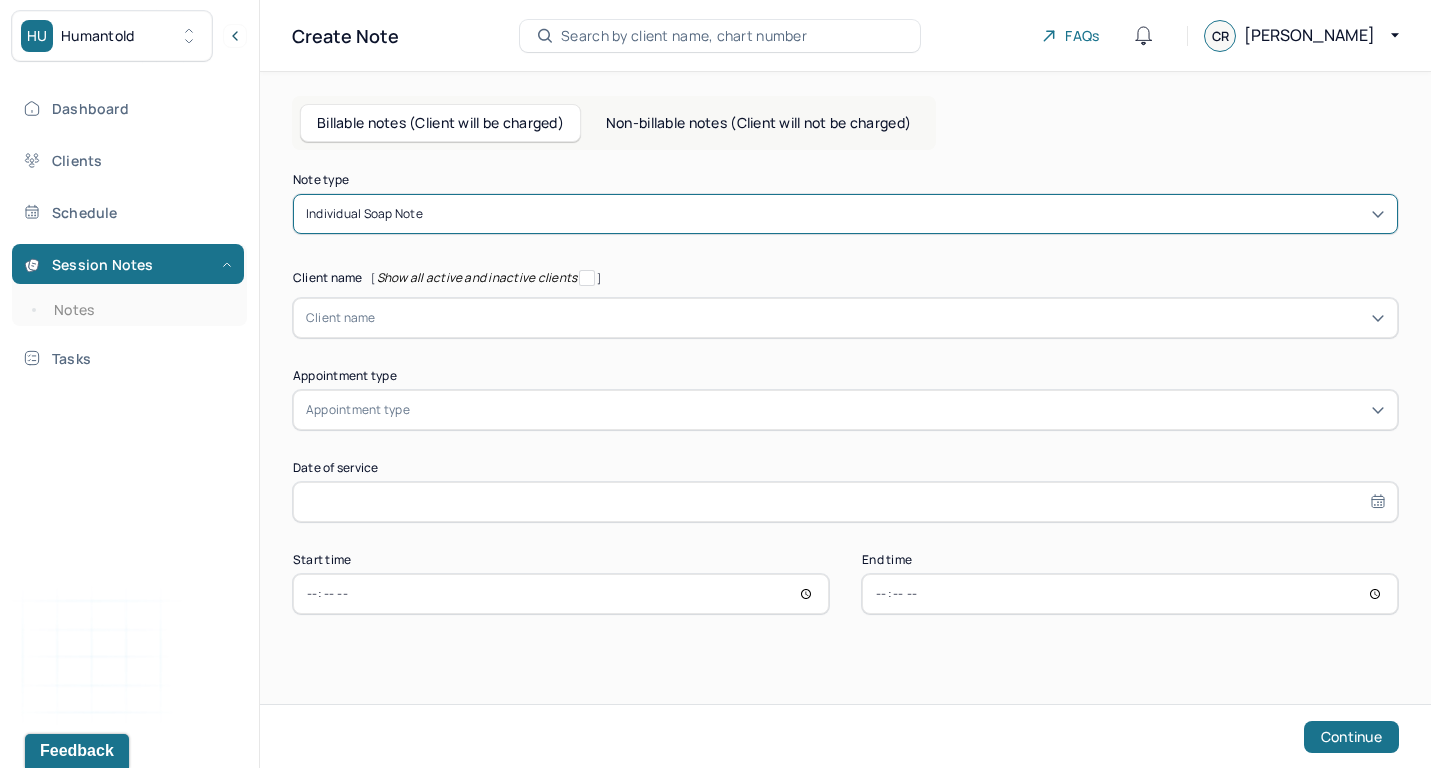 click on "Individual soap note" at bounding box center [845, 214] 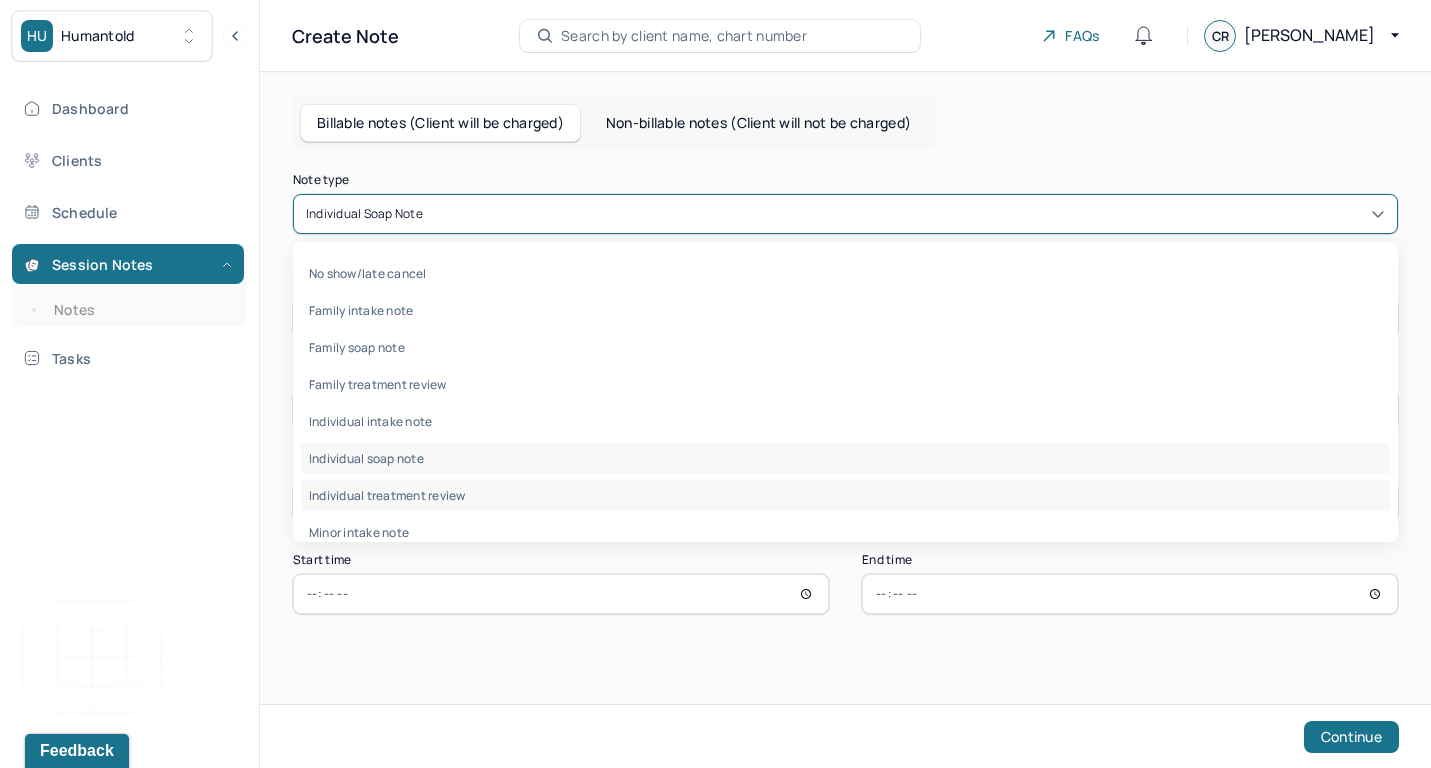 click on "Individual treatment review" at bounding box center [845, 495] 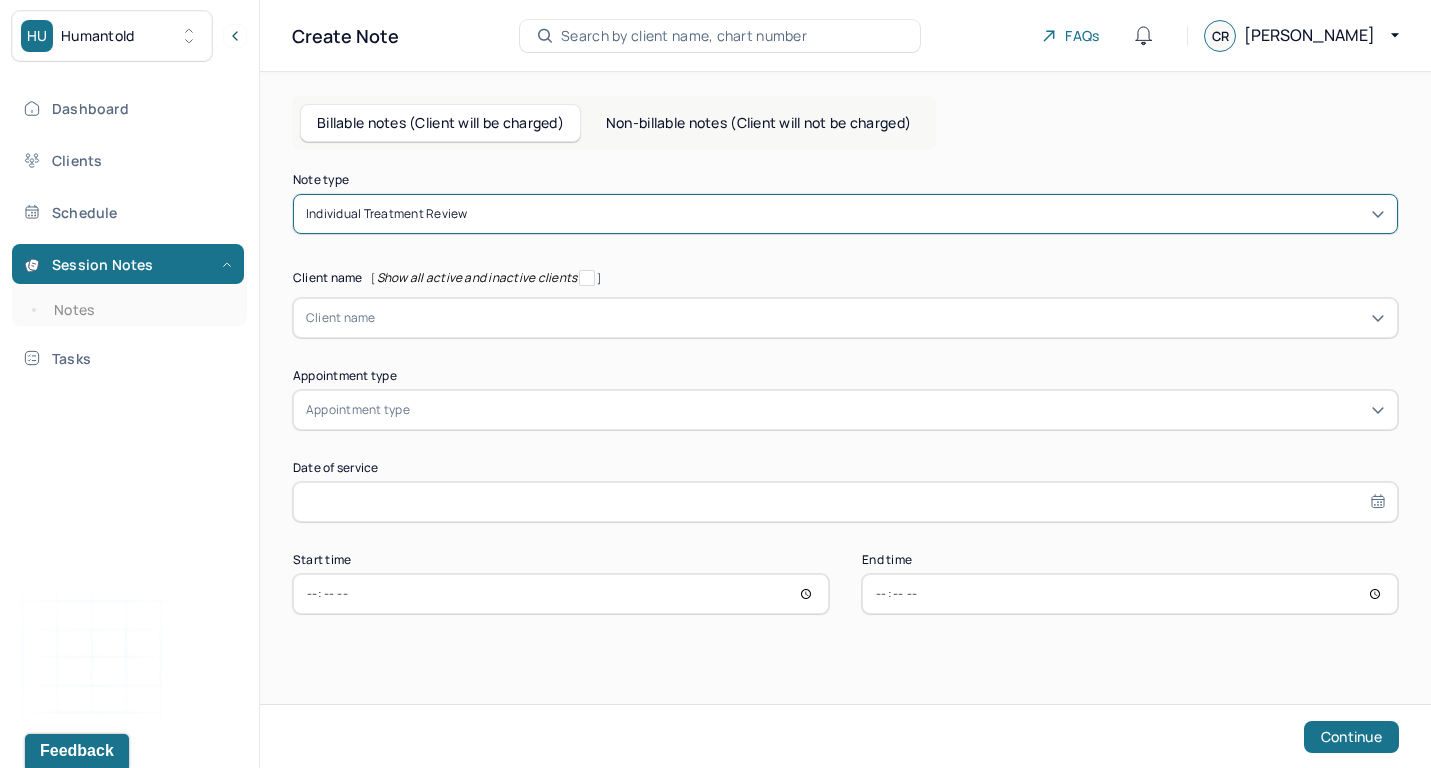 click at bounding box center [880, 318] 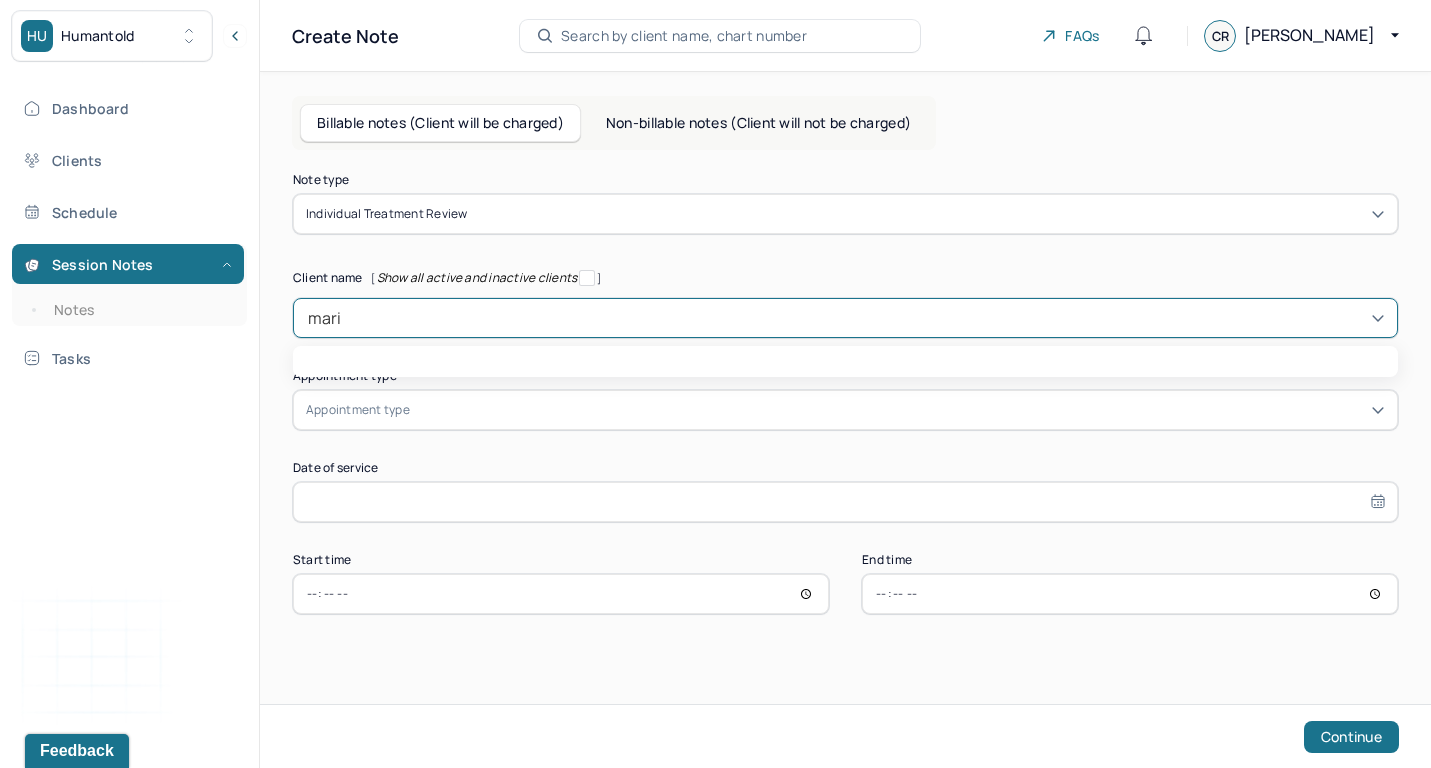 type on "[PERSON_NAME]" 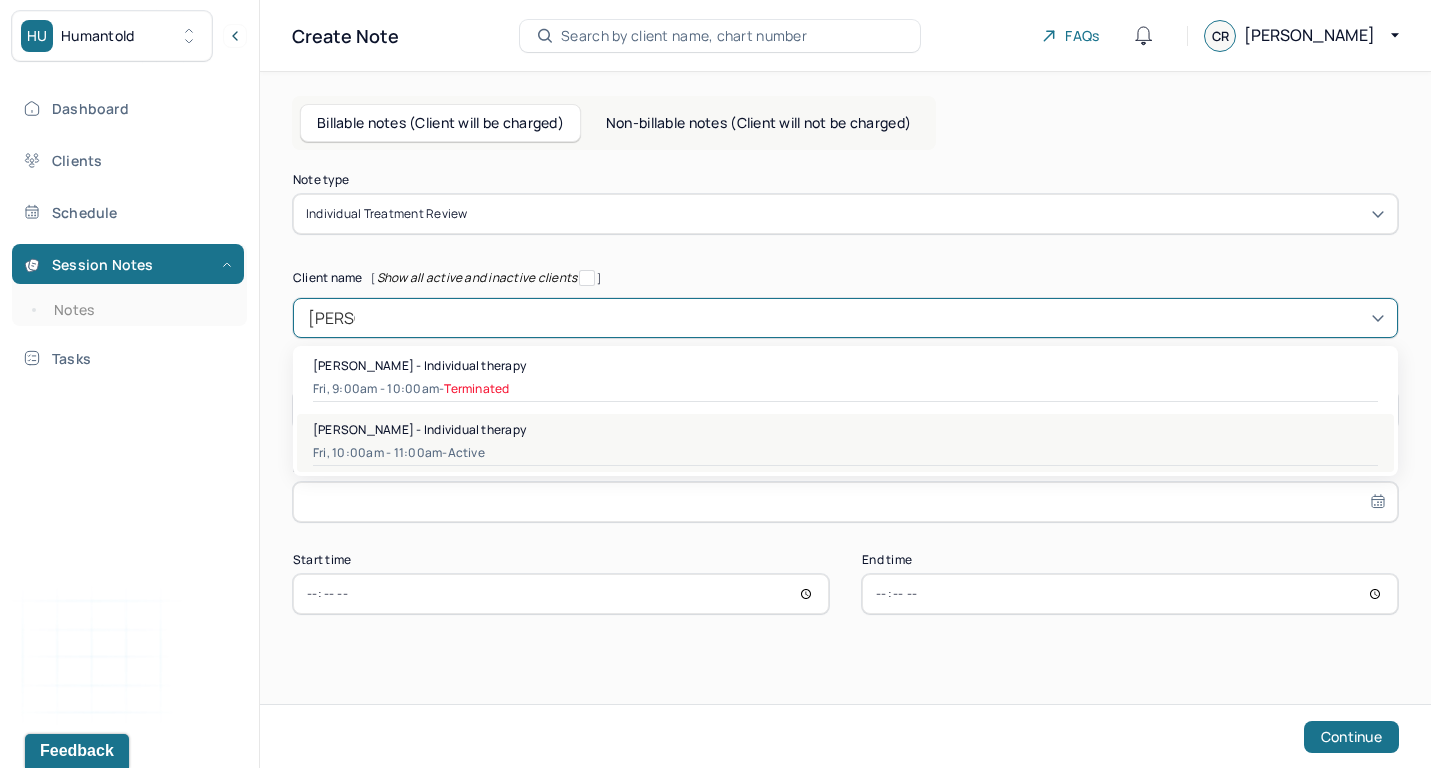 click on "[PERSON_NAME] - Individual therapy Fri, 10:00am - 11:00am  -  active" at bounding box center [845, 443] 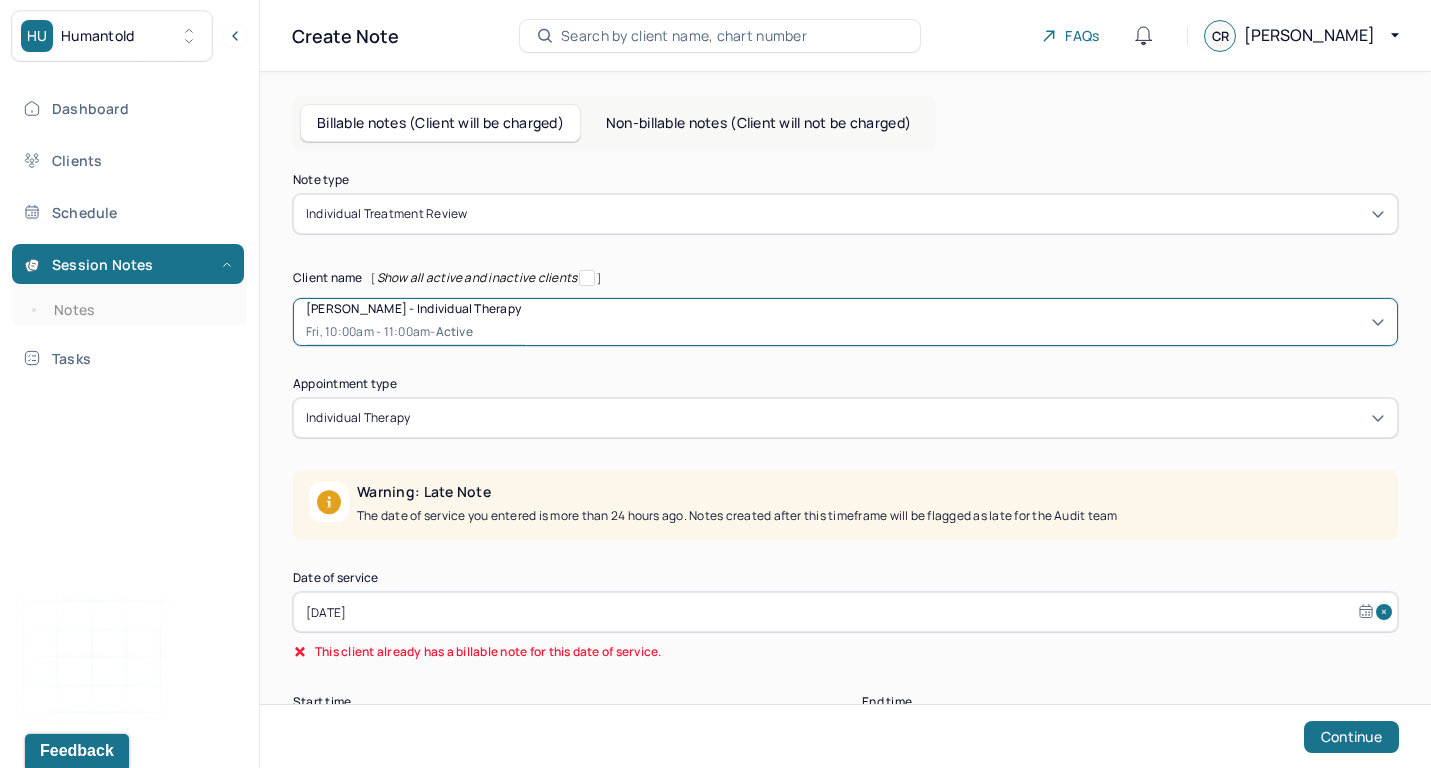 click on "[DATE]" at bounding box center [845, 612] 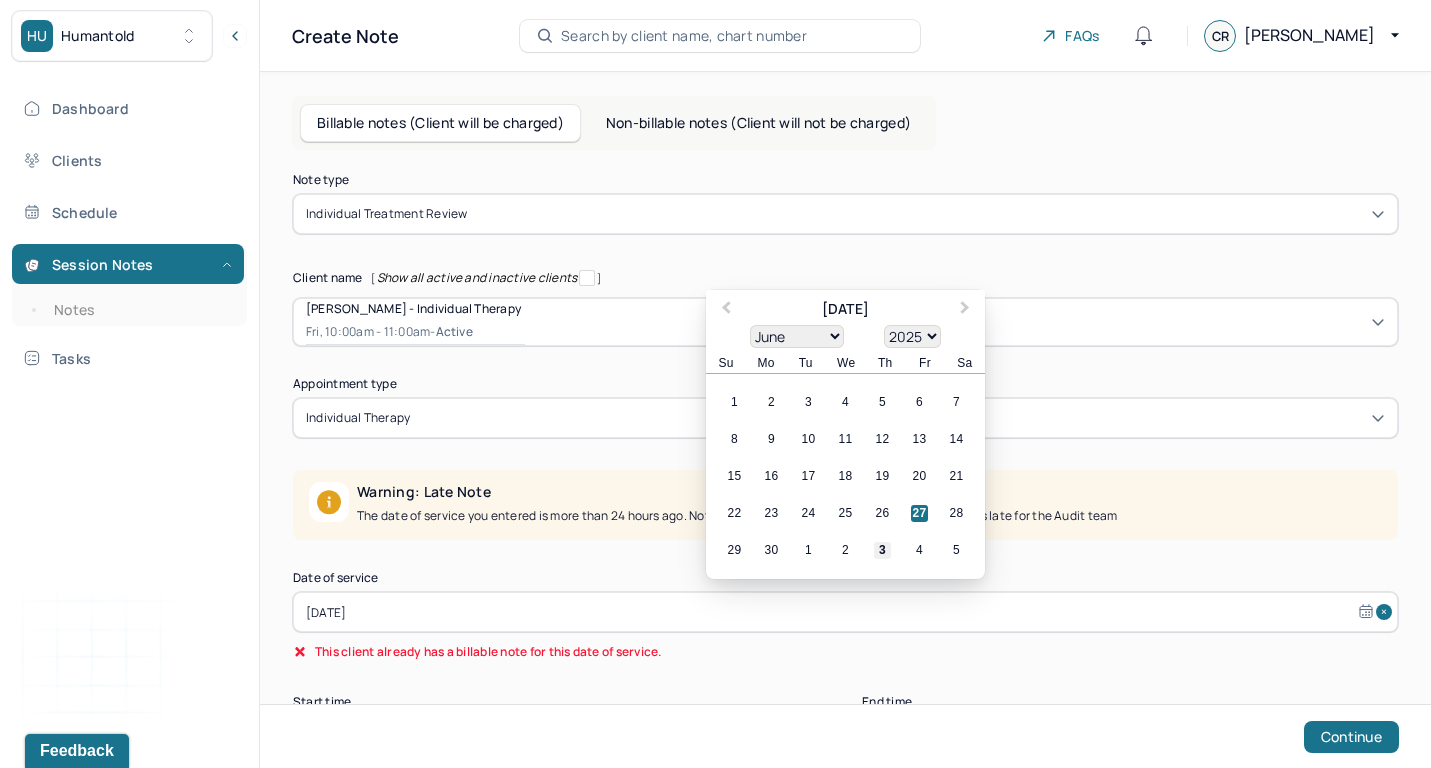 click on "3" at bounding box center [882, 550] 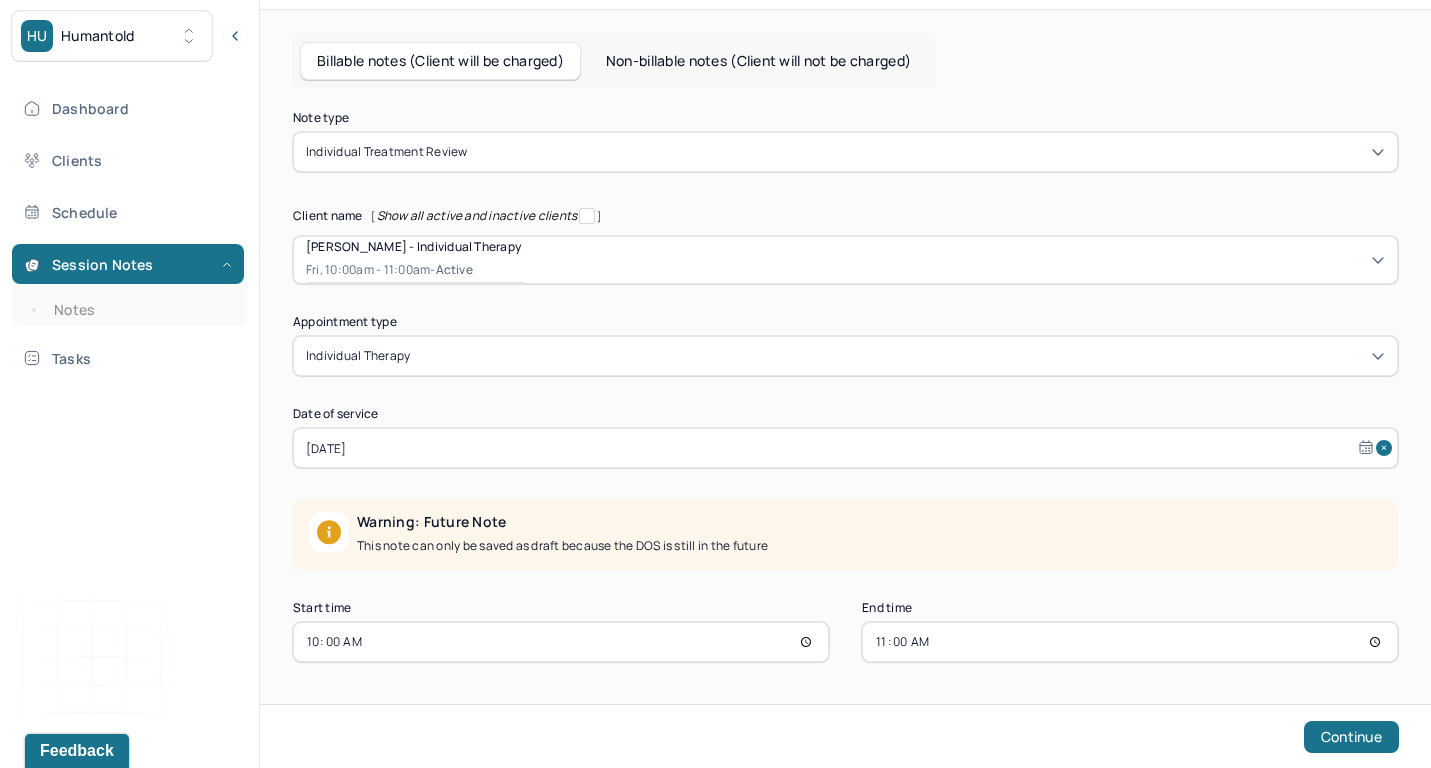 scroll, scrollTop: 62, scrollLeft: 0, axis: vertical 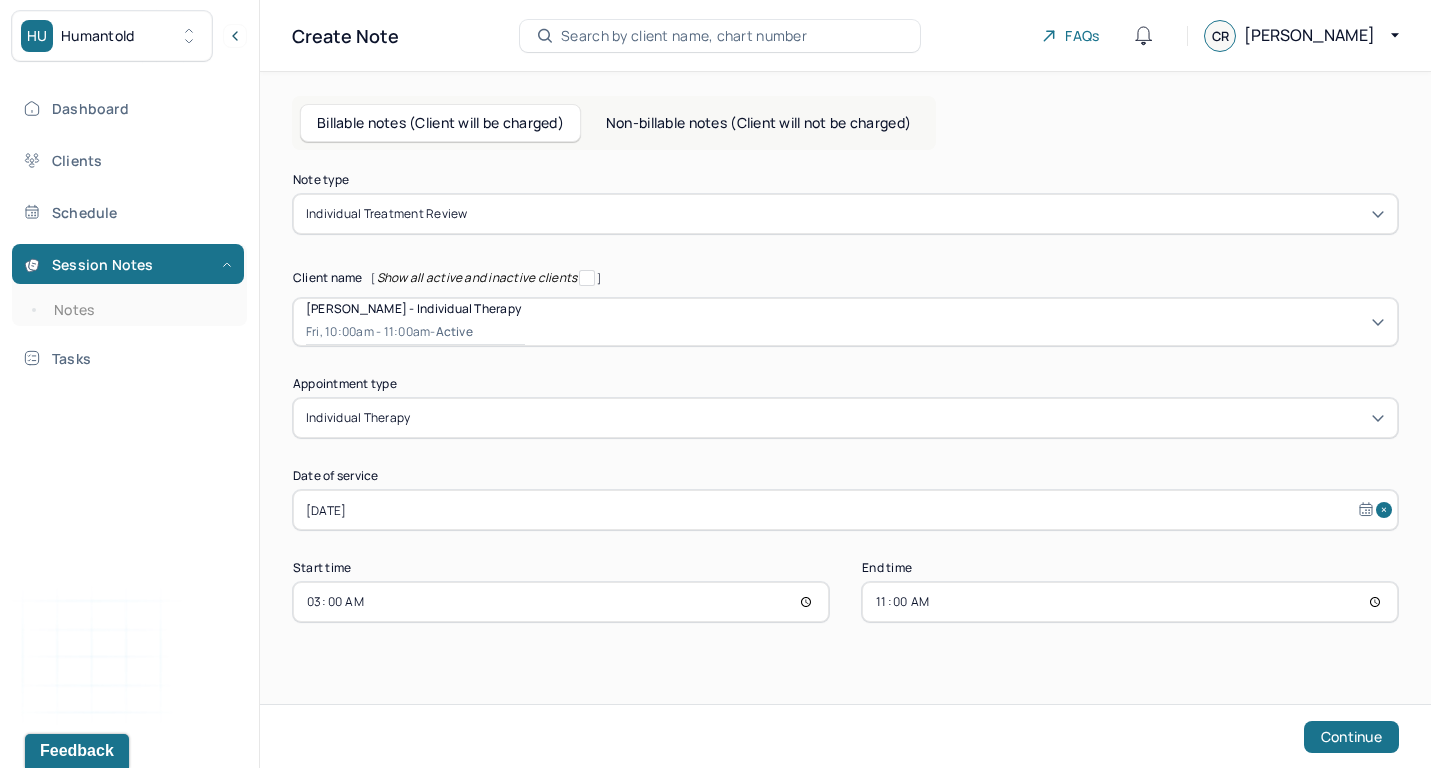 type on "15:00" 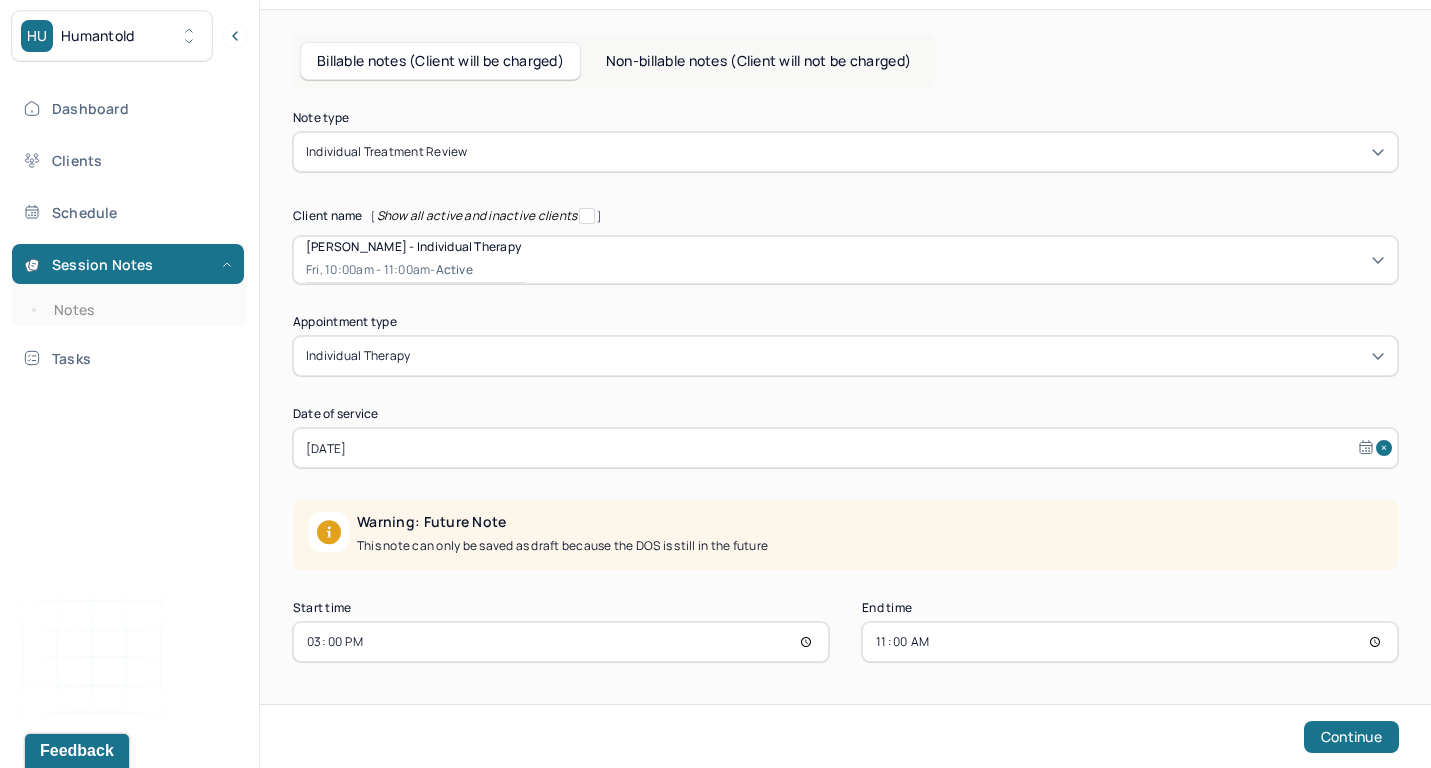 scroll, scrollTop: 62, scrollLeft: 0, axis: vertical 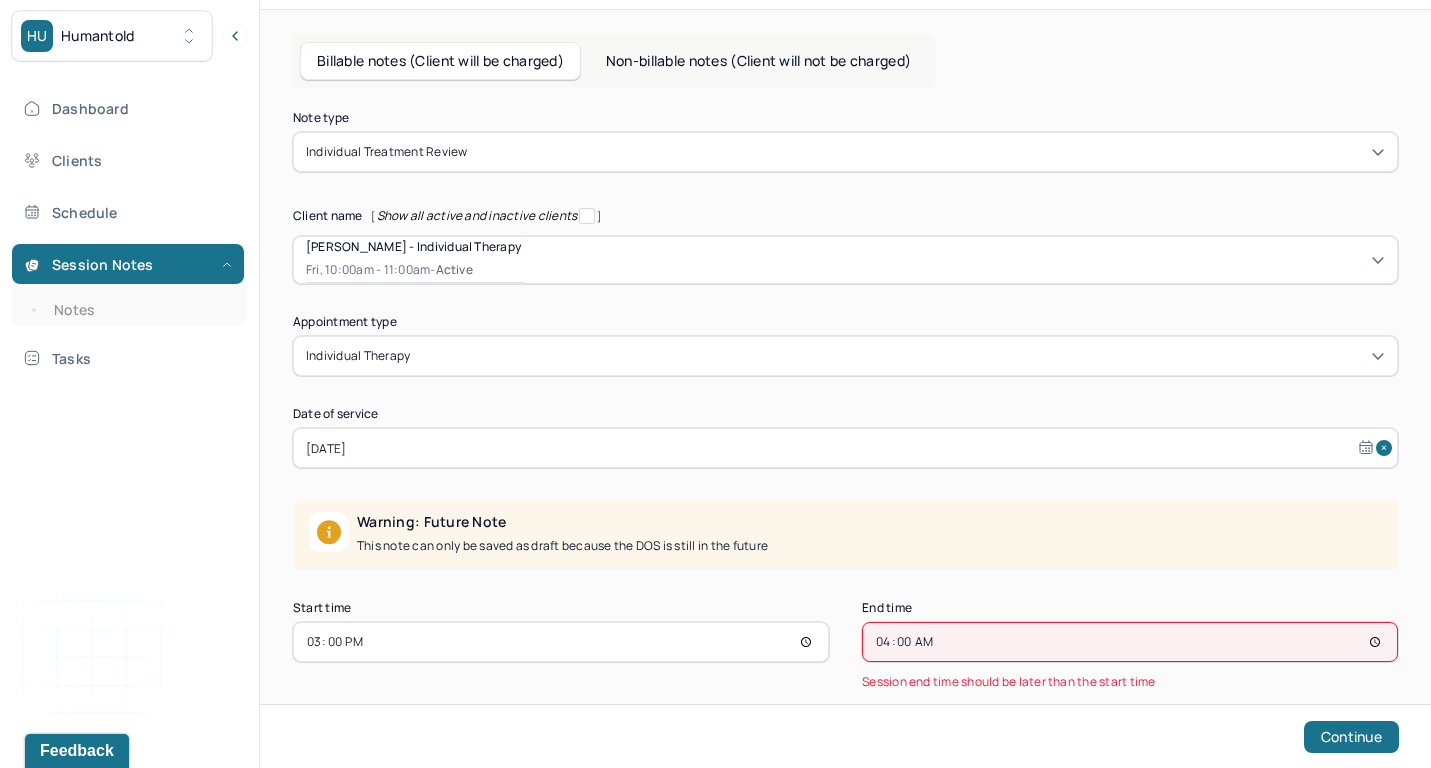 type on "16:00" 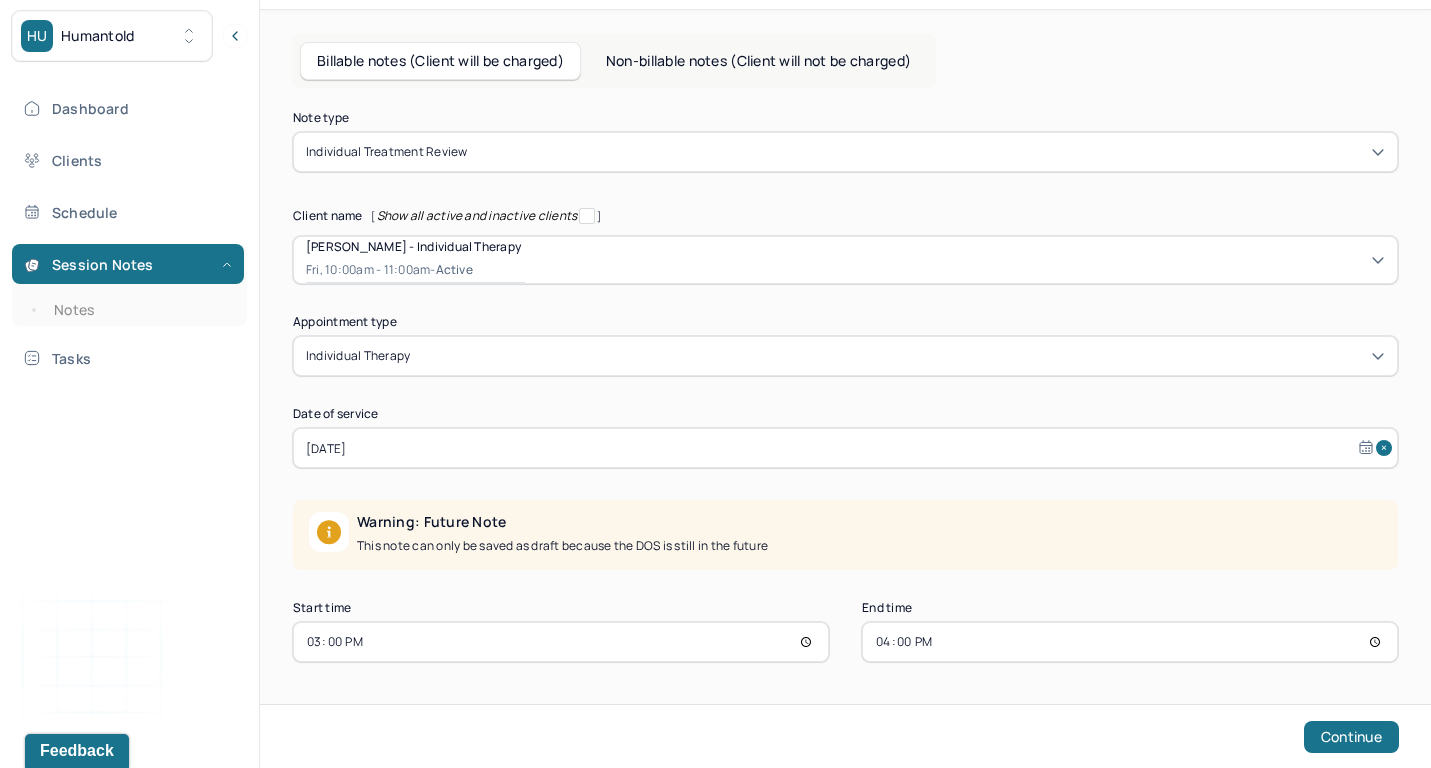 scroll, scrollTop: 62, scrollLeft: 0, axis: vertical 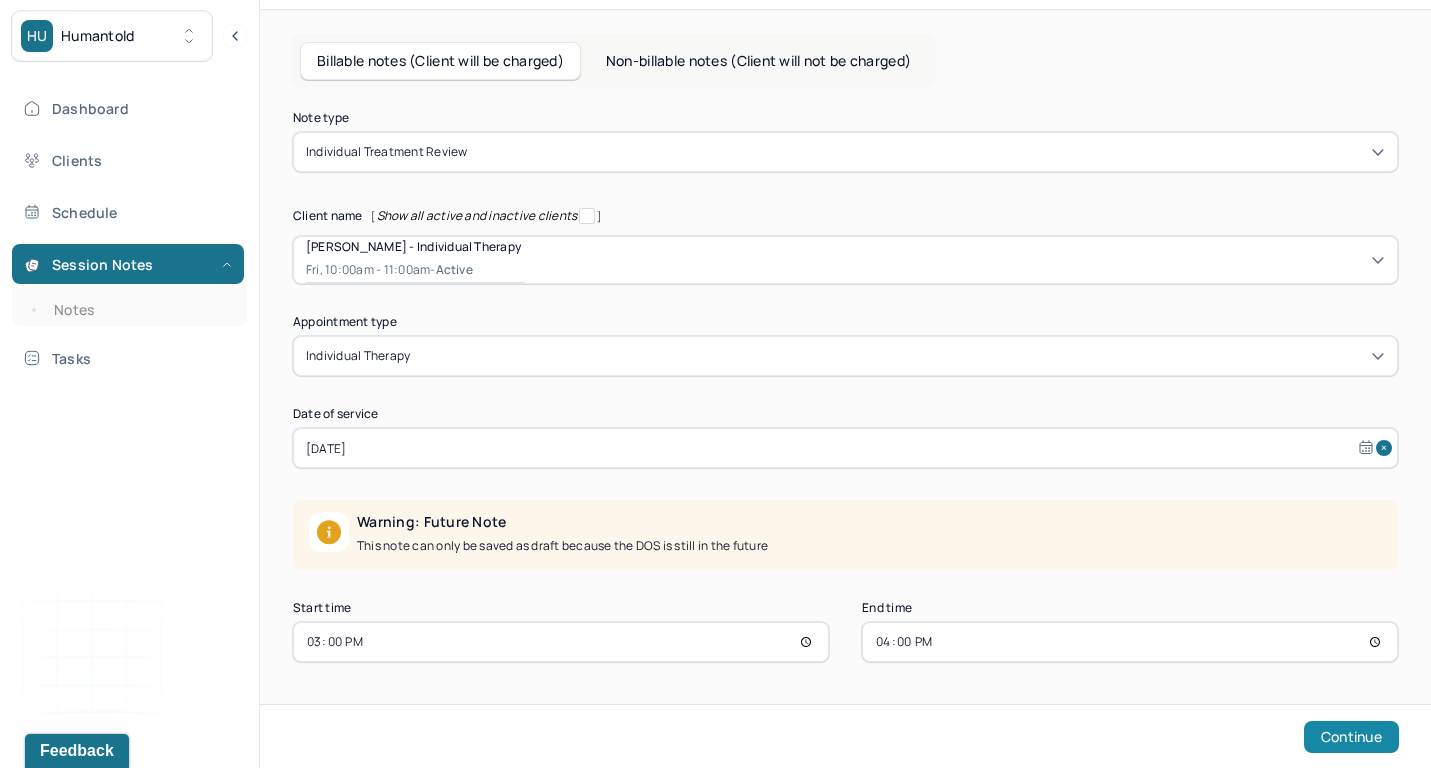 click on "Continue" at bounding box center [1351, 737] 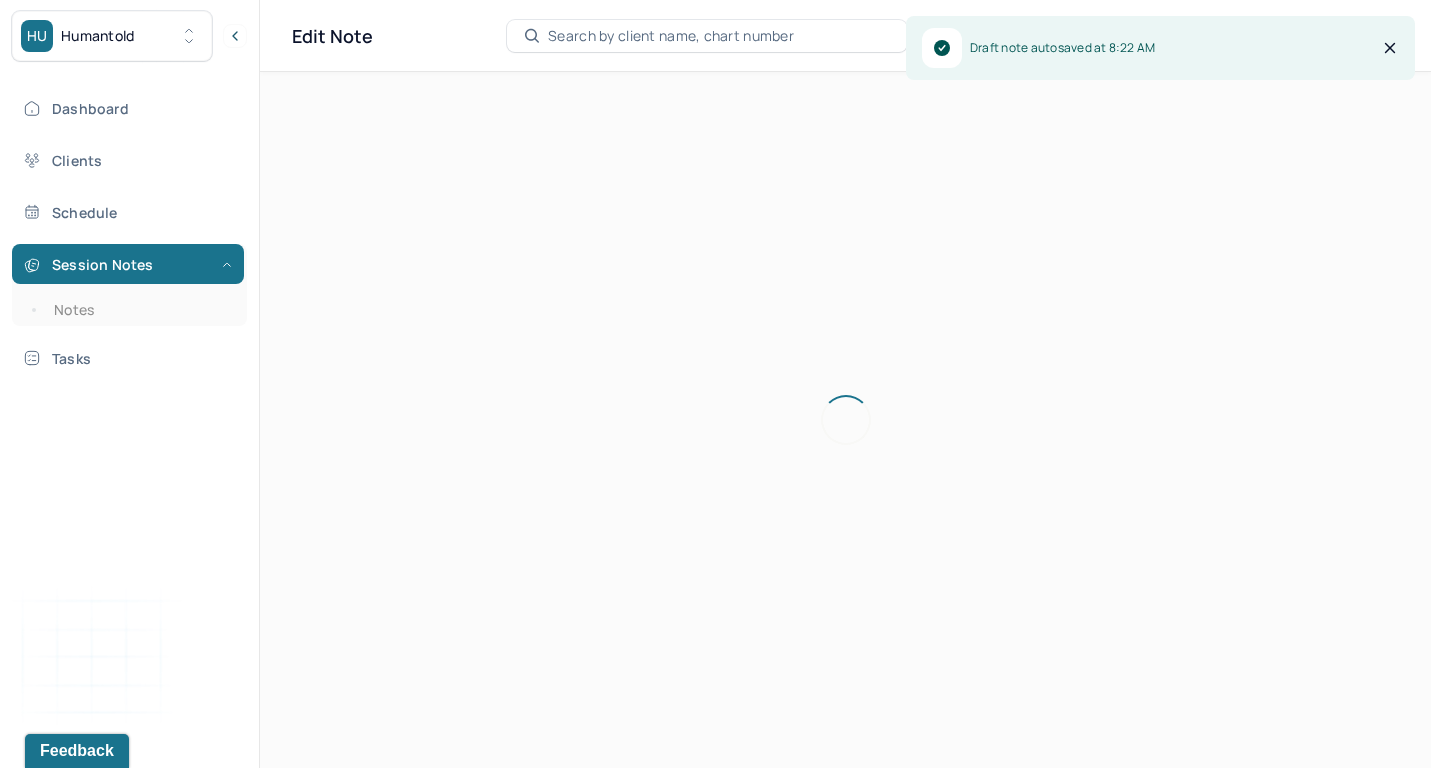 scroll, scrollTop: 0, scrollLeft: 0, axis: both 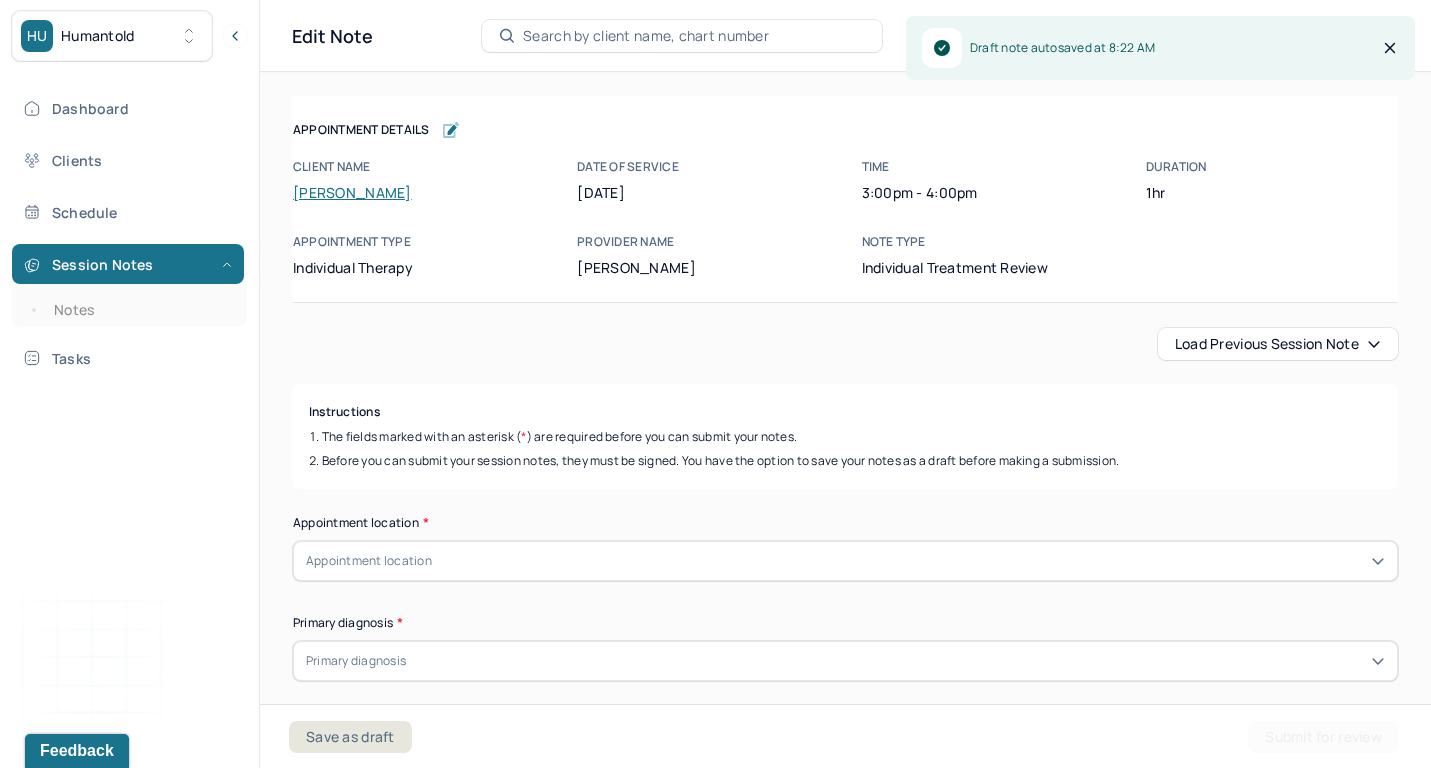 click on "Load previous session note" at bounding box center [1278, 344] 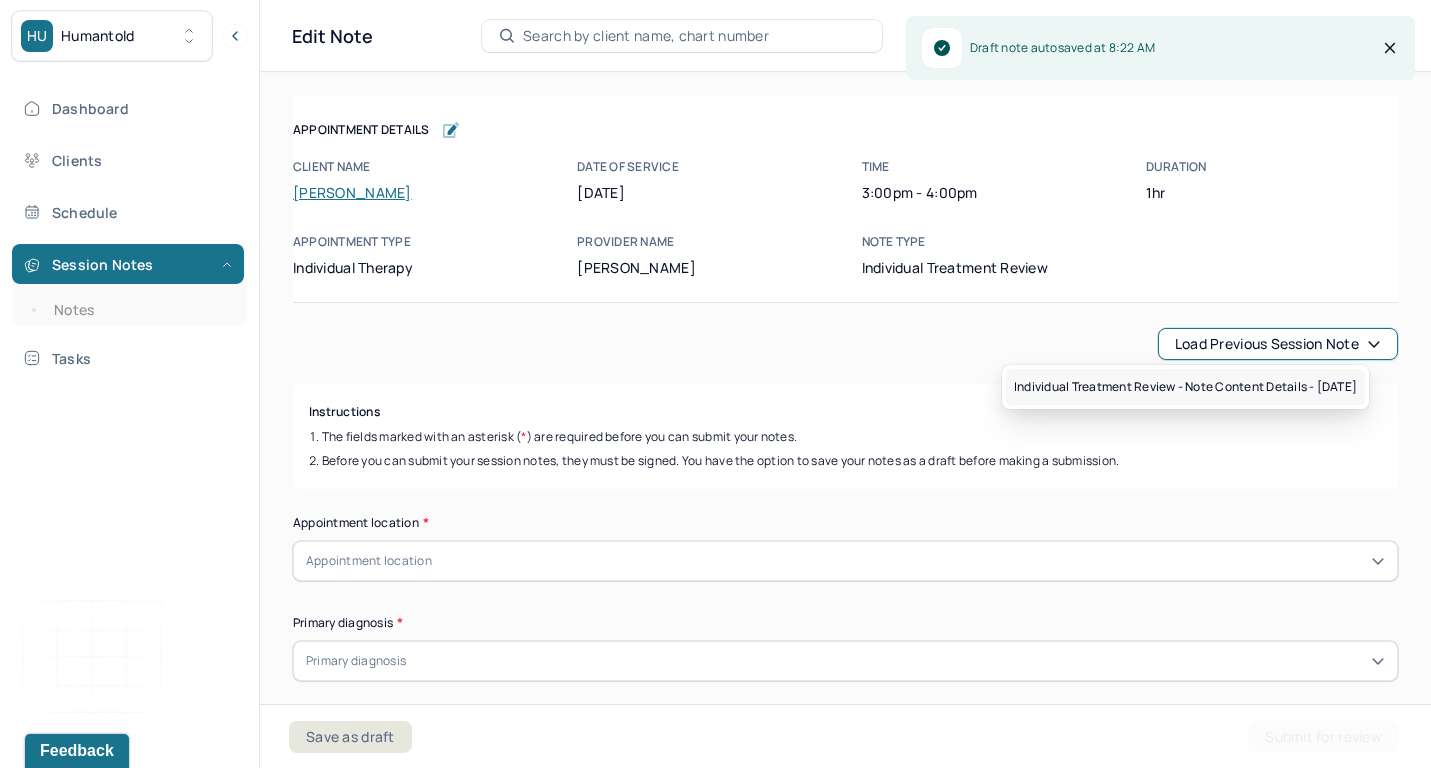 click on "Individual treatment review   - Note content Details -   [DATE]" at bounding box center (1185, 387) 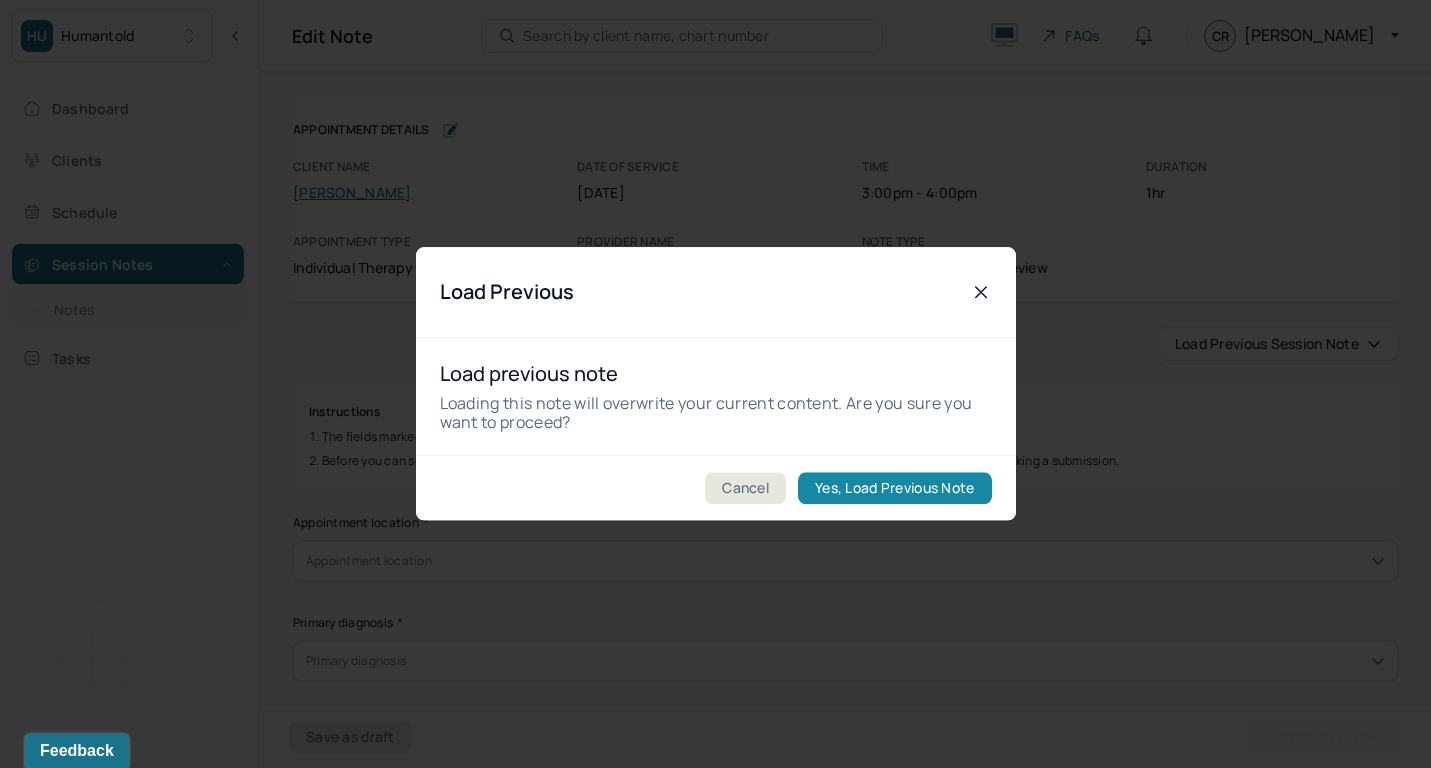 click on "Yes, Load Previous Note" at bounding box center [894, 489] 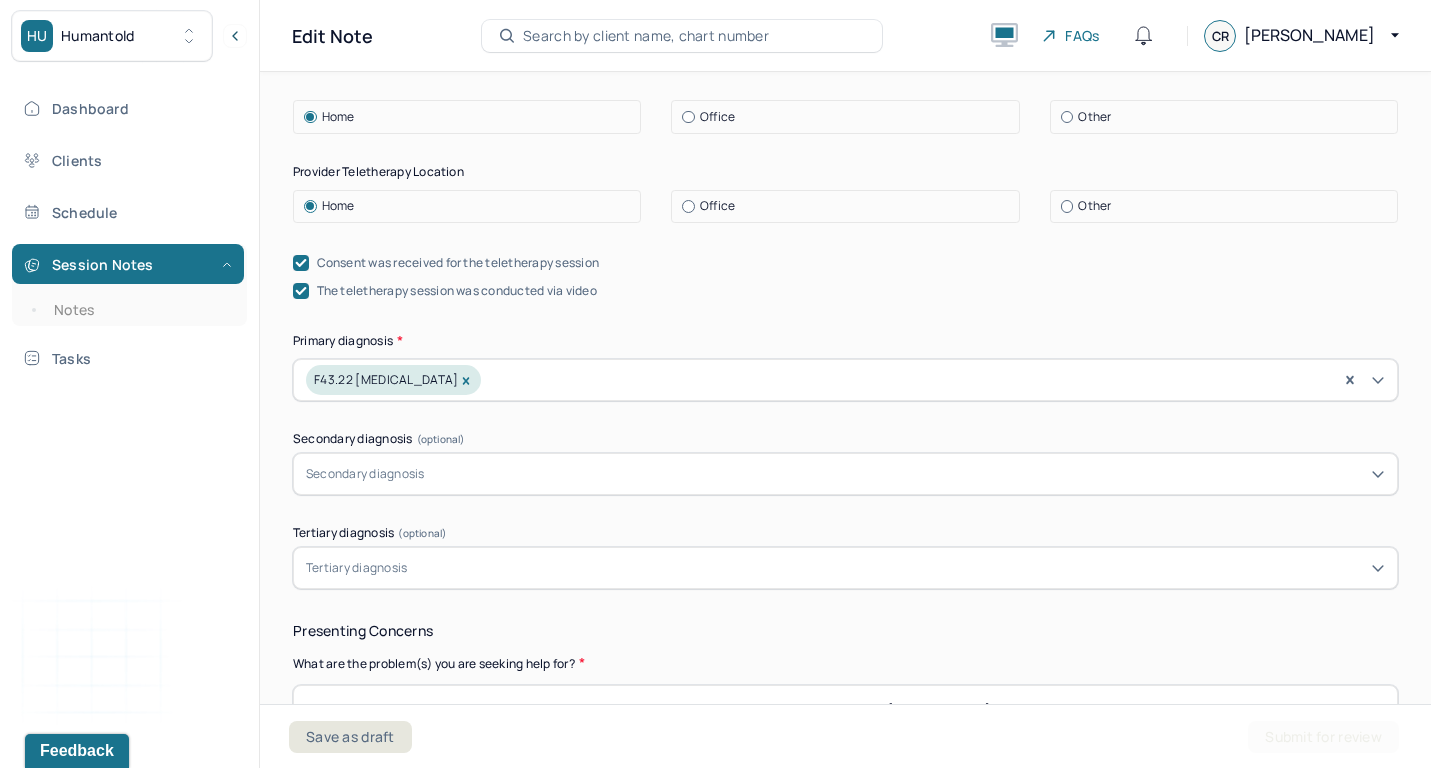 scroll, scrollTop: 583, scrollLeft: 0, axis: vertical 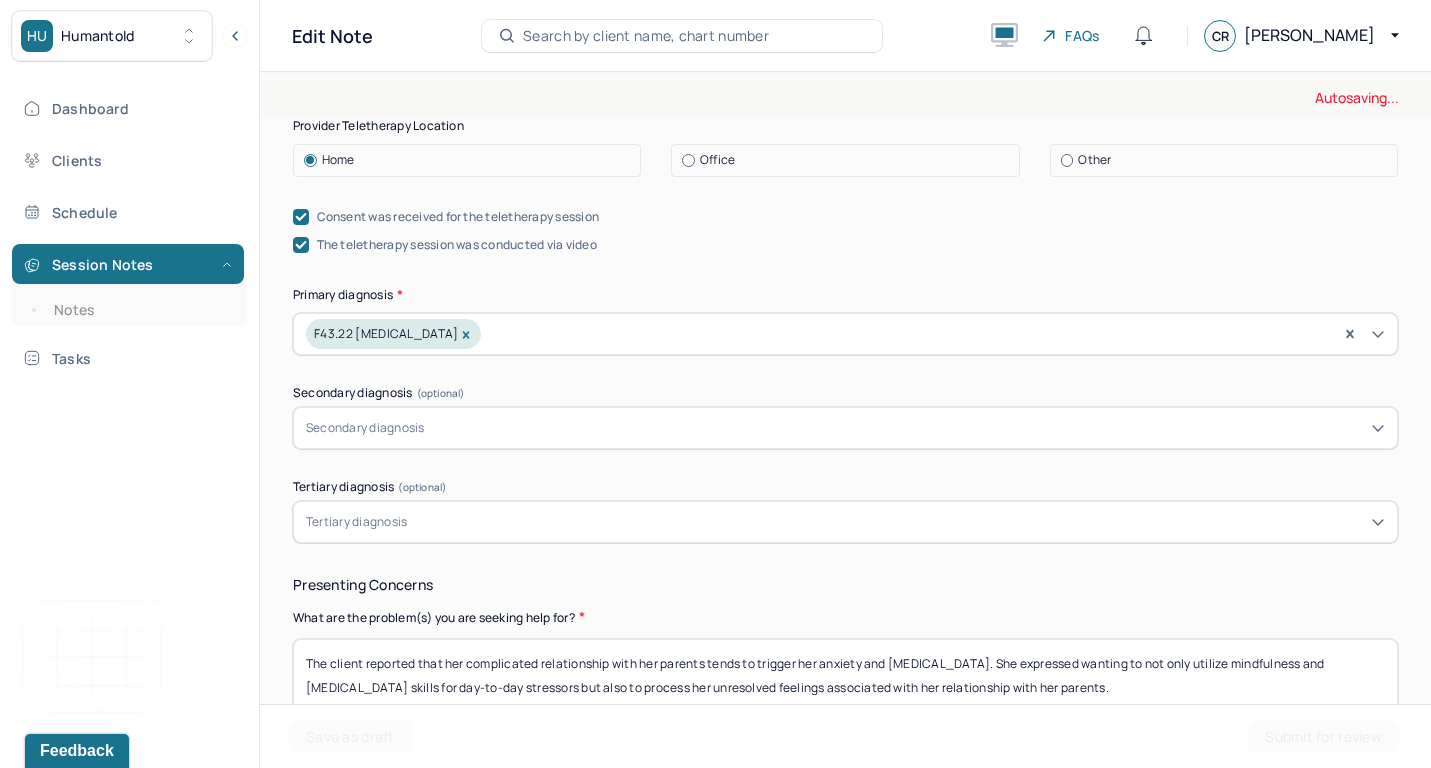 click on "Office" at bounding box center [850, 160] 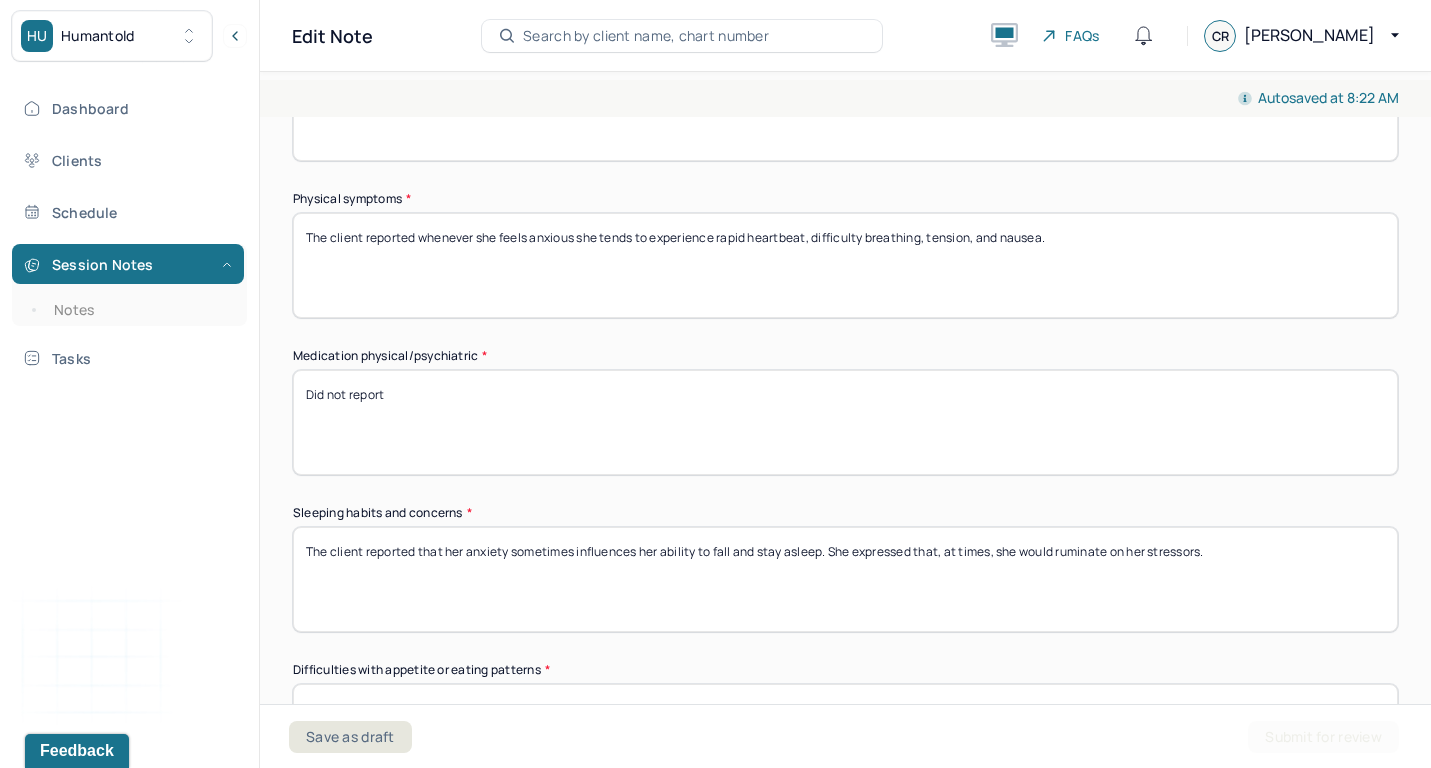 scroll, scrollTop: 2013, scrollLeft: 0, axis: vertical 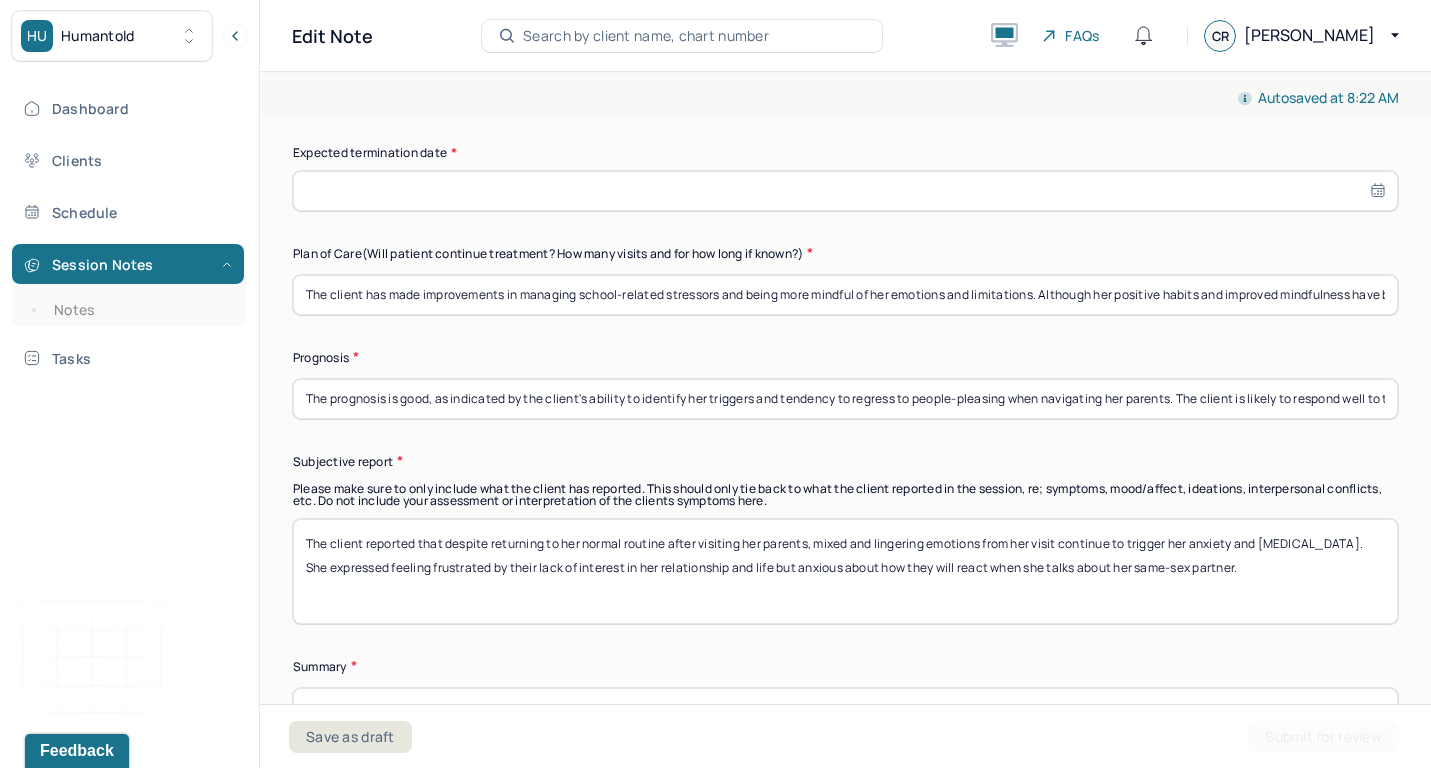 select on "6" 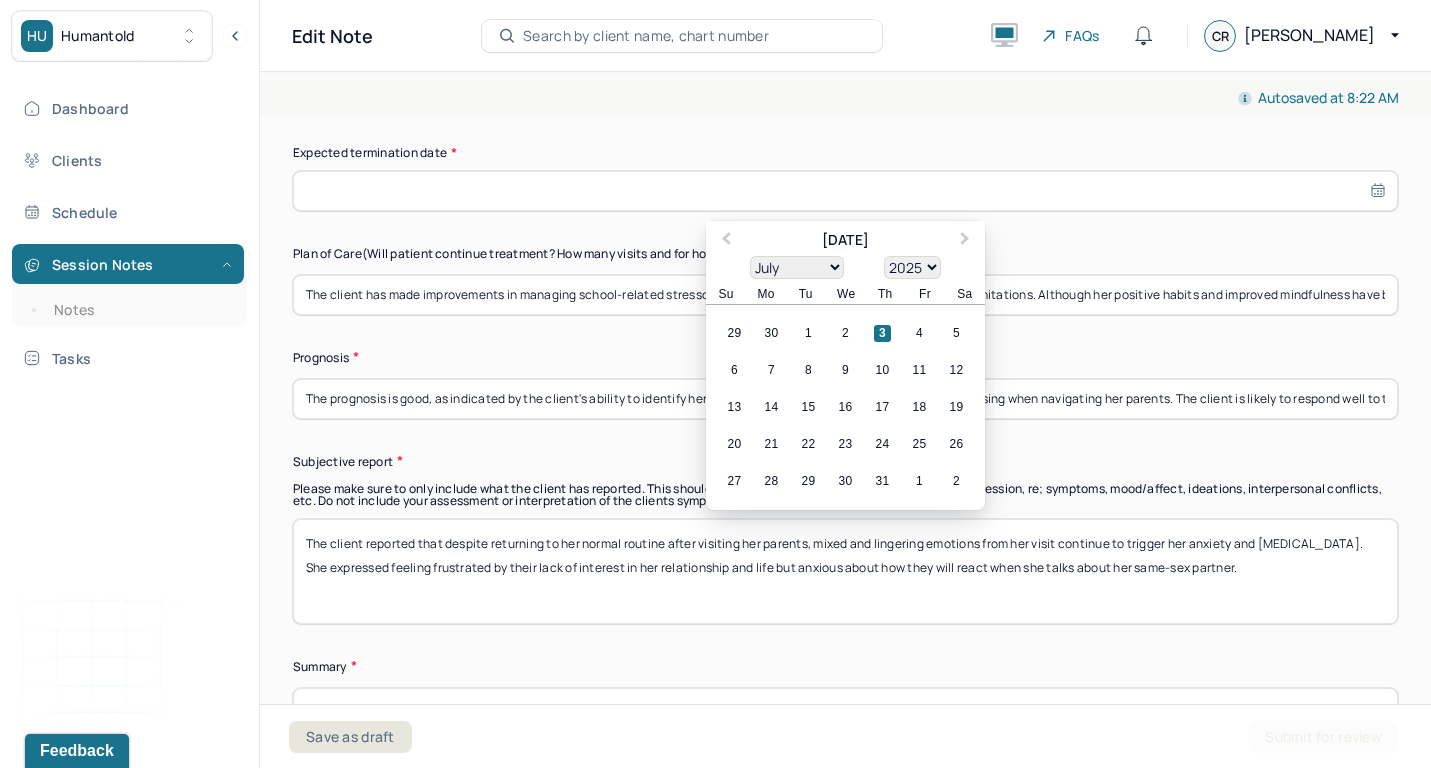 click at bounding box center (845, 191) 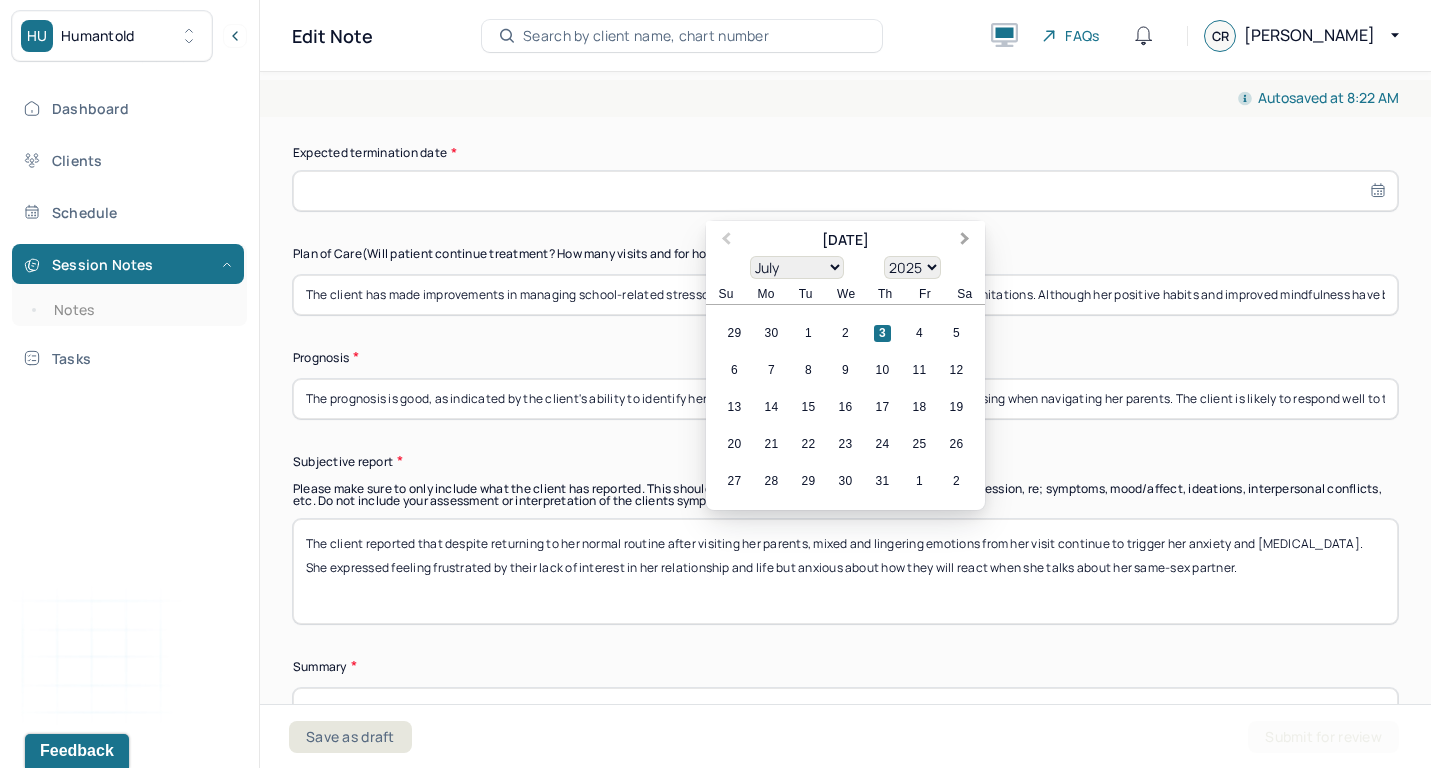 click on "Next Month" at bounding box center [965, 240] 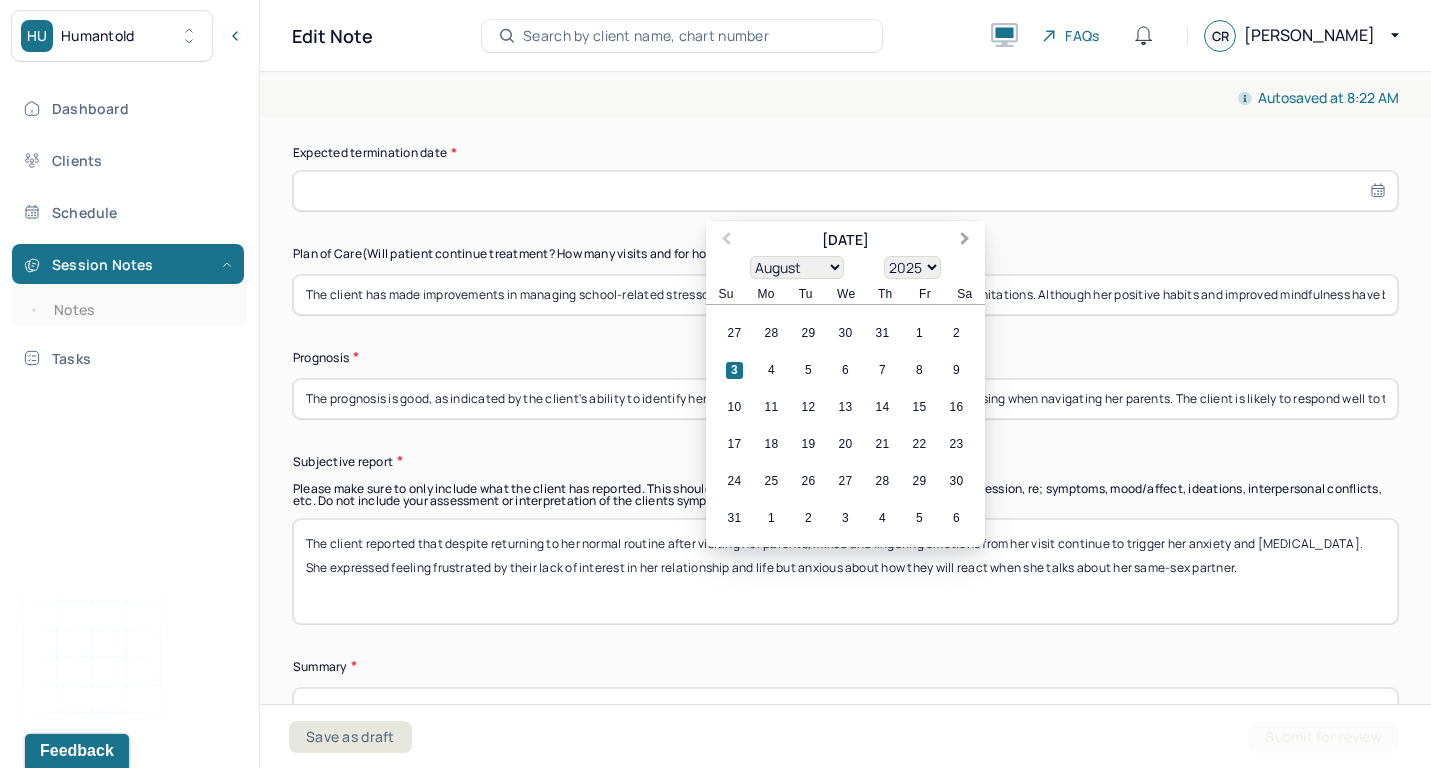 click on "Next Month" at bounding box center [965, 240] 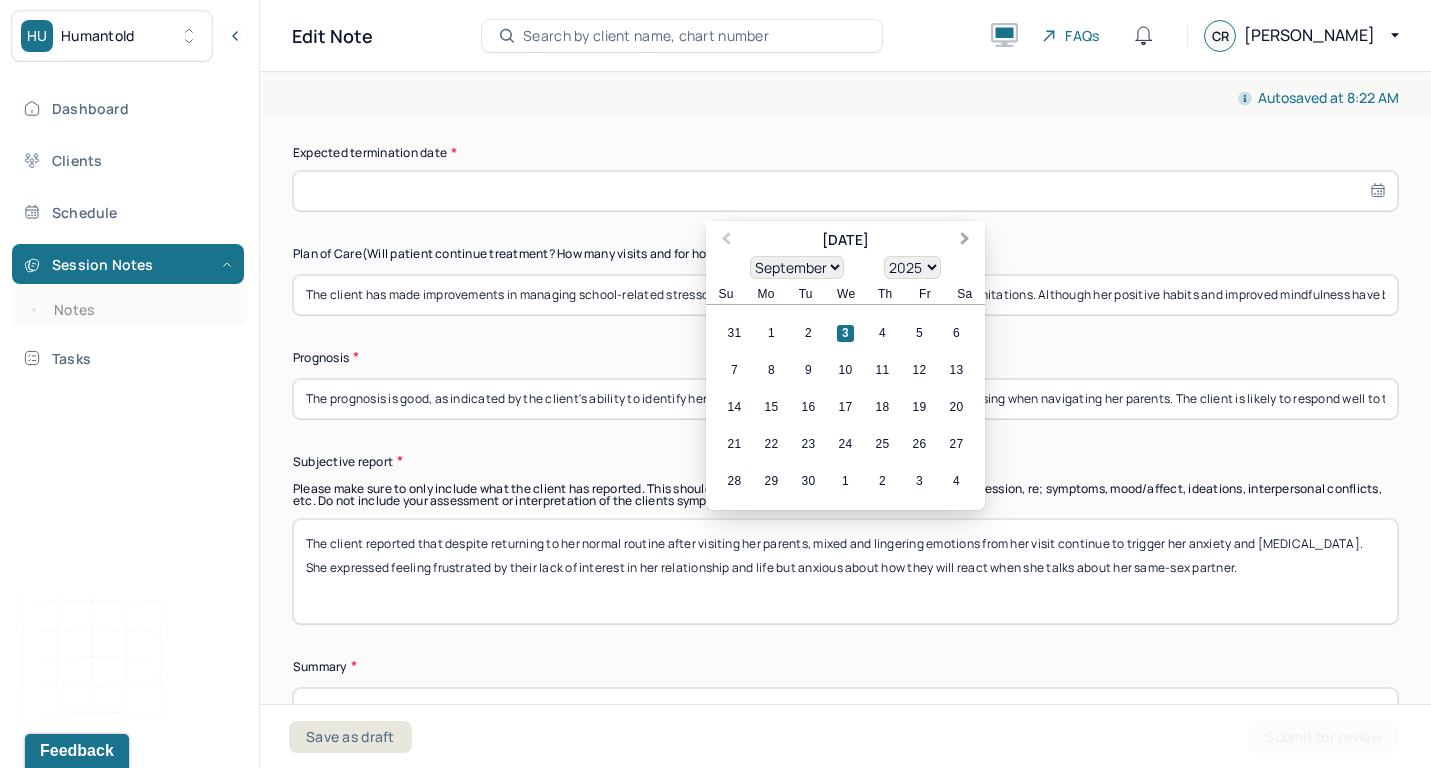 click on "Next Month" at bounding box center [965, 240] 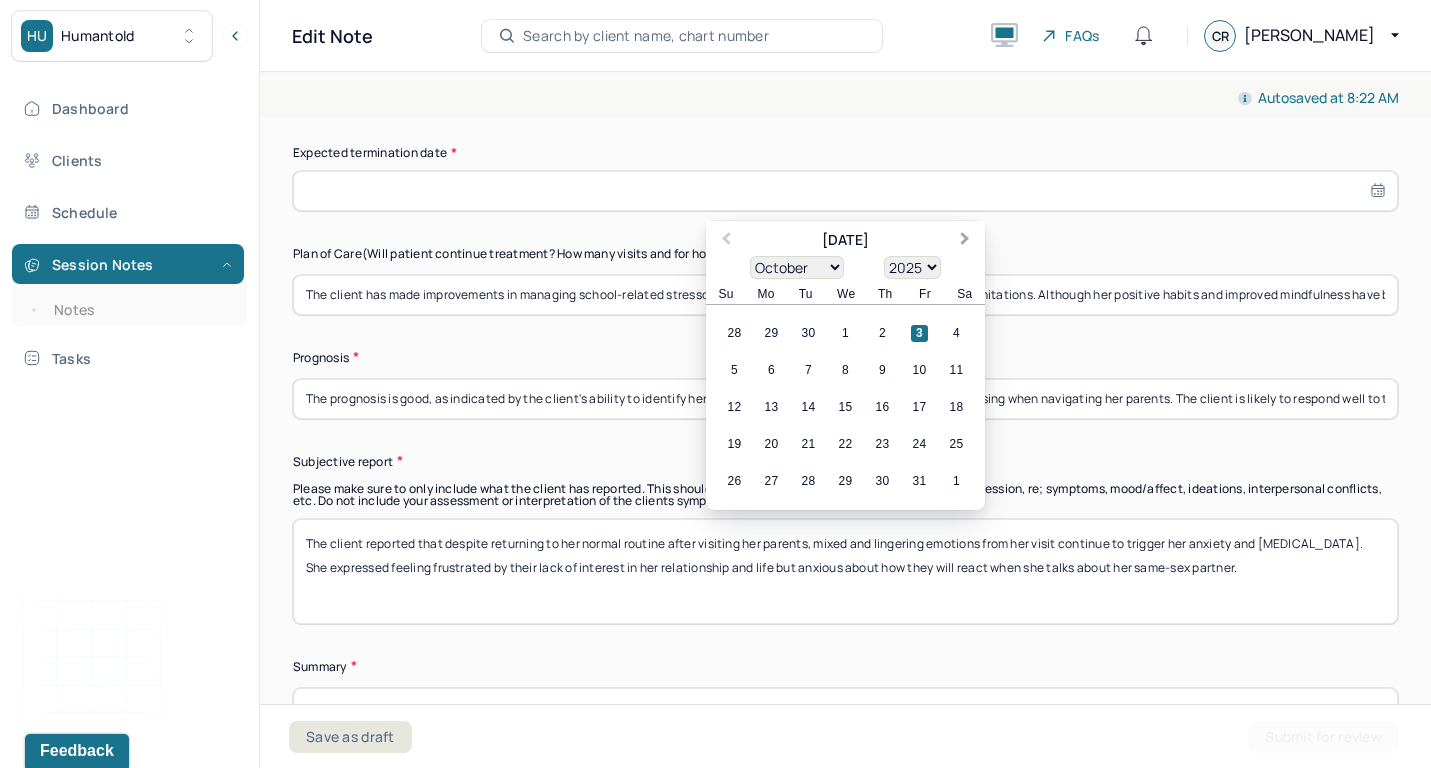 click on "Next Month" at bounding box center [965, 240] 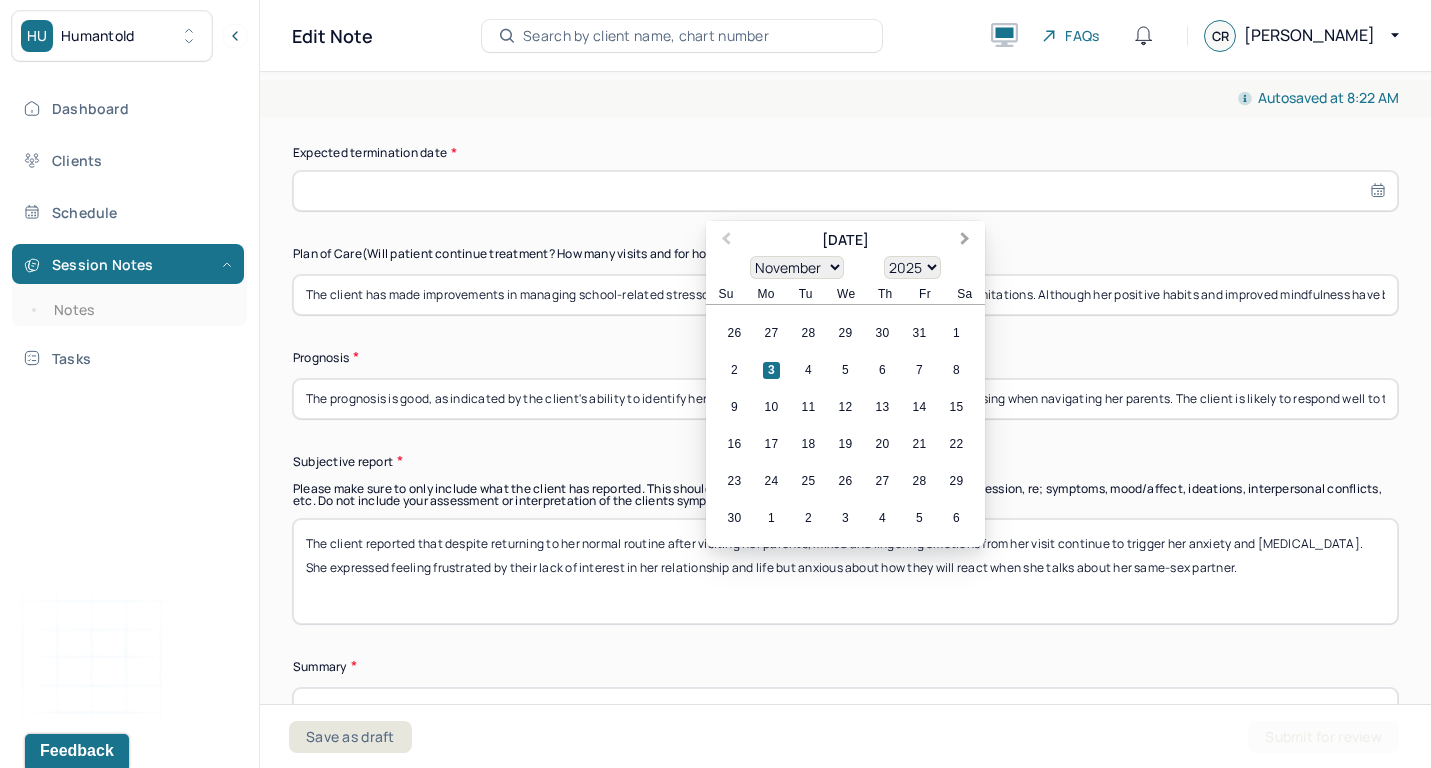 click on "Next Month" at bounding box center (965, 240) 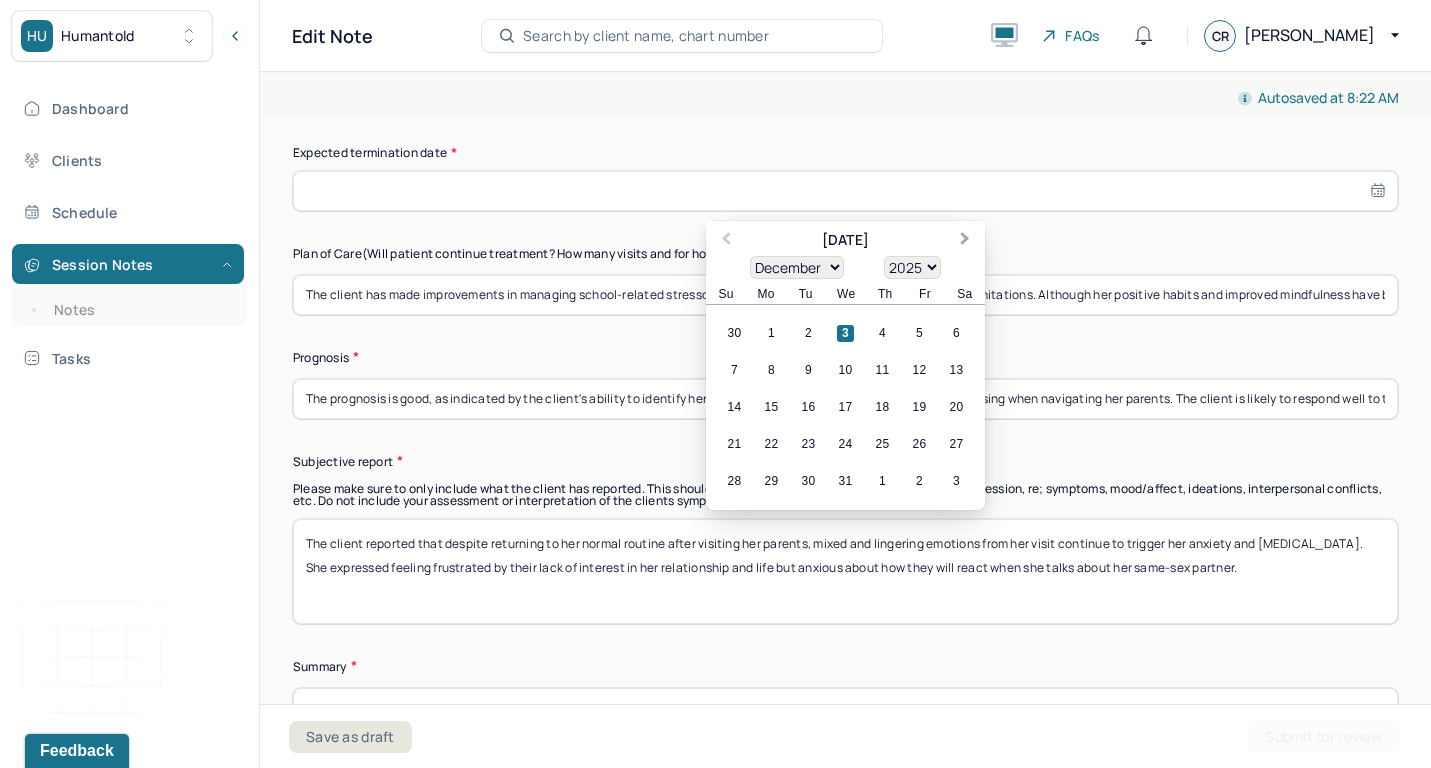click on "Next Month" at bounding box center [965, 240] 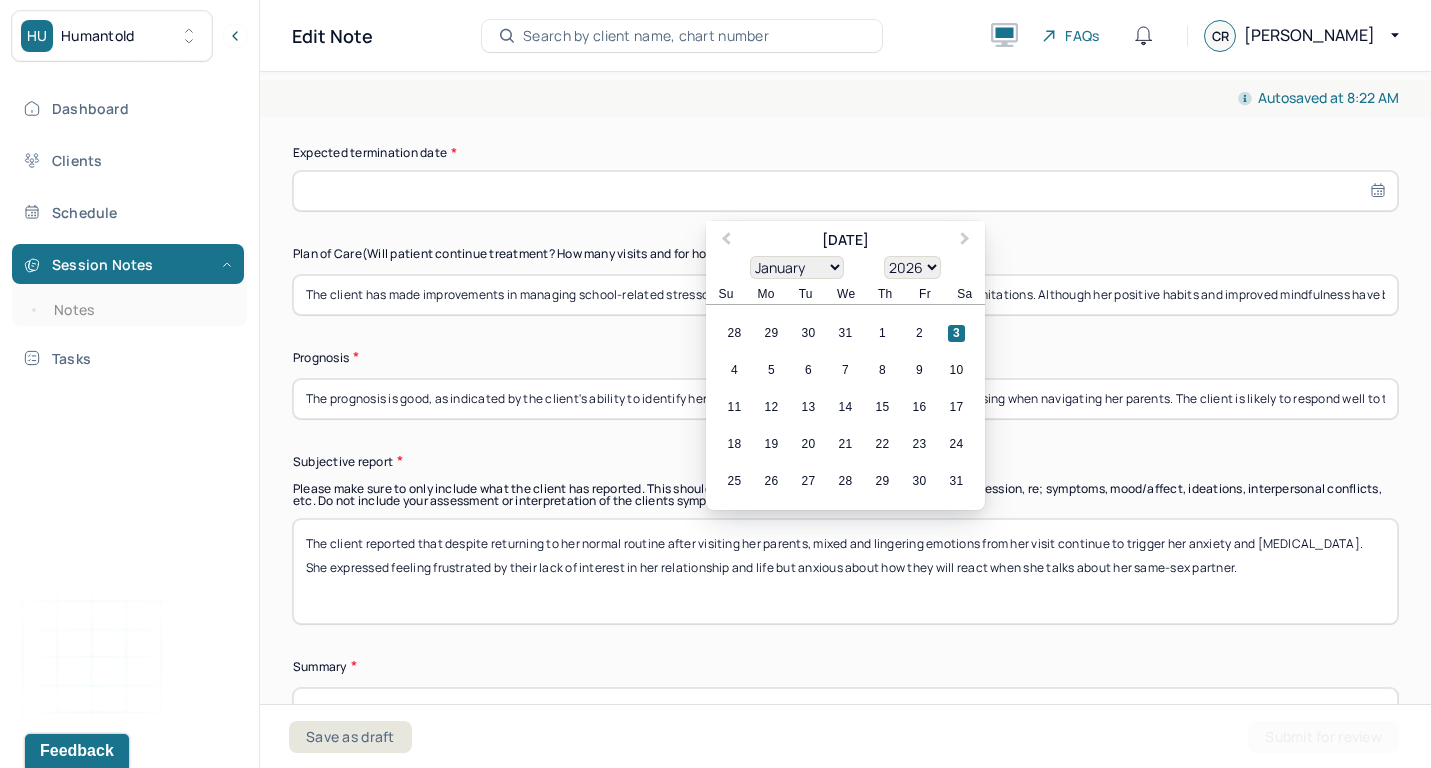 click on "3" at bounding box center [956, 333] 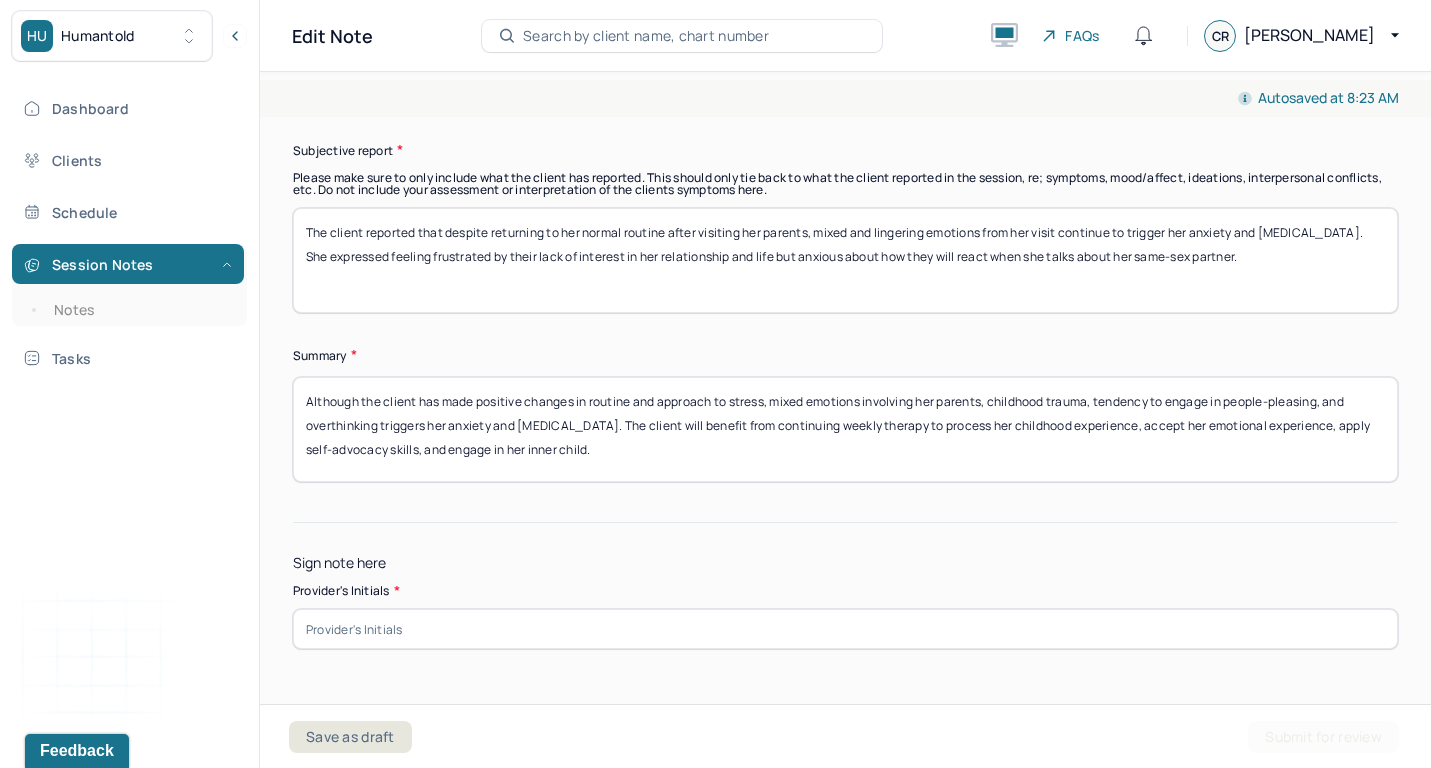 scroll, scrollTop: 6200, scrollLeft: 0, axis: vertical 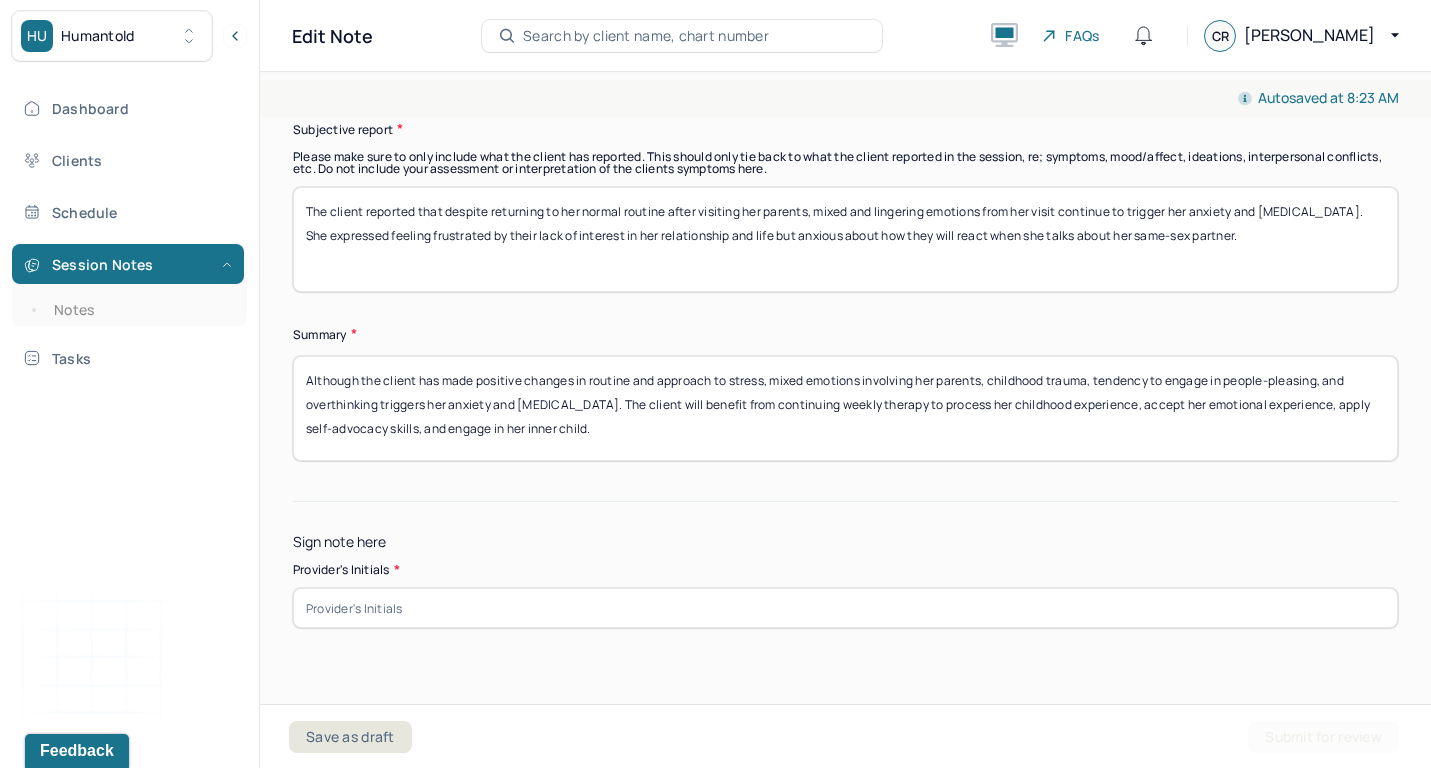 drag, startPoint x: 441, startPoint y: 184, endPoint x: 548, endPoint y: 364, distance: 209.40154 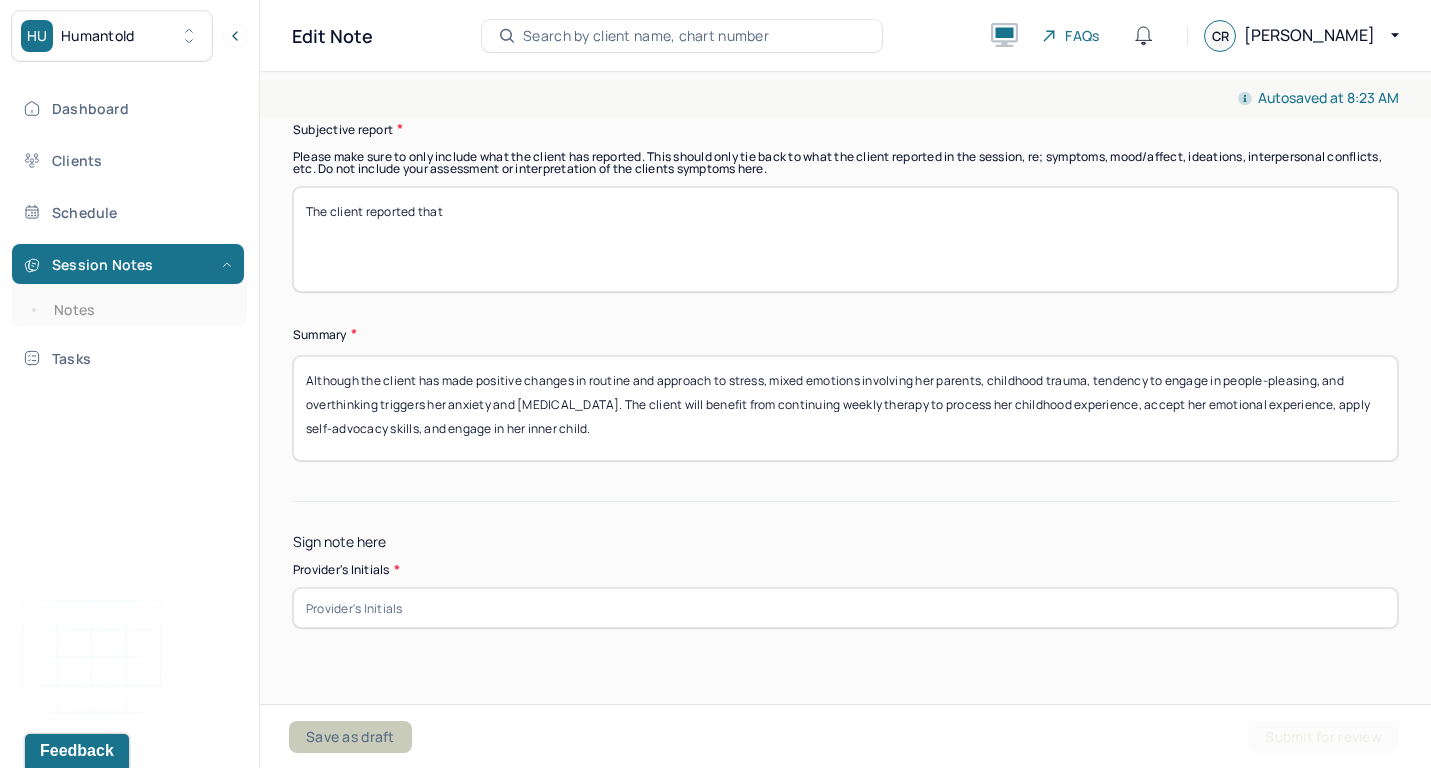 type on "The client reported that" 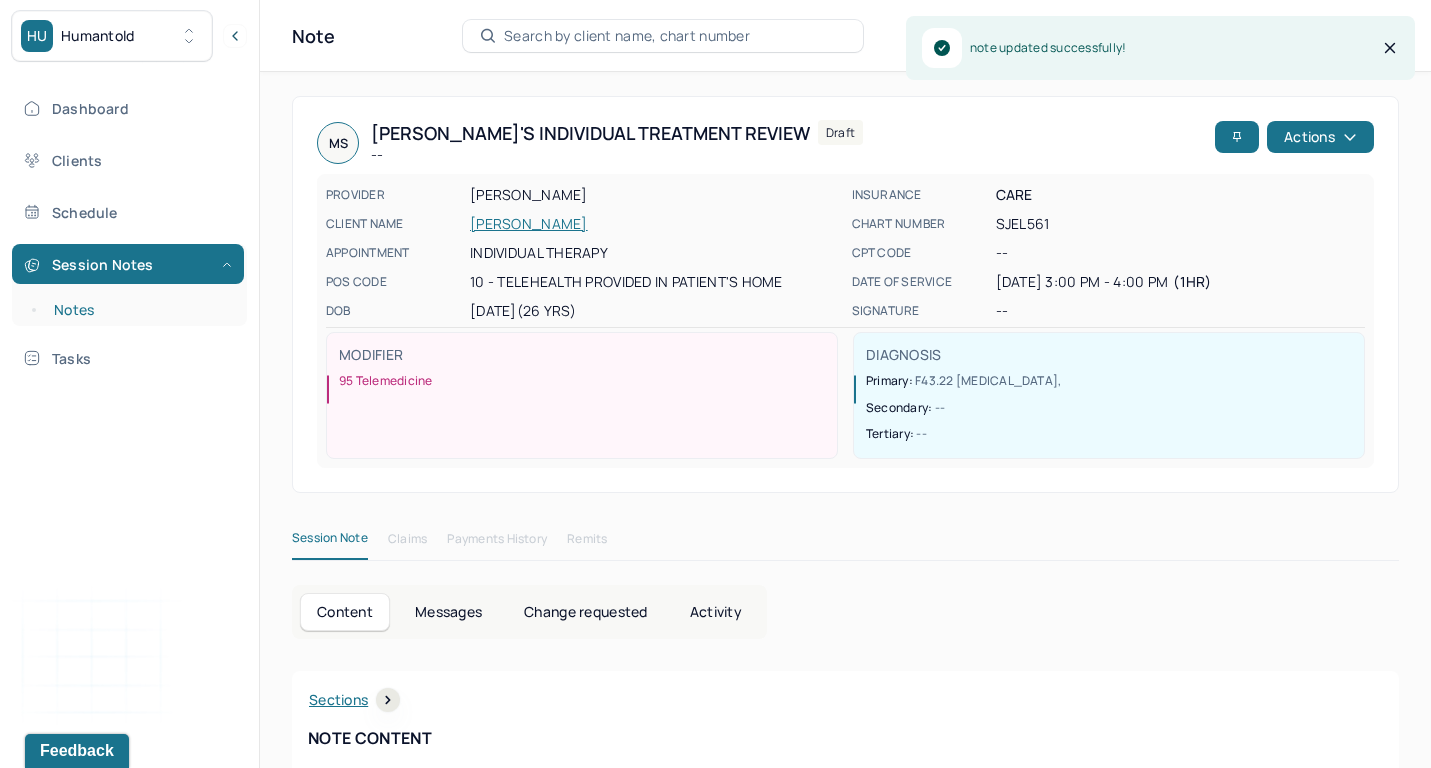click on "Notes" at bounding box center (139, 310) 